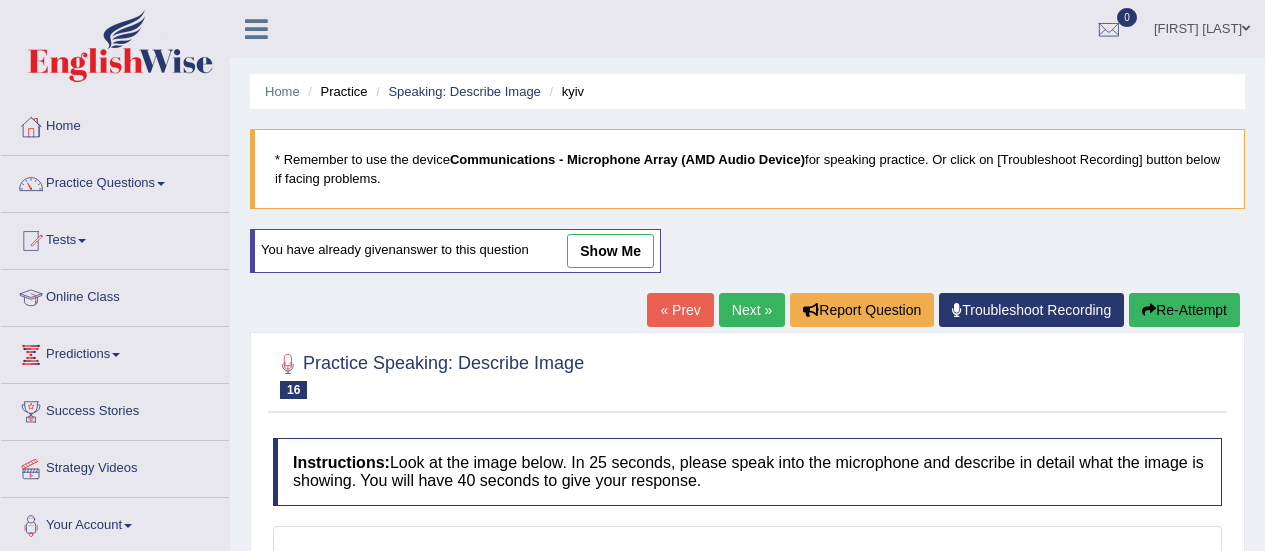 scroll, scrollTop: 412, scrollLeft: 0, axis: vertical 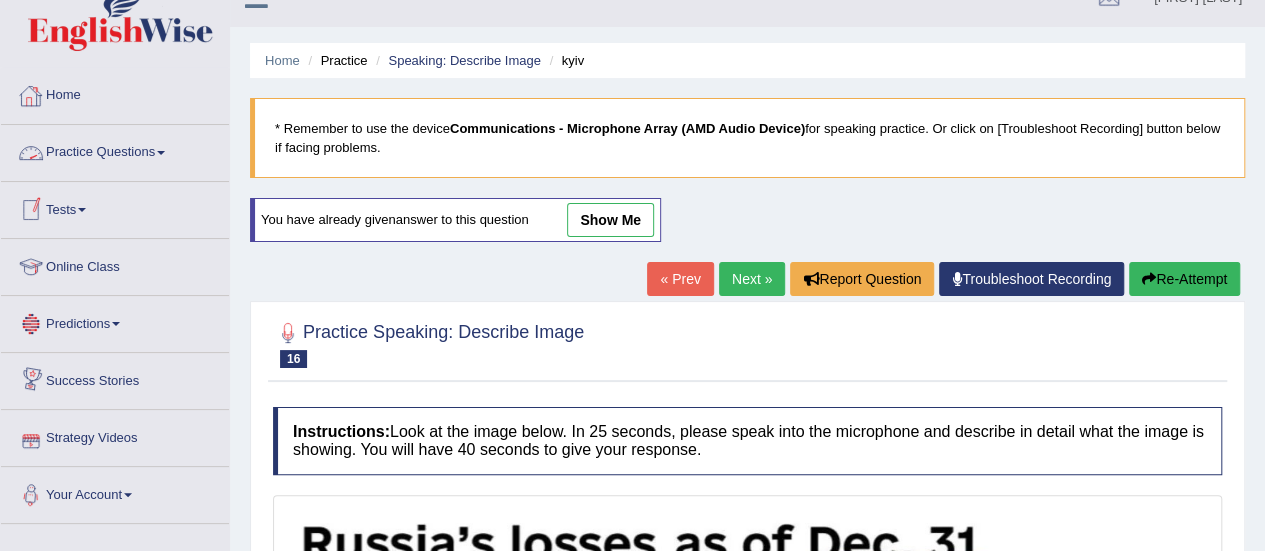 click on "Practice Questions" at bounding box center [115, 150] 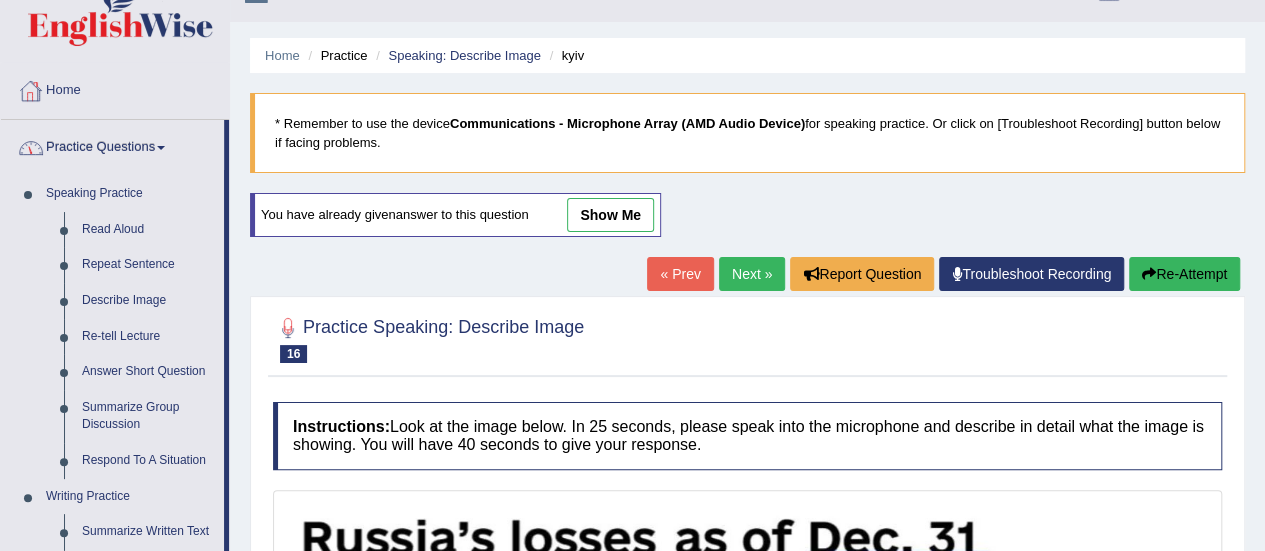 scroll, scrollTop: 31, scrollLeft: 0, axis: vertical 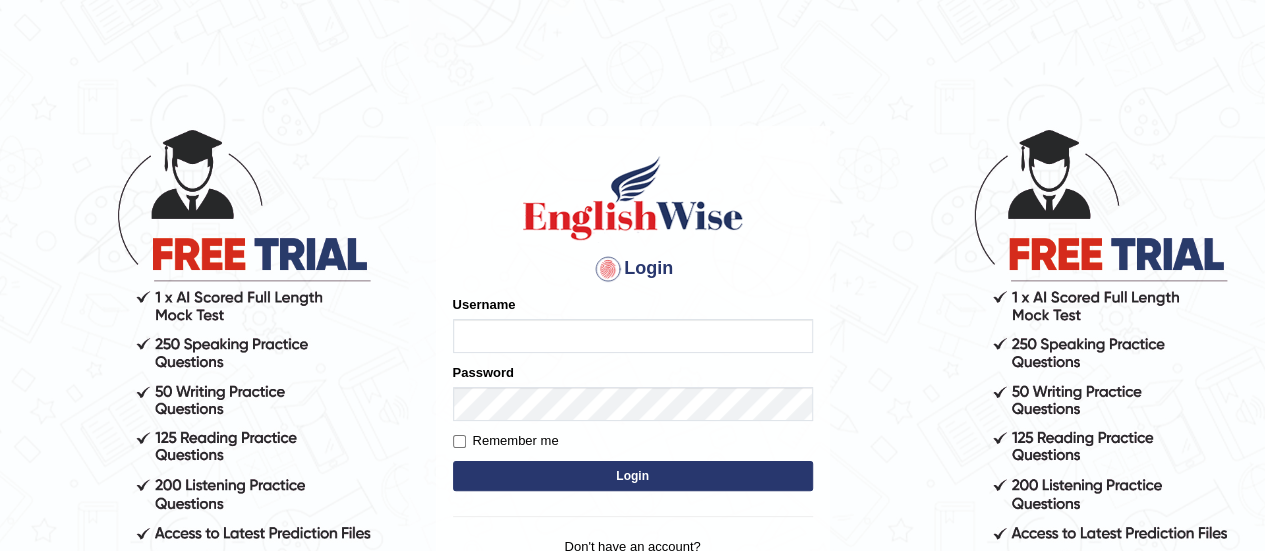 type on "piumi_parramatta" 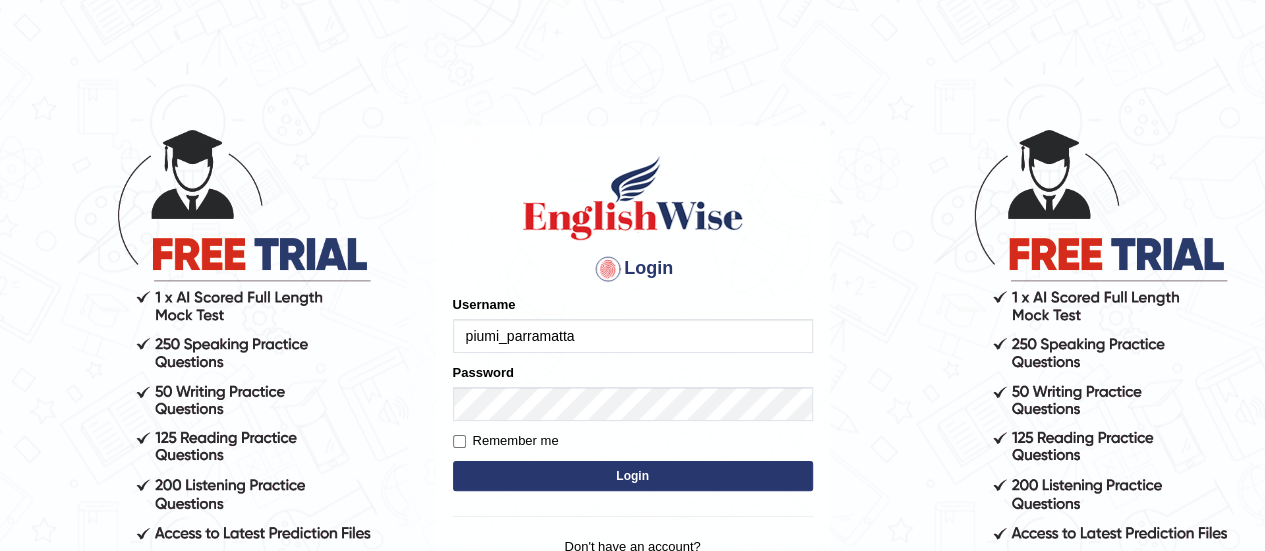 click on "Login" at bounding box center (633, 476) 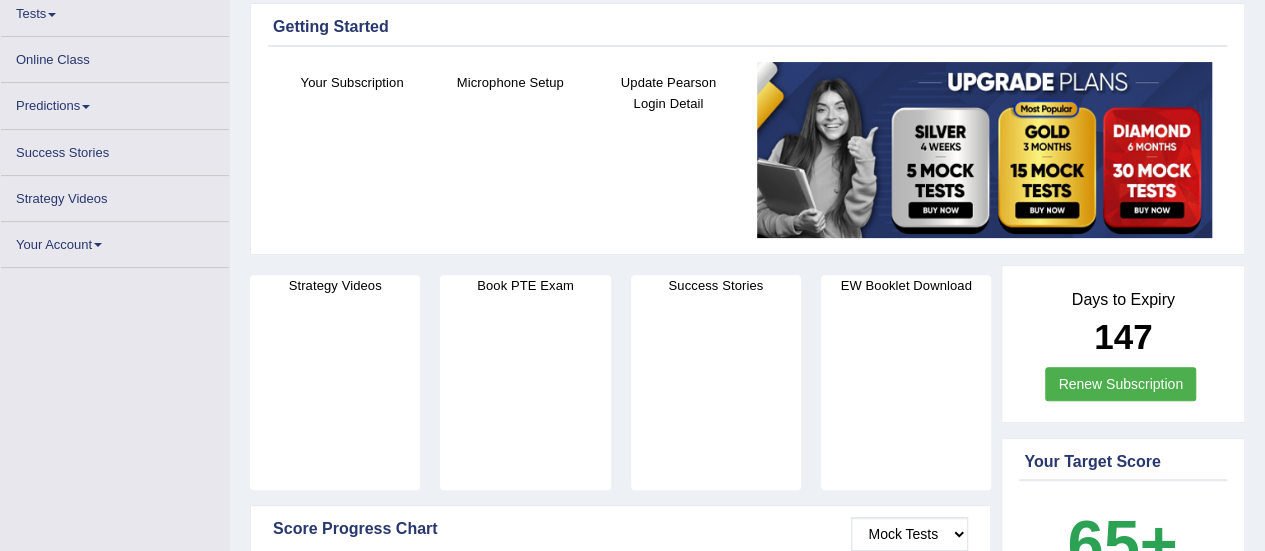 scroll, scrollTop: 0, scrollLeft: 0, axis: both 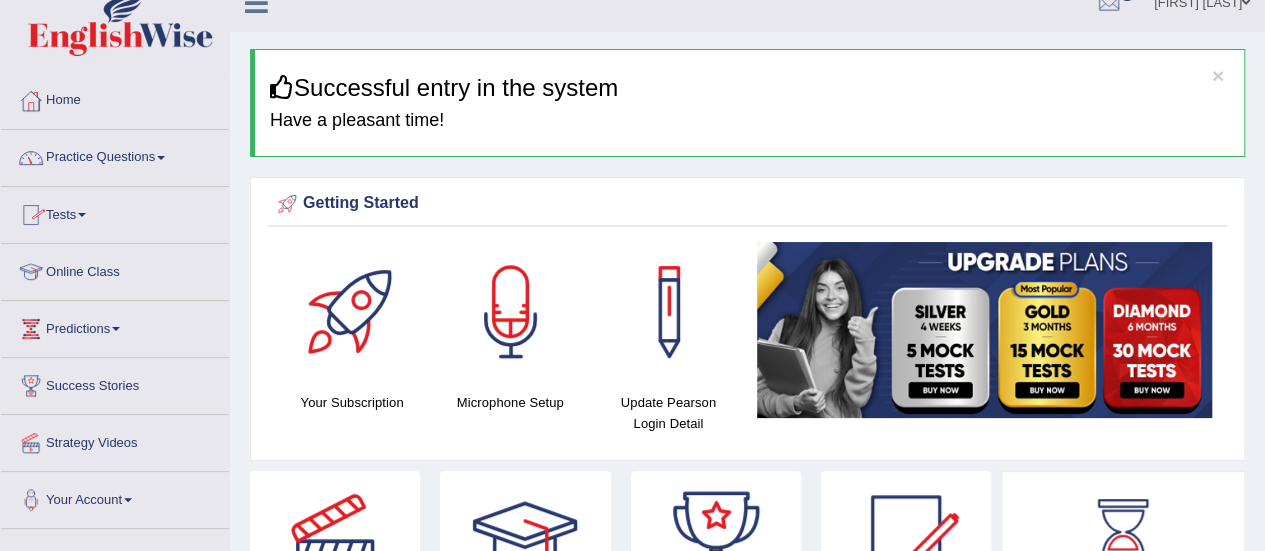 click on "Practice Questions" at bounding box center [115, 155] 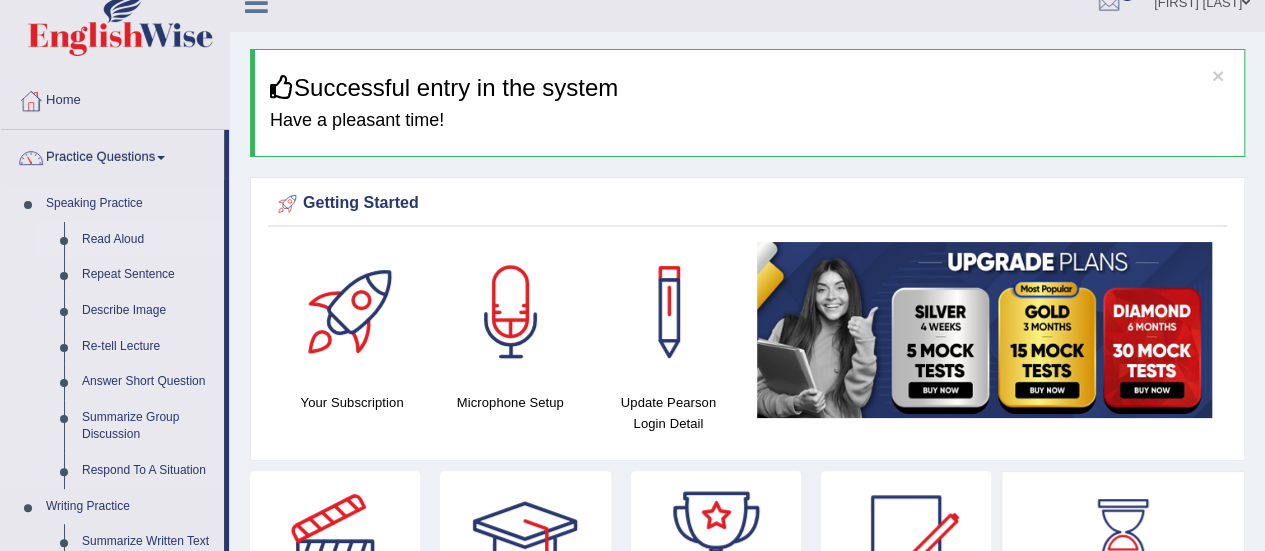 click on "Read Aloud" at bounding box center (148, 240) 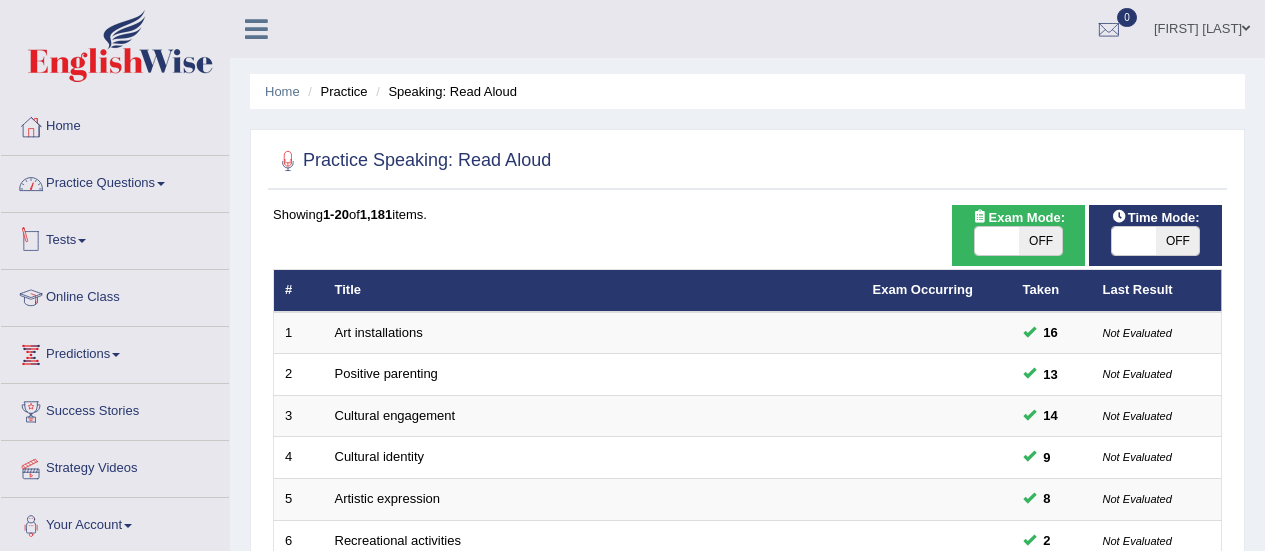 scroll, scrollTop: 0, scrollLeft: 0, axis: both 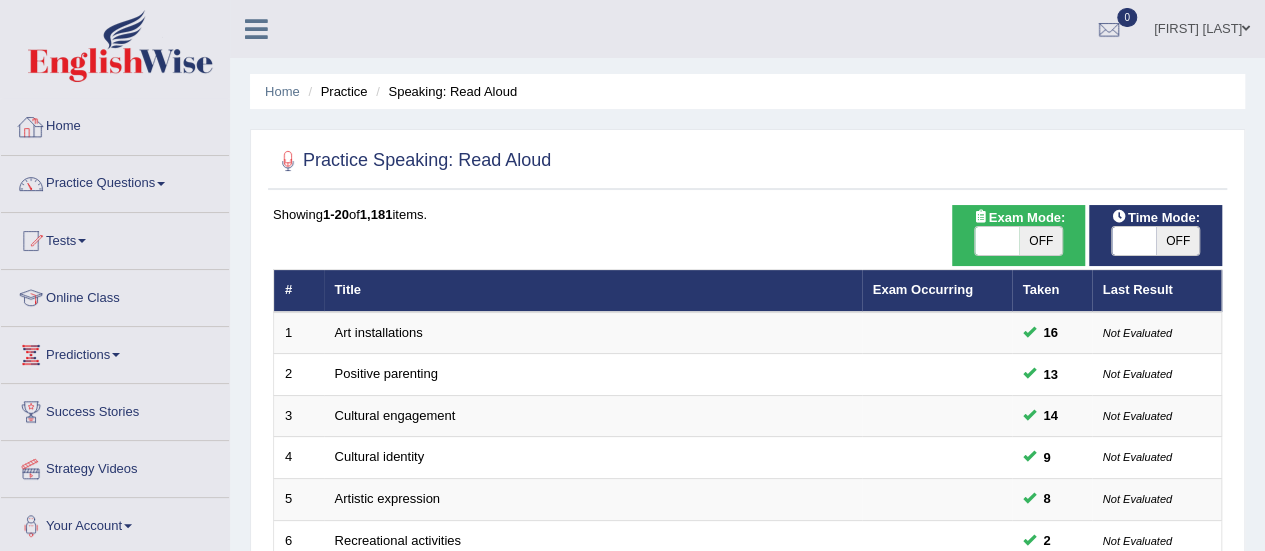 click on "Home" at bounding box center (115, 124) 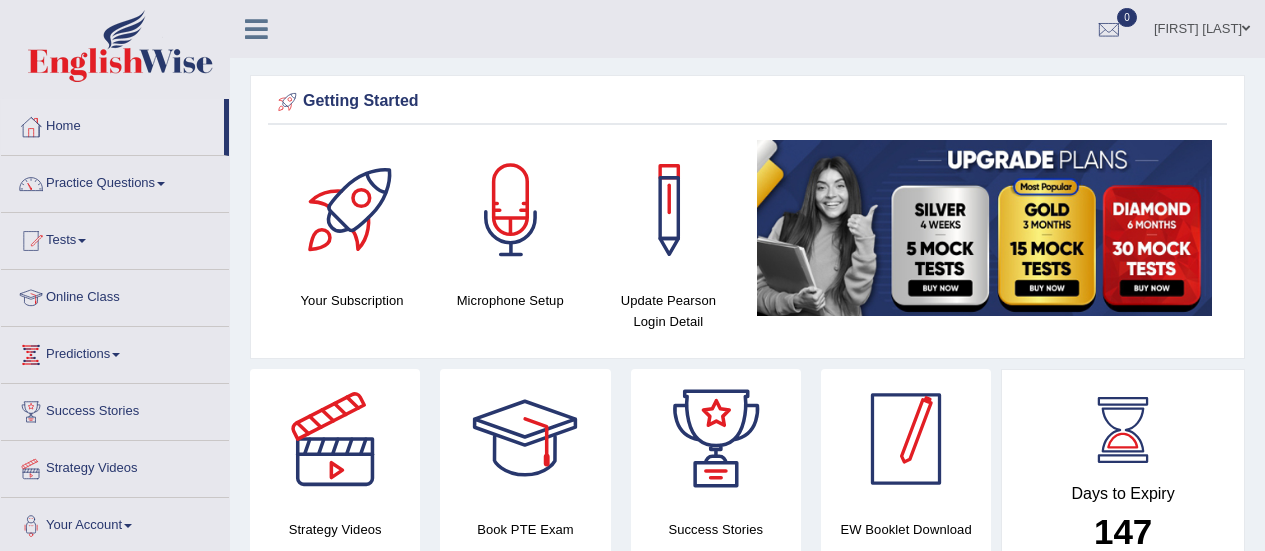 scroll, scrollTop: 520, scrollLeft: 0, axis: vertical 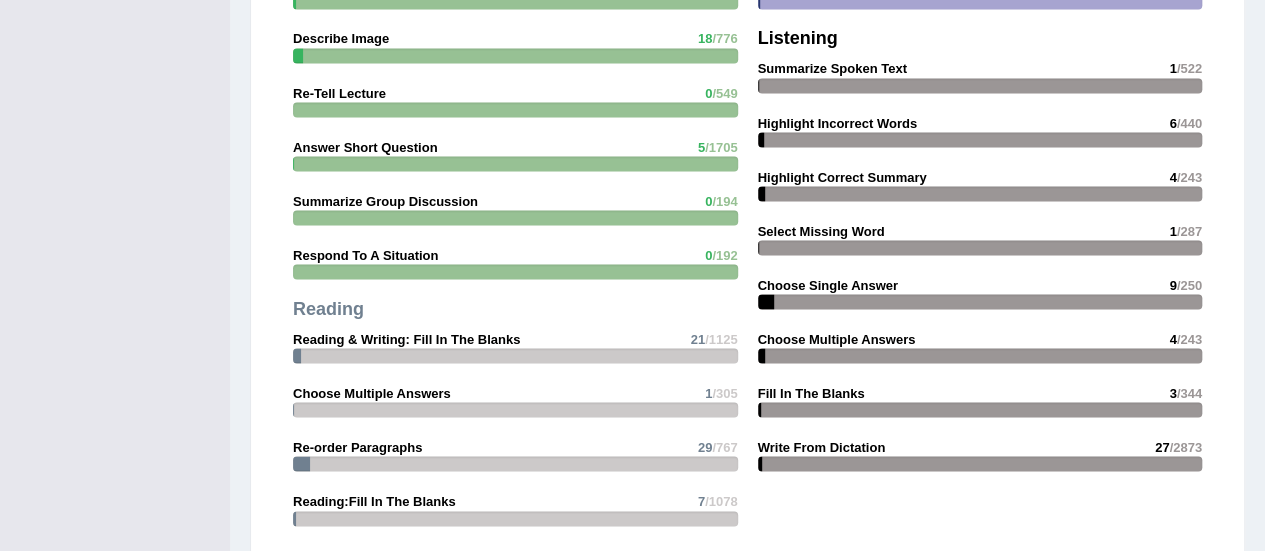click on "Toggle navigation
Home
Practice Questions   Speaking Practice Read Aloud
Repeat Sentence
Describe Image
Re-tell Lecture
Answer Short Question
Summarize Group Discussion
Respond To A Situation
Writing Practice  Summarize Written Text
Write Essay
Reading Practice  Reading & Writing: Fill In The Blanks
Choose Multiple Answers
Re-order Paragraphs
Fill In The Blanks
Choose Single Answer
Listening Practice  Summarize Spoken Text
Highlight Incorrect Words
Highlight Correct Summary
Select Missing Word
Choose Single Answer
Choose Multiple Answers
Fill In The Blanks
Write From Dictation
Pronunciation
Tests  Take Practice Sectional Test
Take Mock Test" at bounding box center [632, -328] 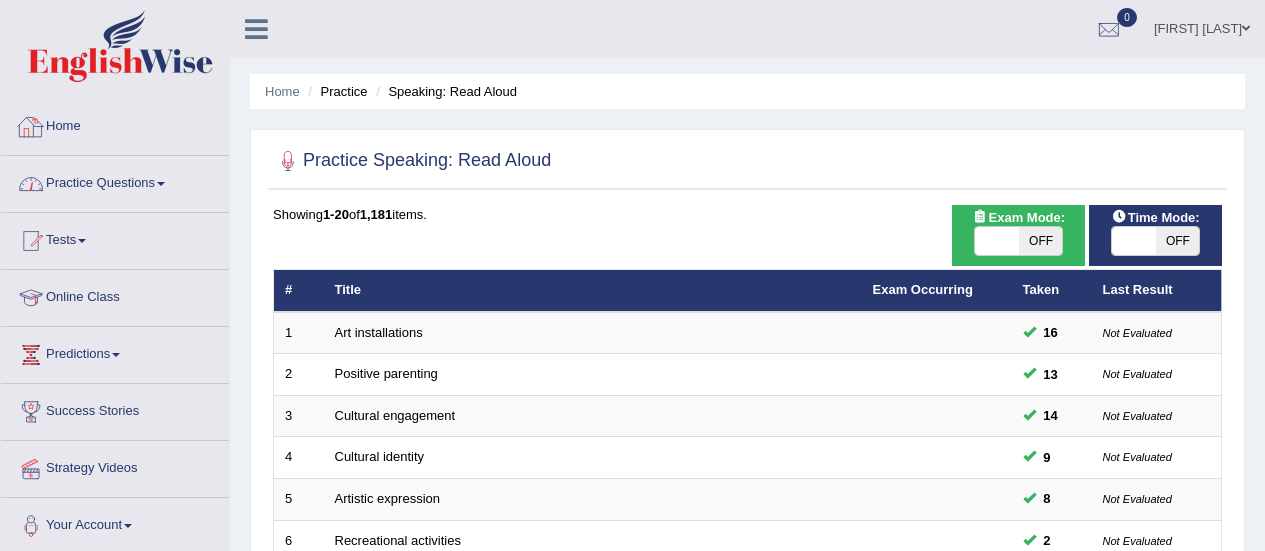 scroll, scrollTop: 0, scrollLeft: 0, axis: both 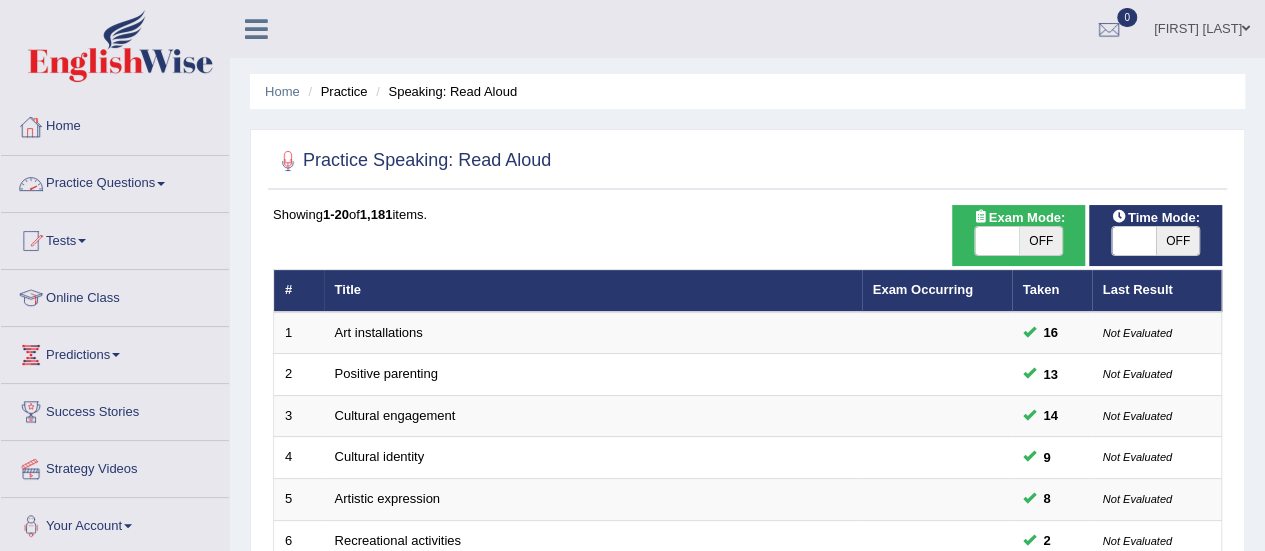 click on "Practice Questions" at bounding box center (115, 181) 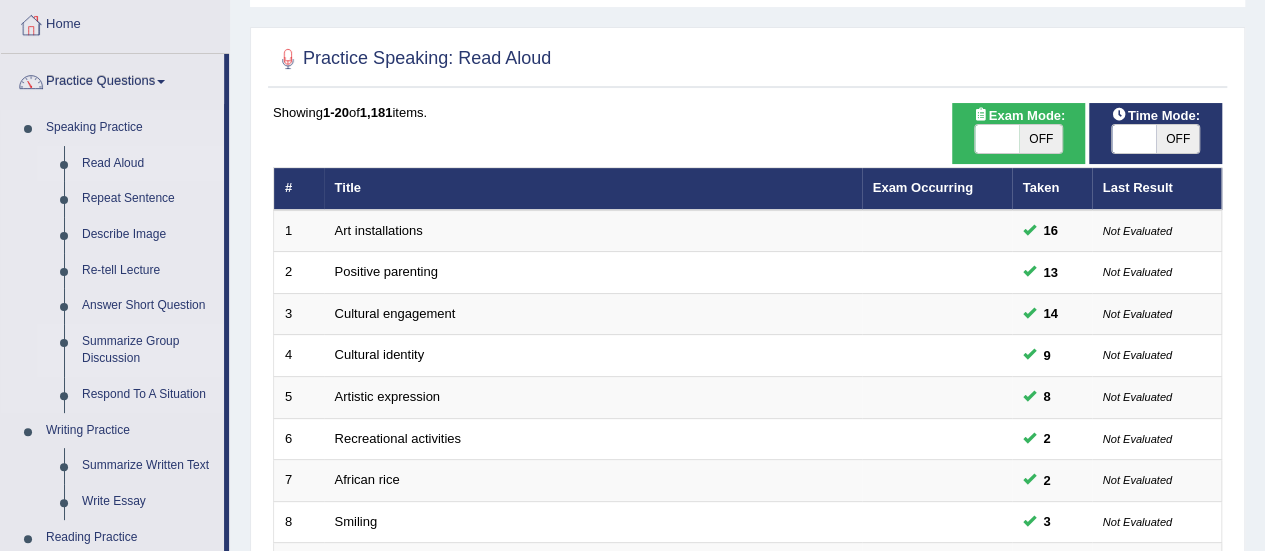scroll, scrollTop: 100, scrollLeft: 0, axis: vertical 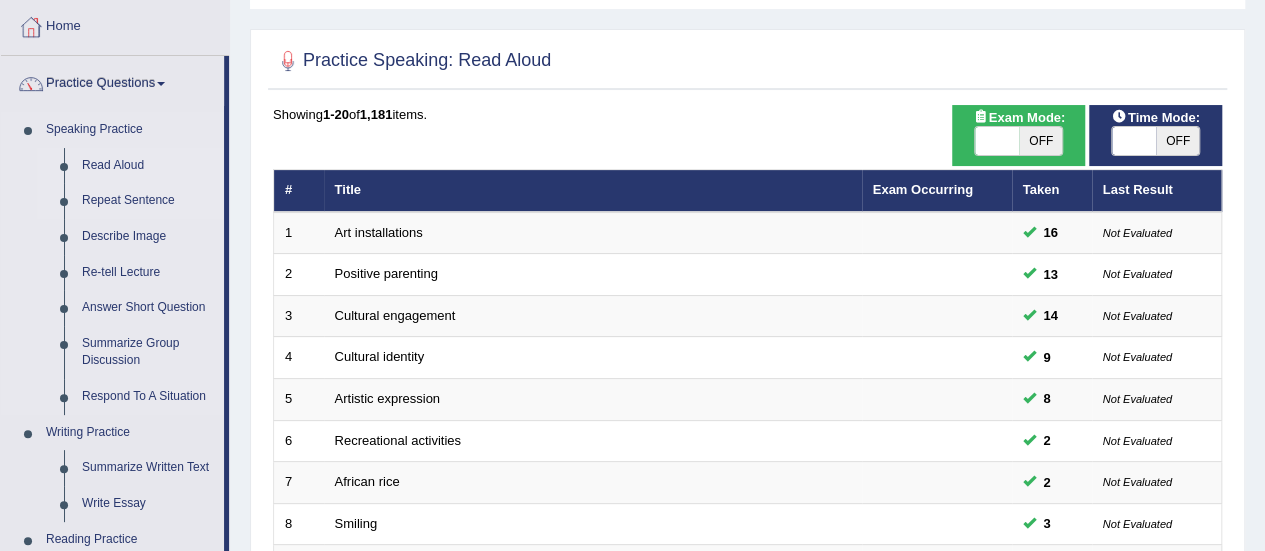 click on "Repeat Sentence" at bounding box center (148, 201) 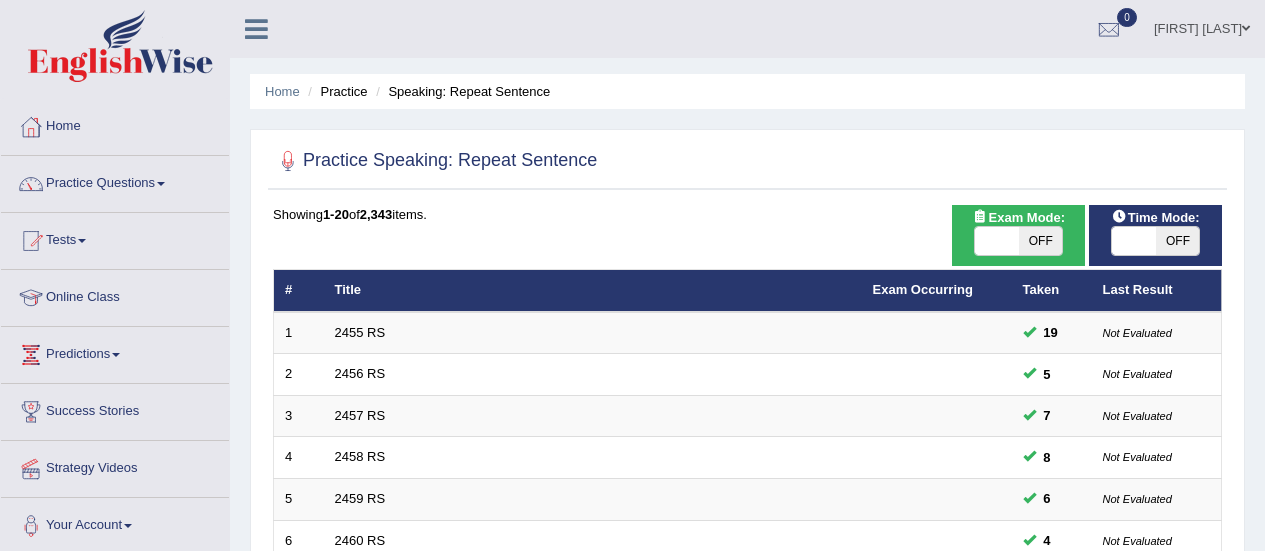 scroll, scrollTop: 500, scrollLeft: 0, axis: vertical 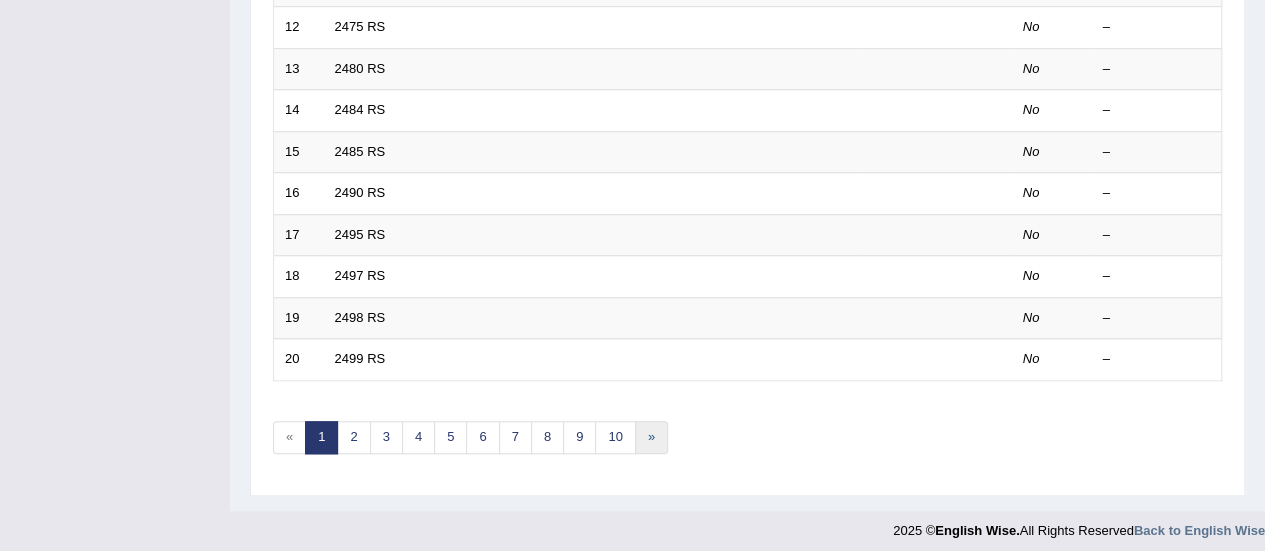 click on "»" at bounding box center [651, 437] 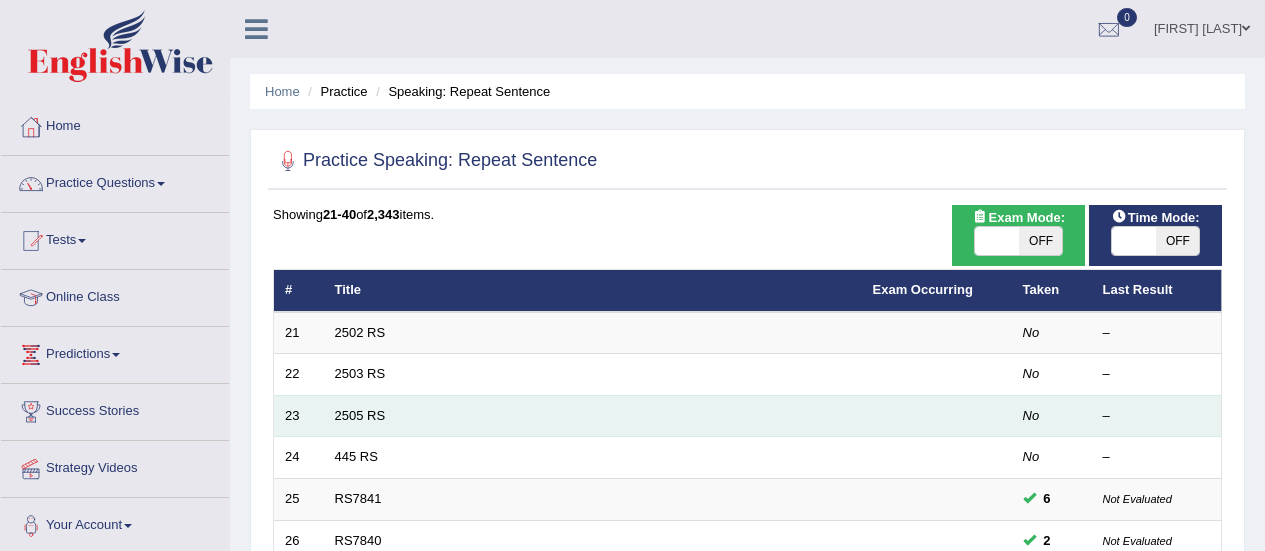 scroll, scrollTop: 0, scrollLeft: 0, axis: both 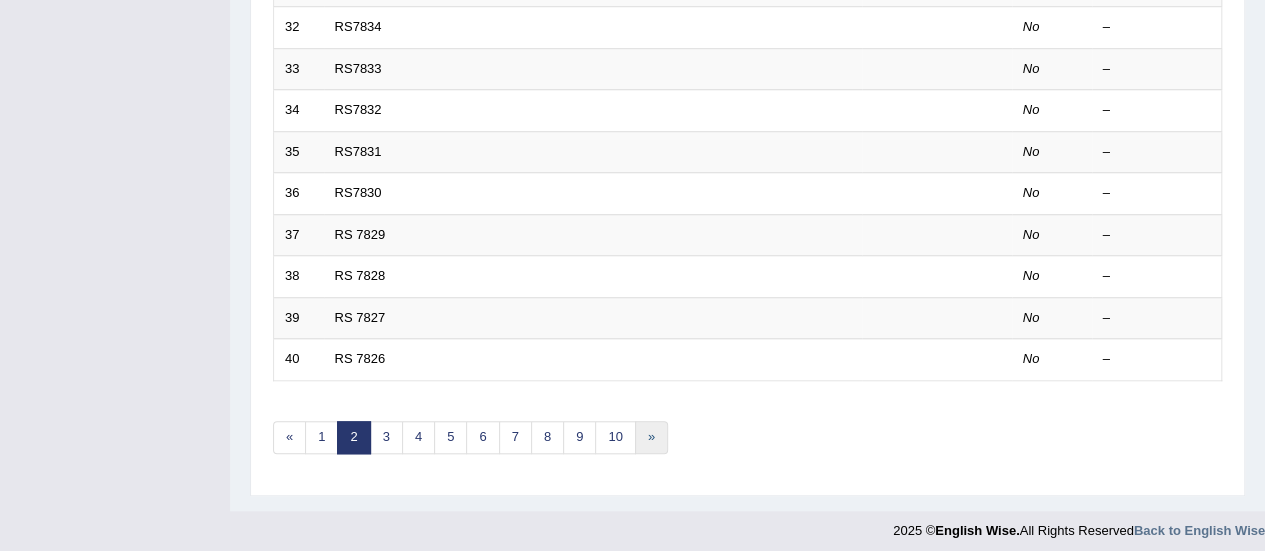 click on "»" at bounding box center [651, 437] 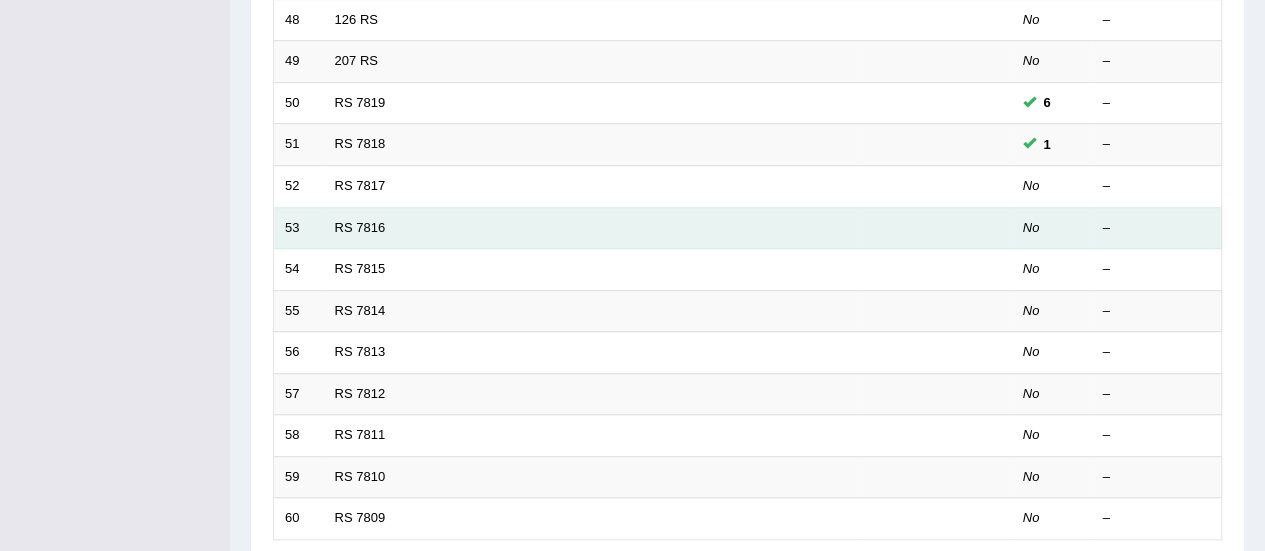 scroll, scrollTop: 0, scrollLeft: 0, axis: both 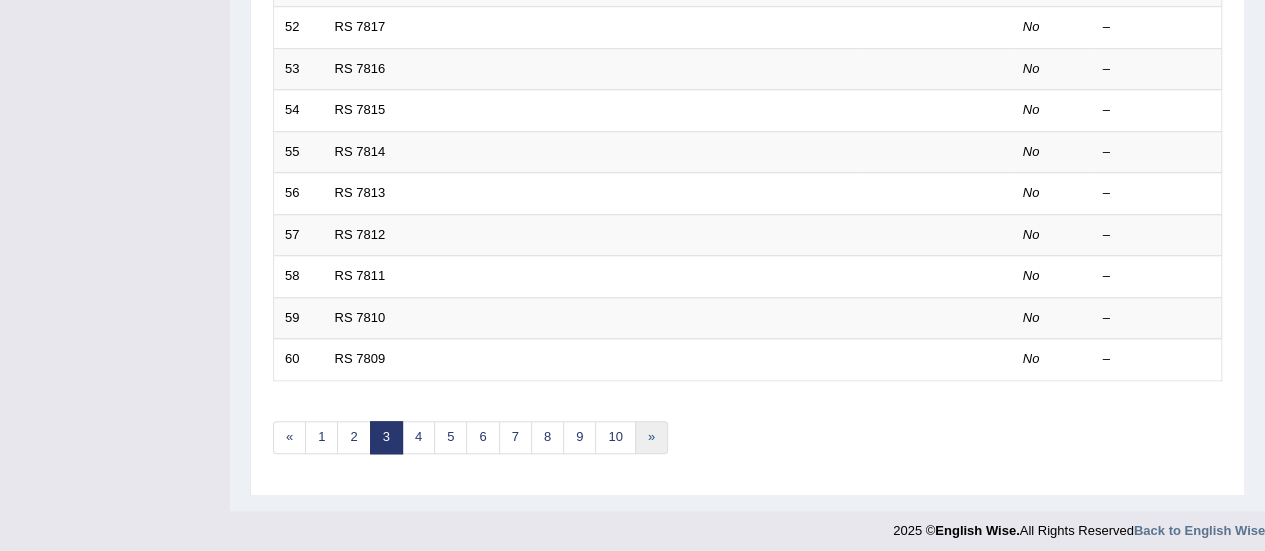click on "»" at bounding box center (651, 437) 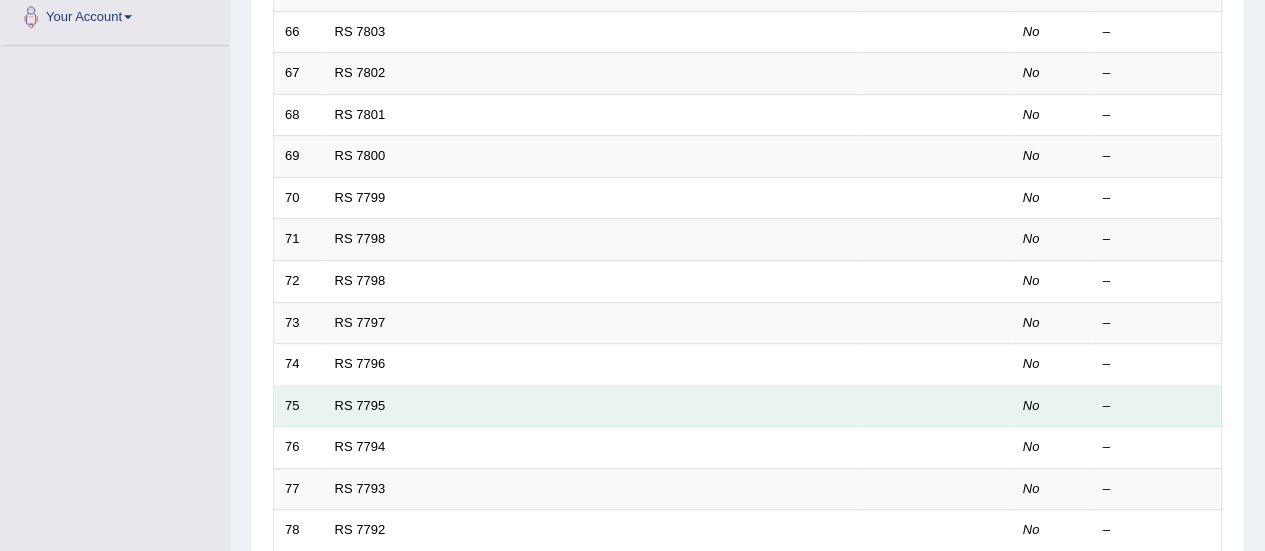 scroll, scrollTop: 0, scrollLeft: 0, axis: both 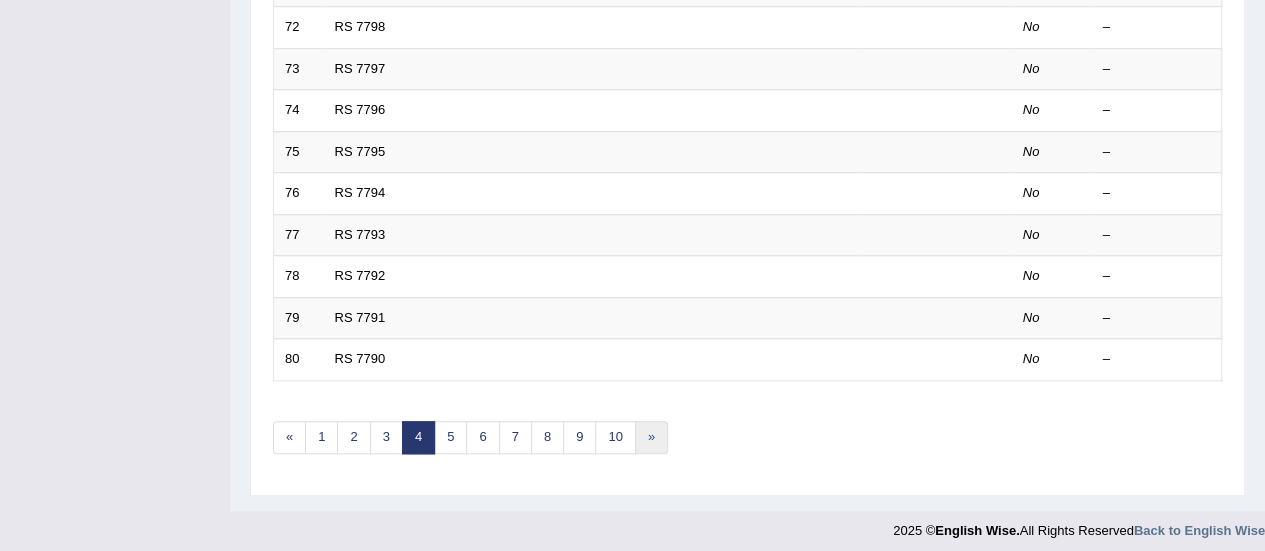 click on "»" at bounding box center [651, 437] 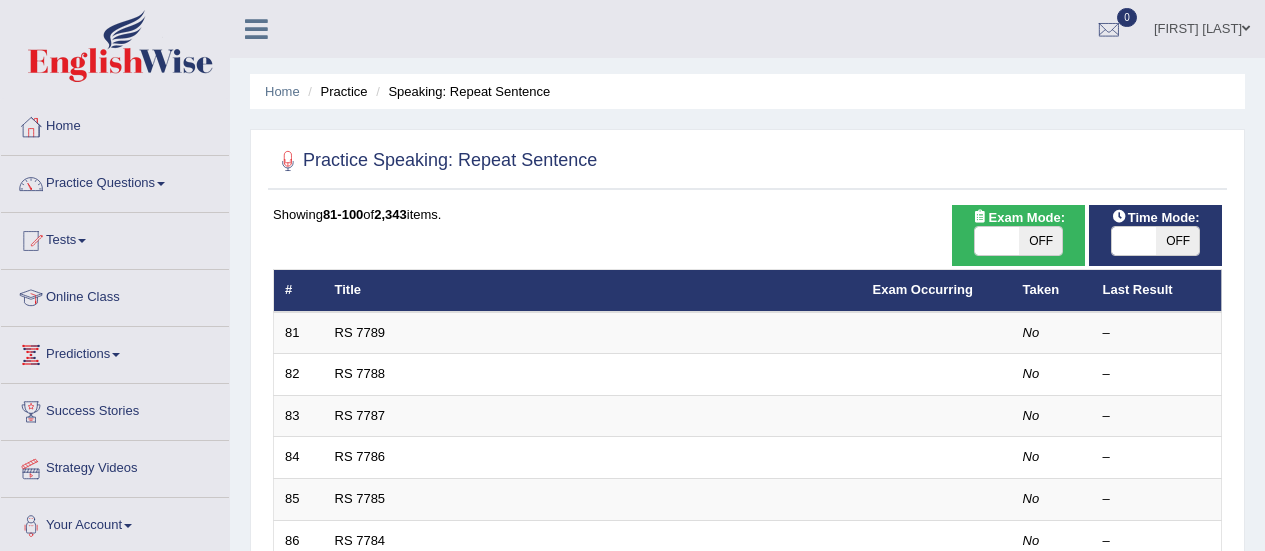 scroll, scrollTop: 1, scrollLeft: 0, axis: vertical 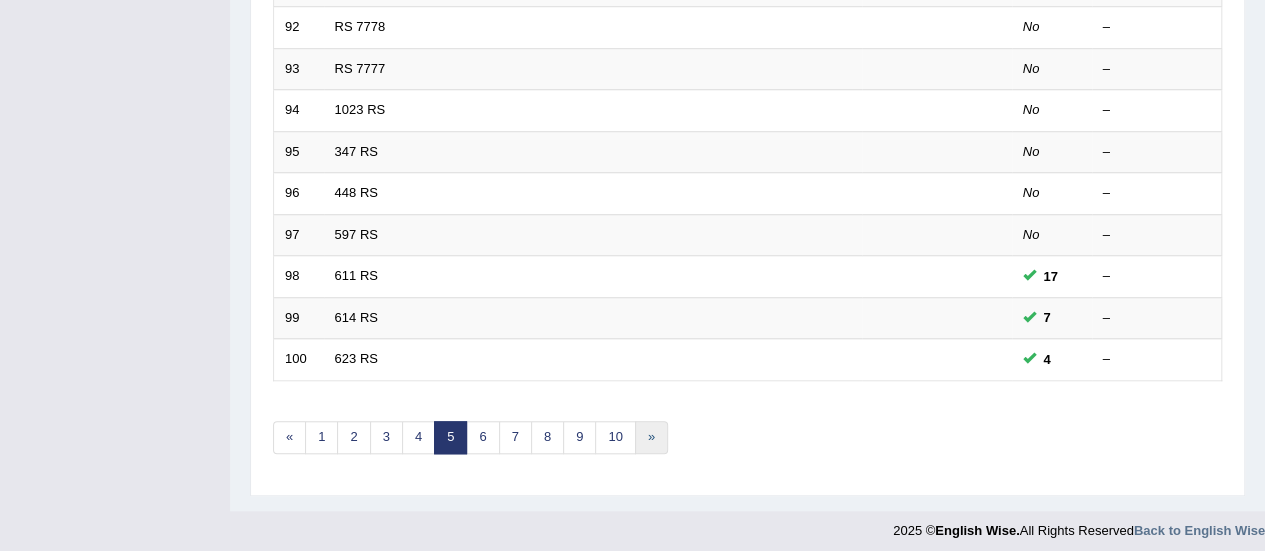 click on "»" at bounding box center [651, 437] 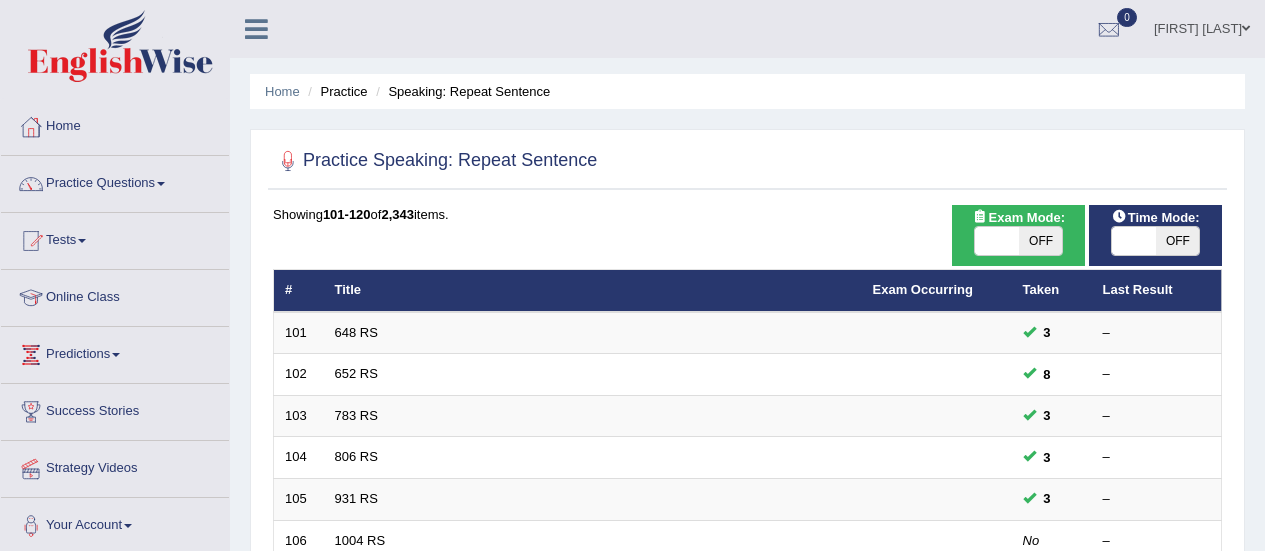 scroll, scrollTop: 500, scrollLeft: 0, axis: vertical 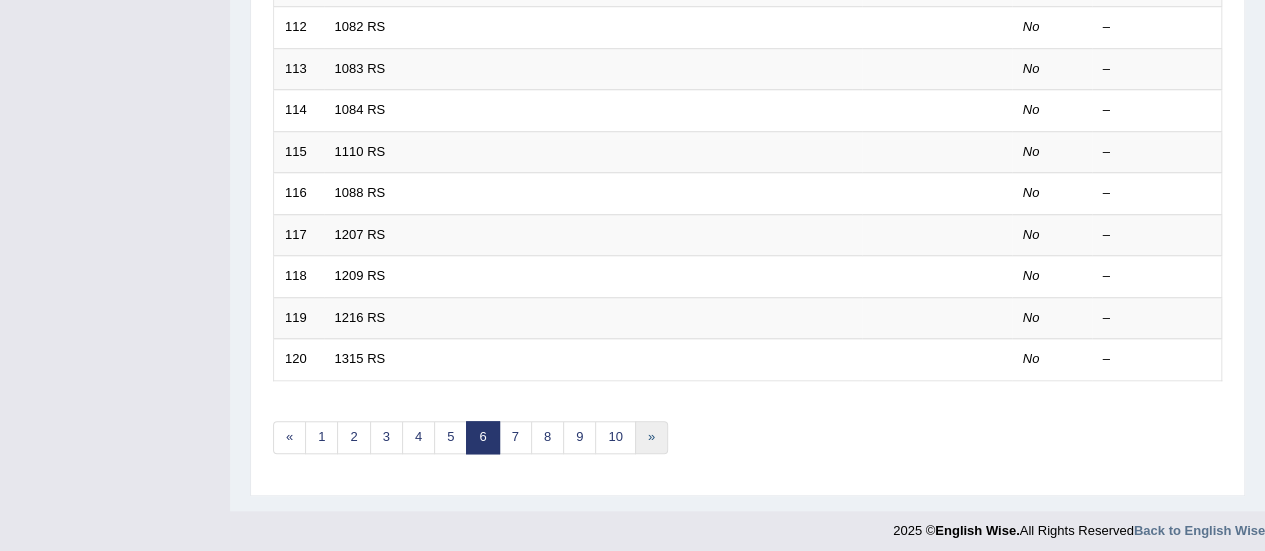 click on "»" at bounding box center [651, 437] 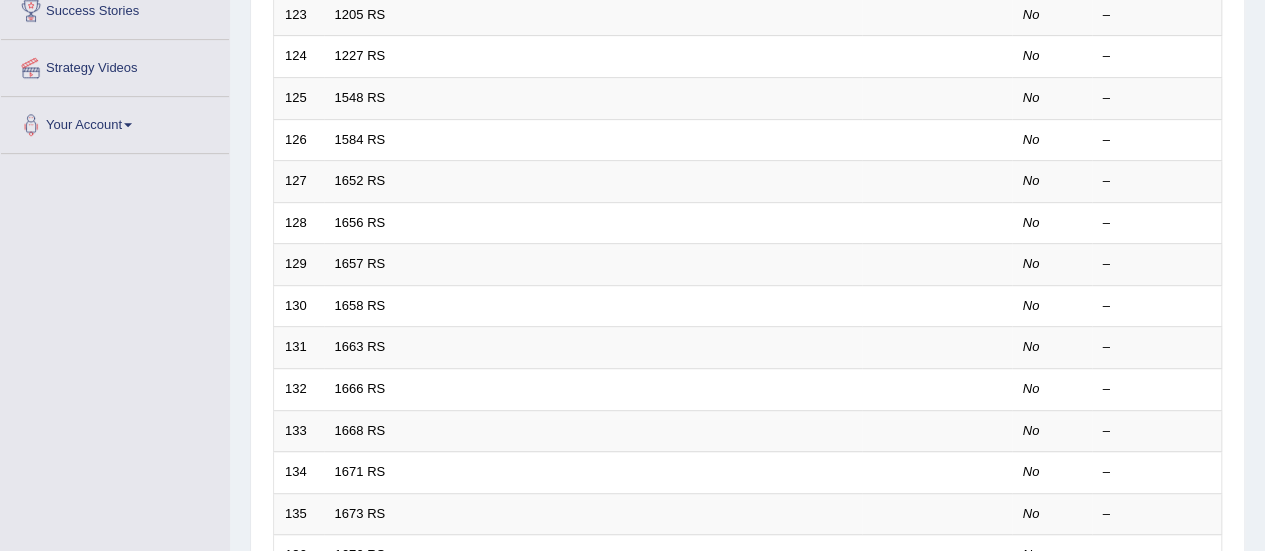 scroll, scrollTop: 0, scrollLeft: 0, axis: both 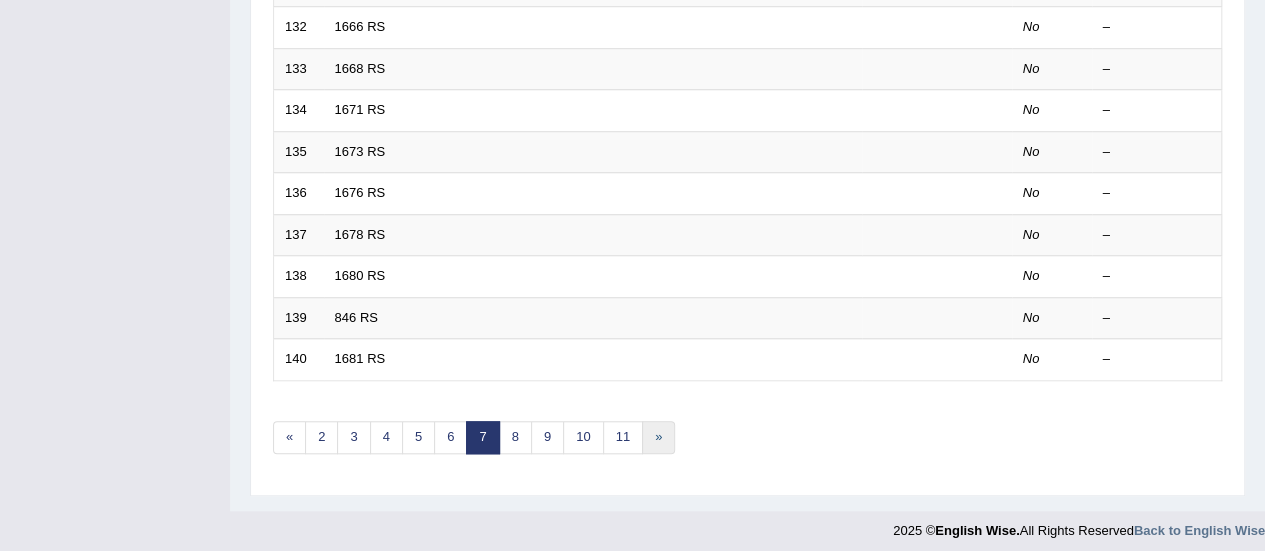 click on "»" at bounding box center (658, 437) 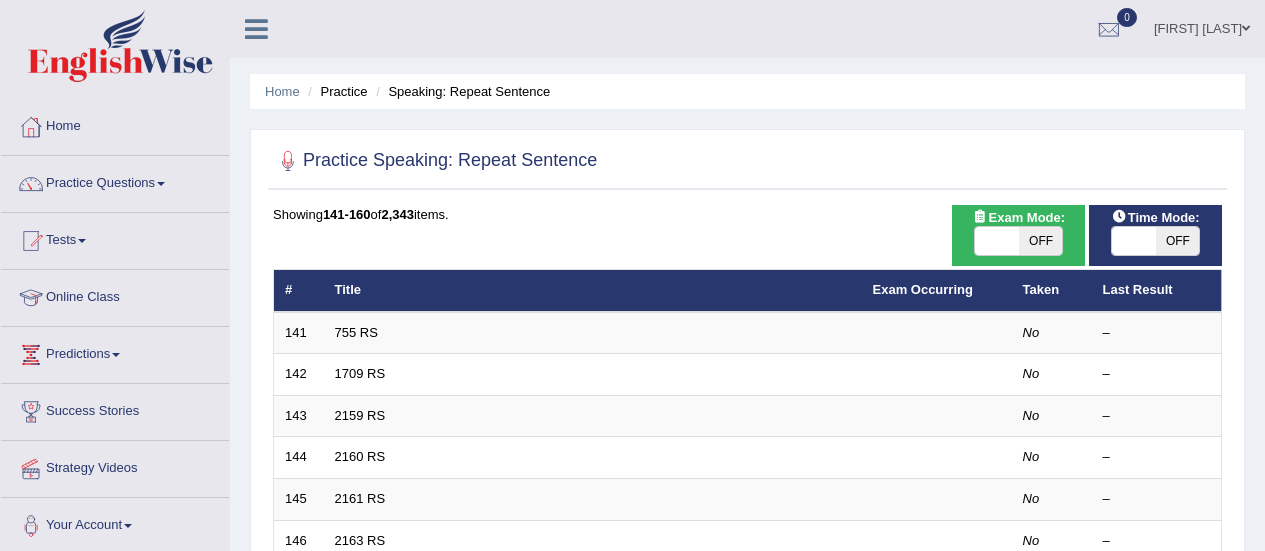 scroll, scrollTop: 500, scrollLeft: 0, axis: vertical 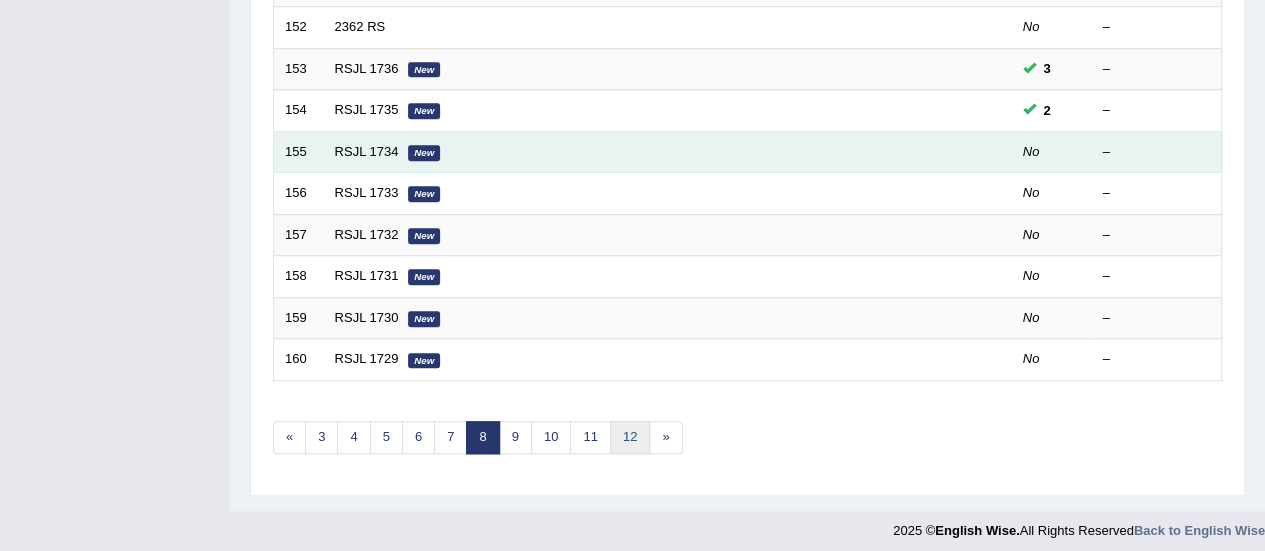 click on "12" at bounding box center [630, 437] 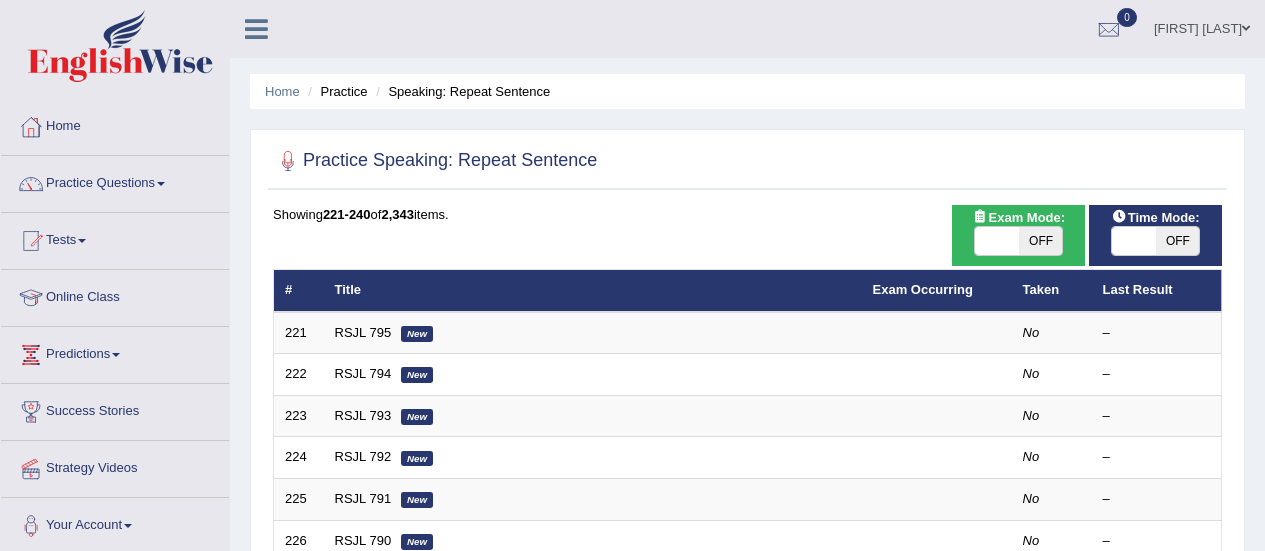 scroll, scrollTop: 0, scrollLeft: 0, axis: both 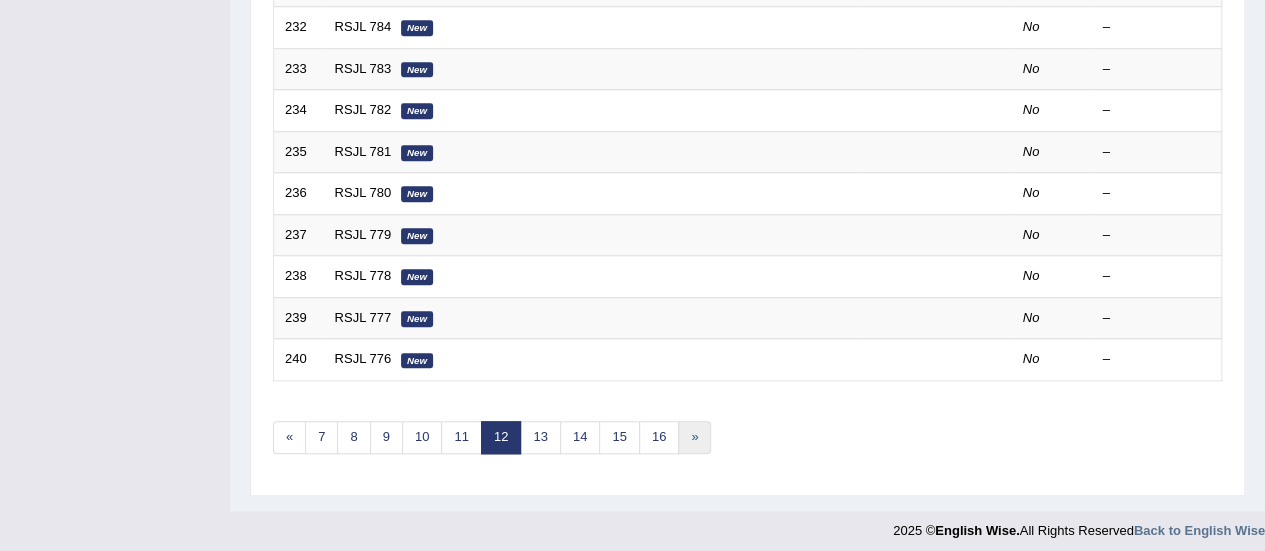 click on "»" at bounding box center (694, 437) 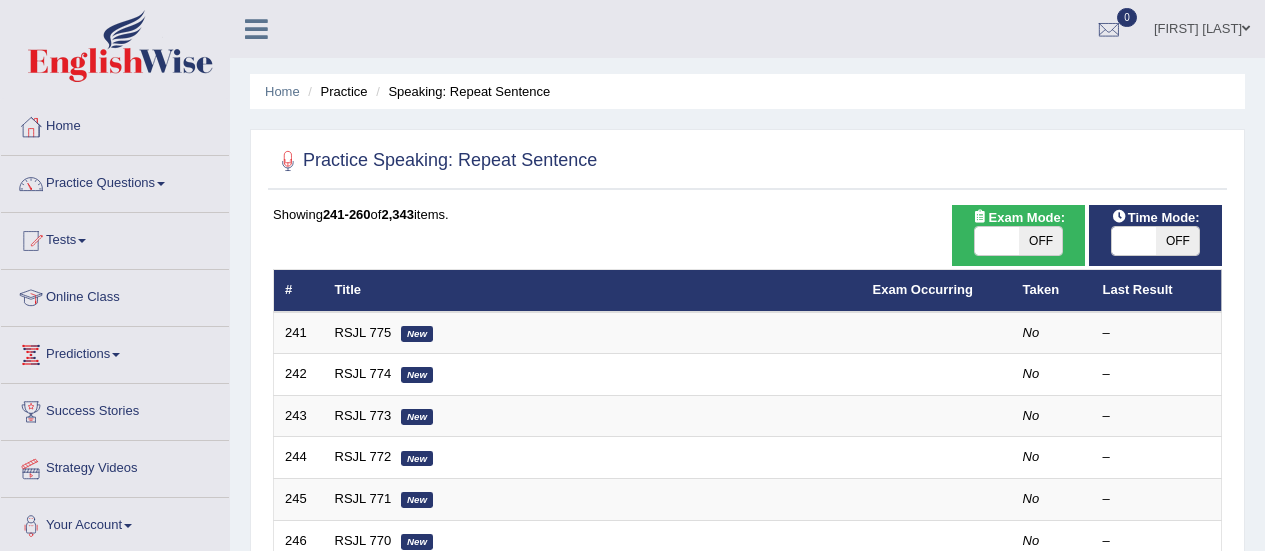 scroll, scrollTop: 500, scrollLeft: 0, axis: vertical 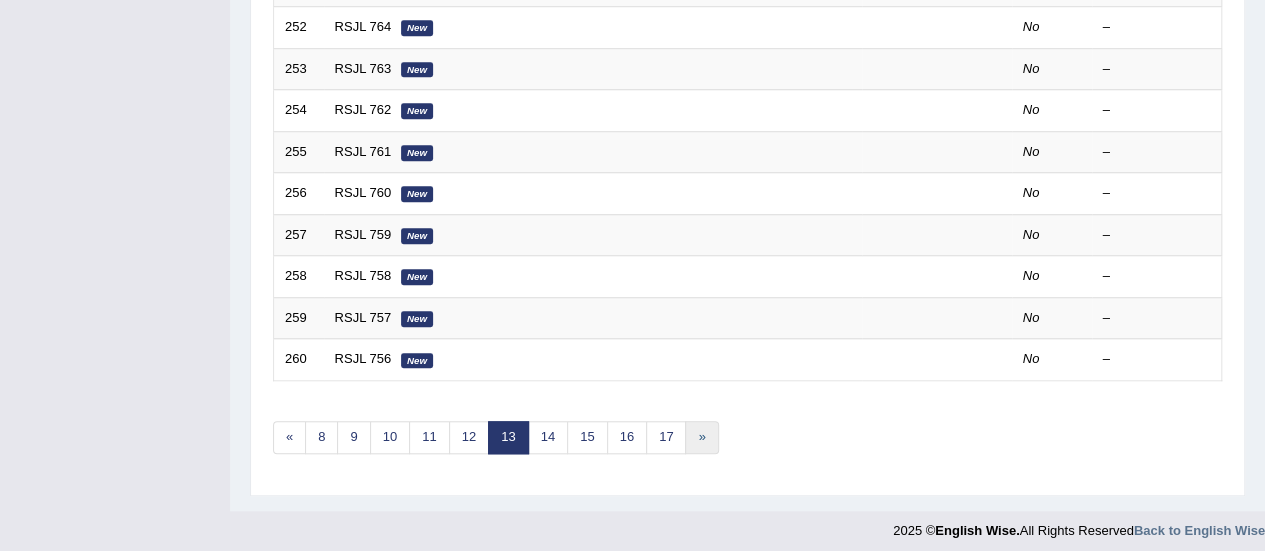 click on "»" at bounding box center (701, 437) 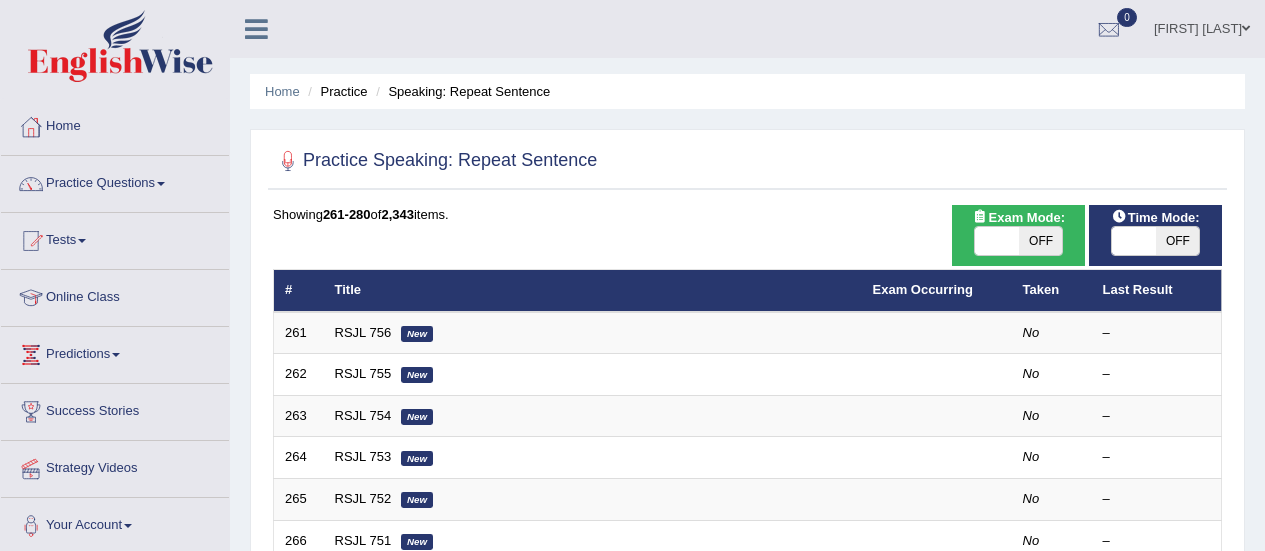 scroll, scrollTop: 763, scrollLeft: 0, axis: vertical 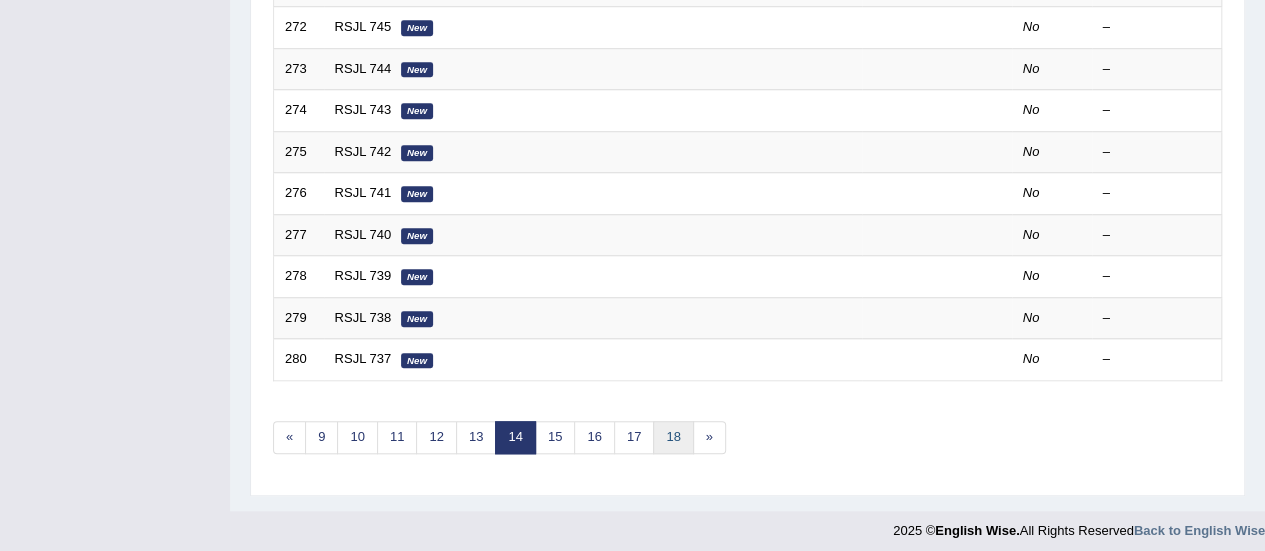 click on "18" at bounding box center [673, 437] 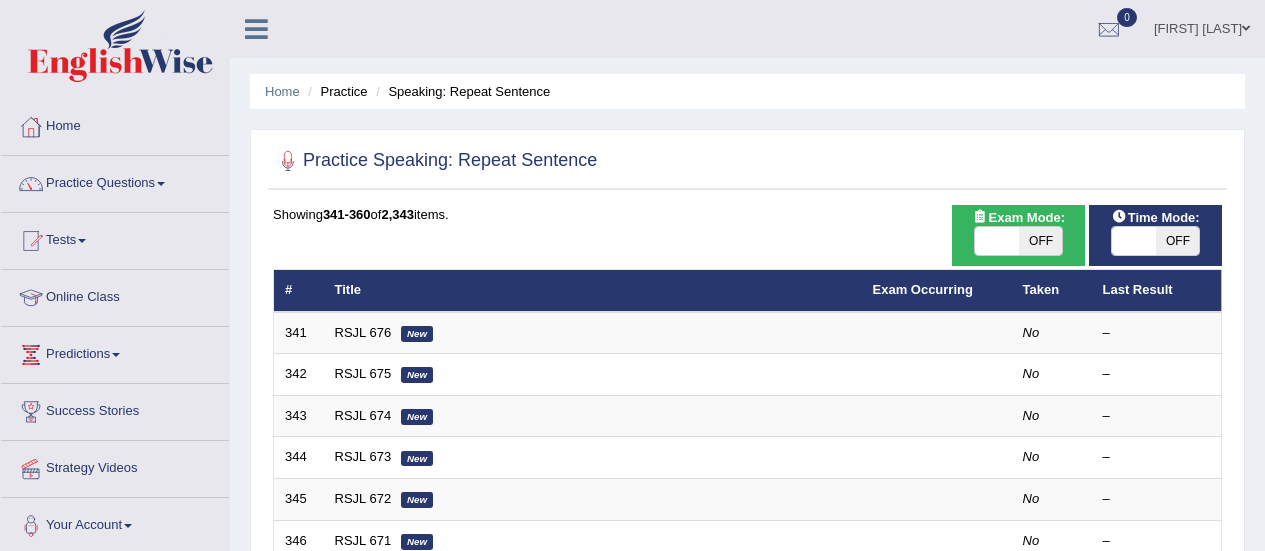 scroll, scrollTop: 600, scrollLeft: 0, axis: vertical 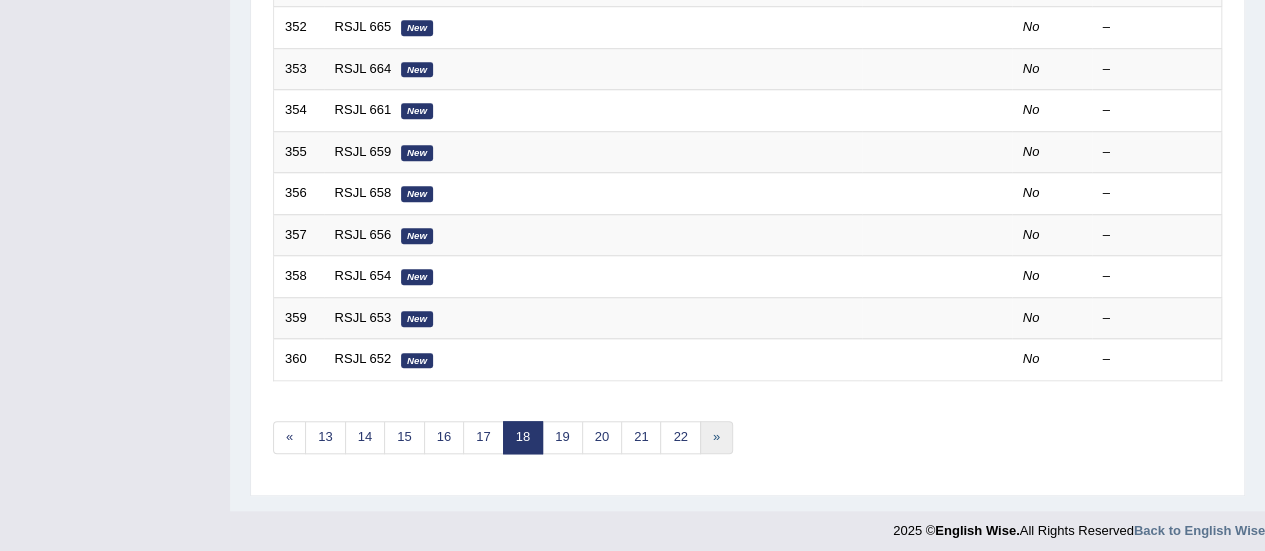 click on "»" at bounding box center [716, 437] 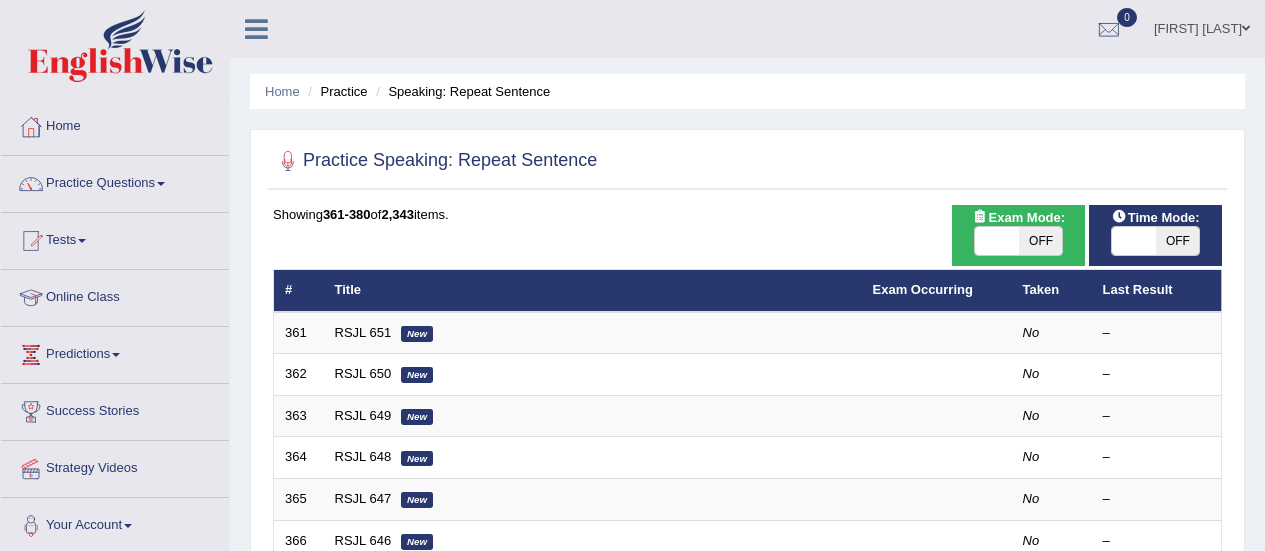 scroll, scrollTop: 674, scrollLeft: 0, axis: vertical 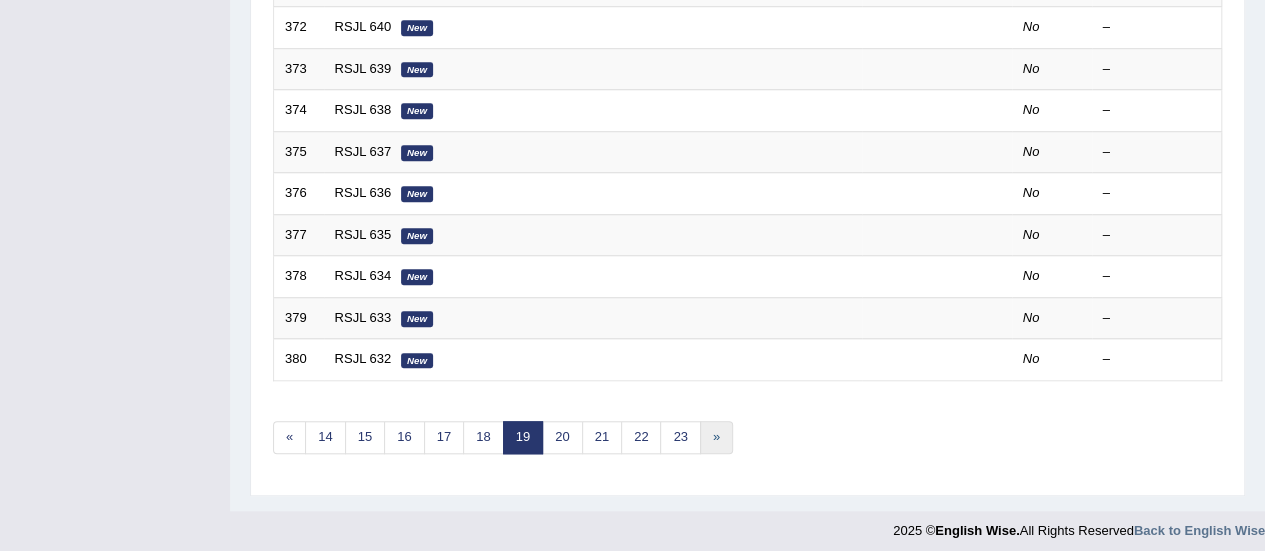 click on "»" at bounding box center (716, 437) 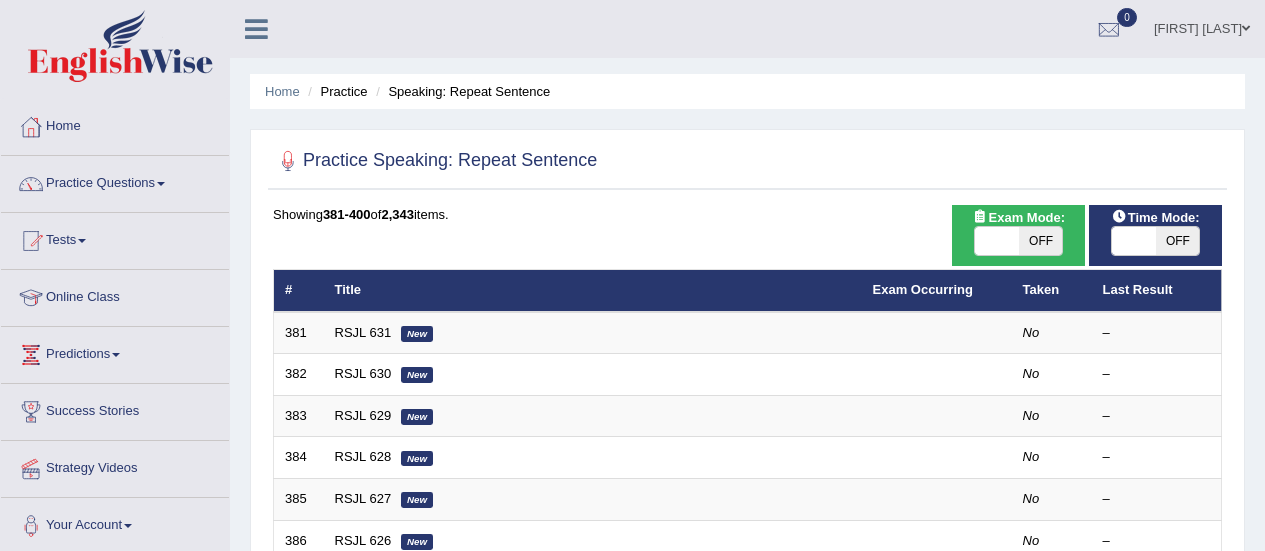 scroll, scrollTop: 678, scrollLeft: 0, axis: vertical 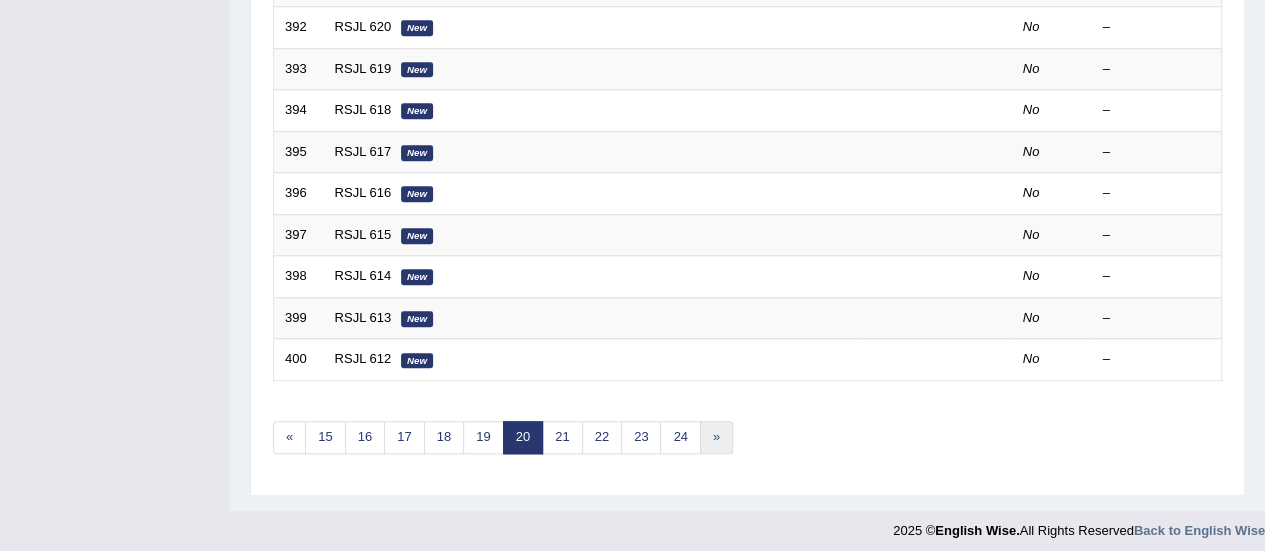 click on "»" at bounding box center (716, 437) 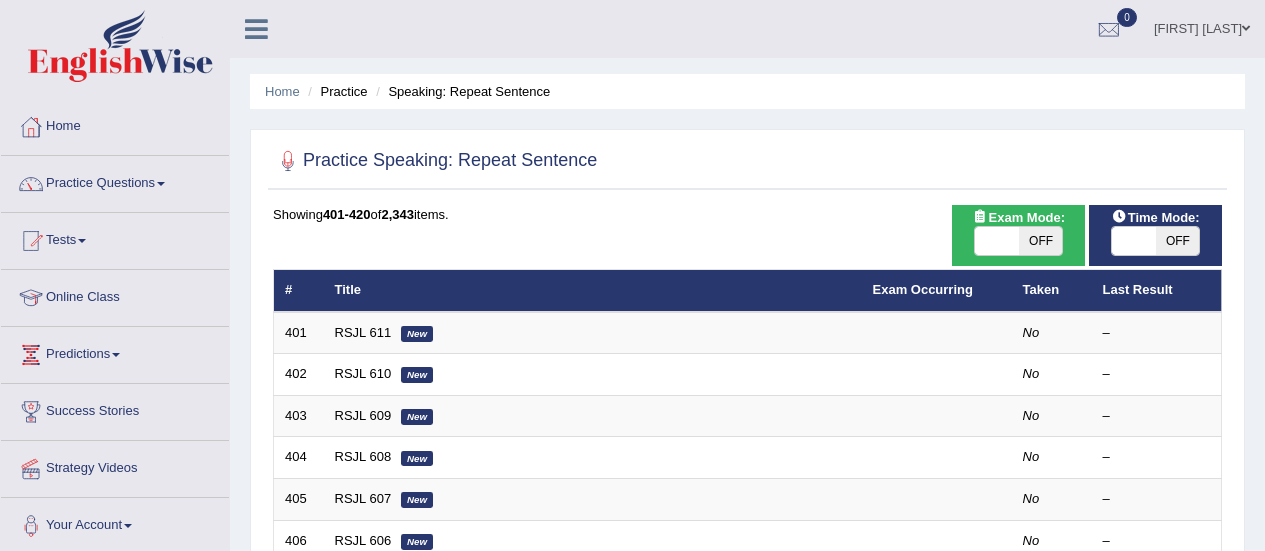 scroll, scrollTop: 500, scrollLeft: 0, axis: vertical 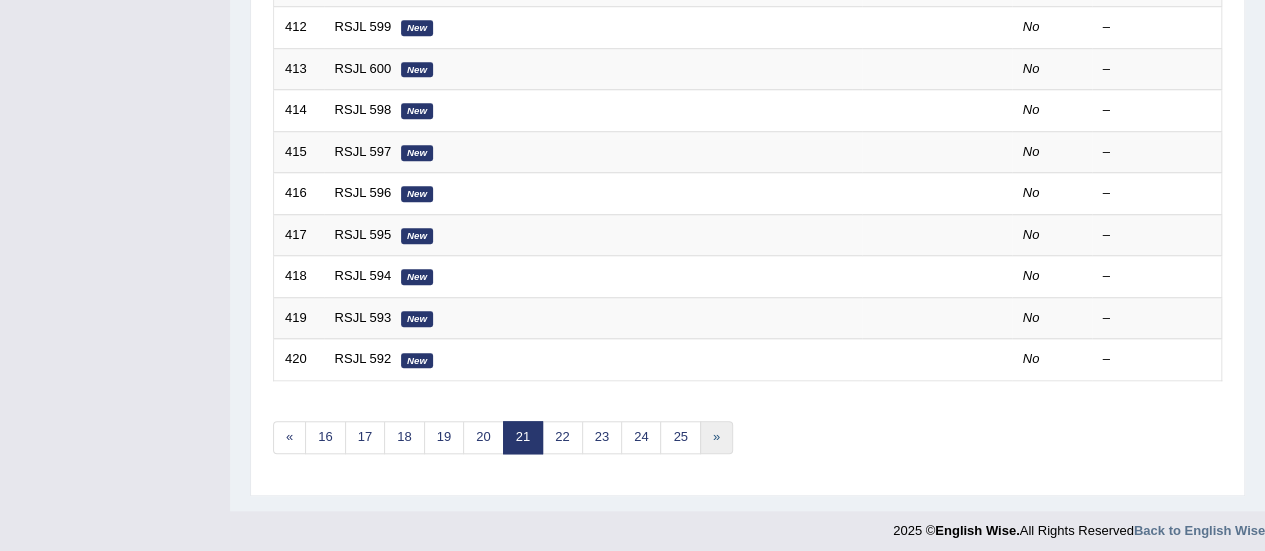 click on "»" at bounding box center [716, 437] 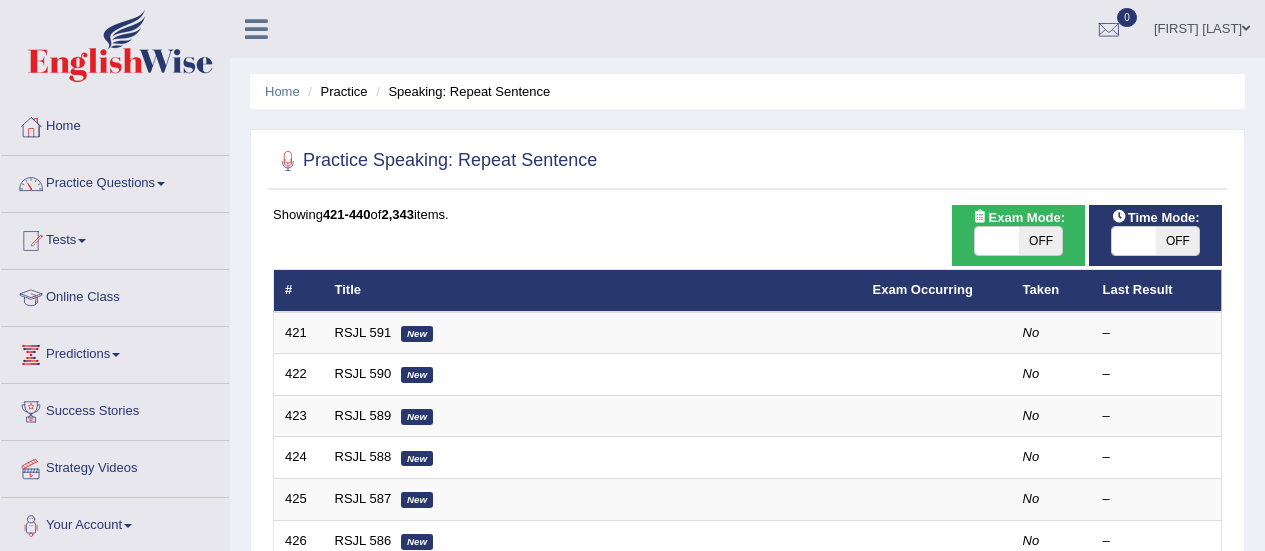scroll, scrollTop: 0, scrollLeft: 0, axis: both 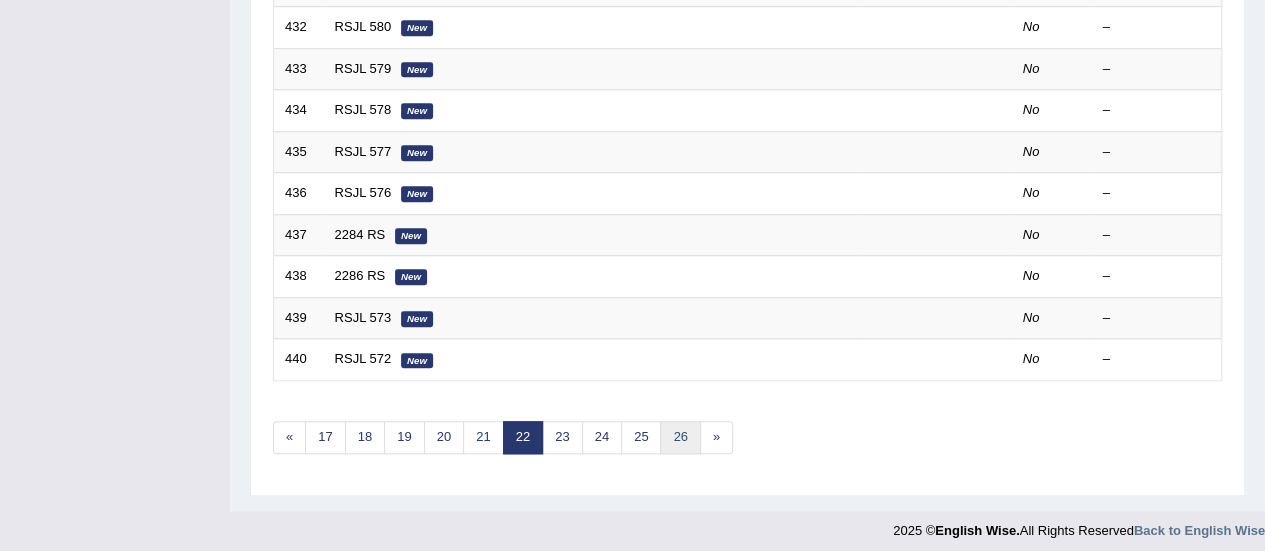 click on "26" at bounding box center (680, 437) 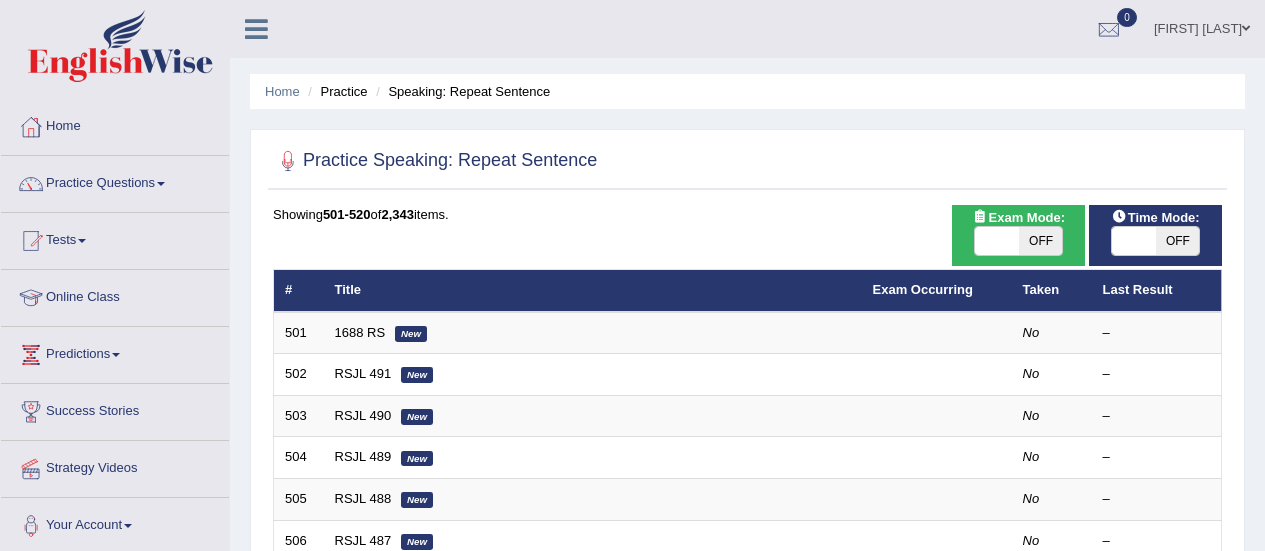 scroll, scrollTop: 670, scrollLeft: 0, axis: vertical 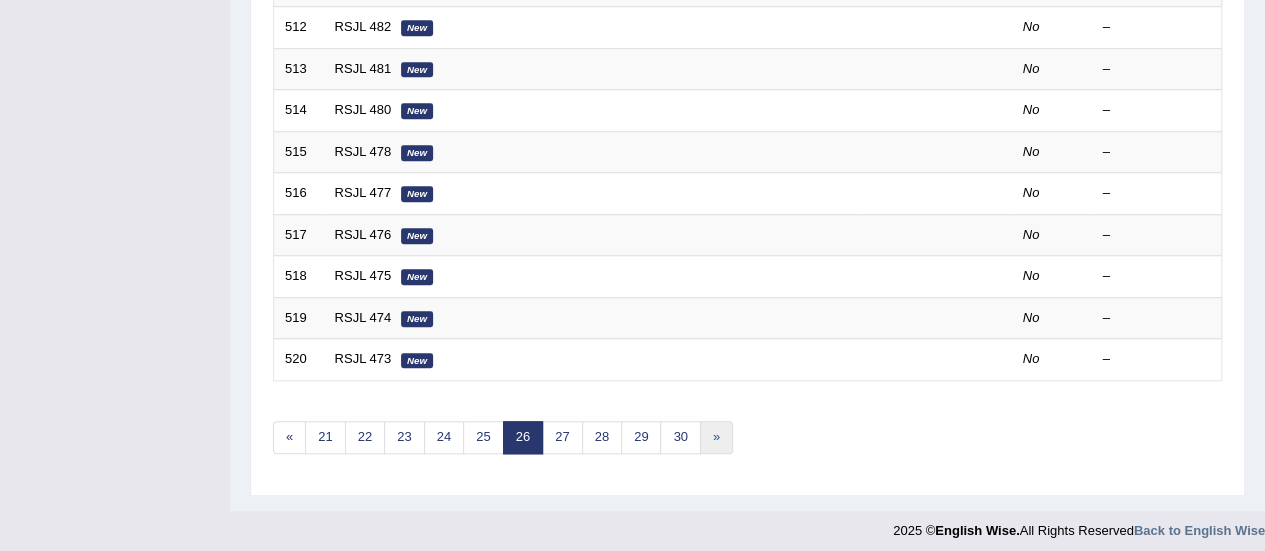 click on "»" at bounding box center (716, 437) 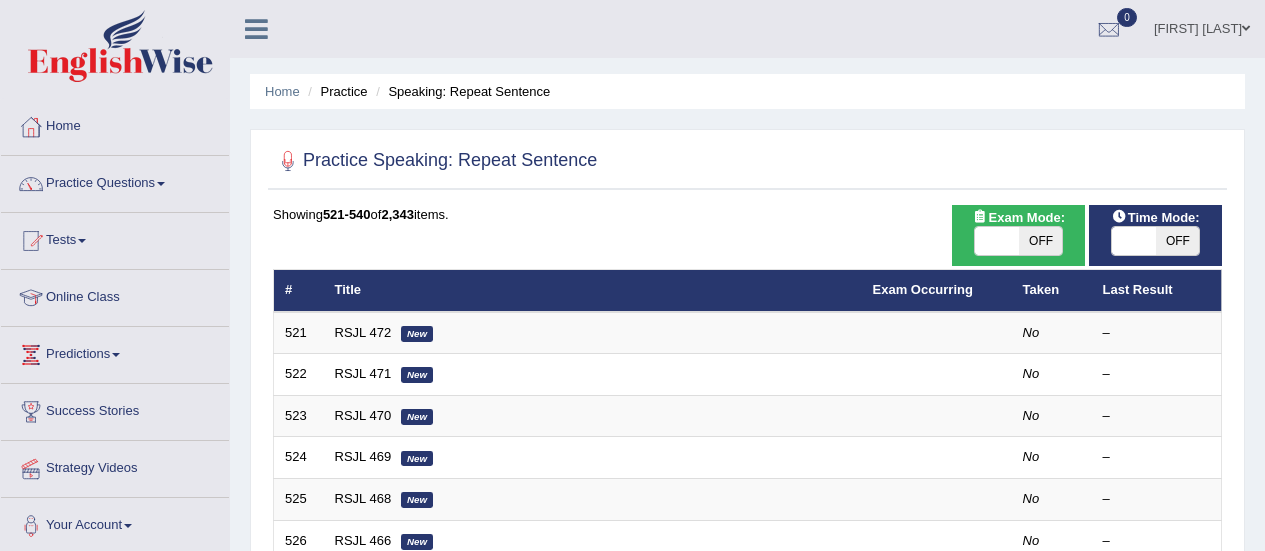 scroll, scrollTop: 763, scrollLeft: 0, axis: vertical 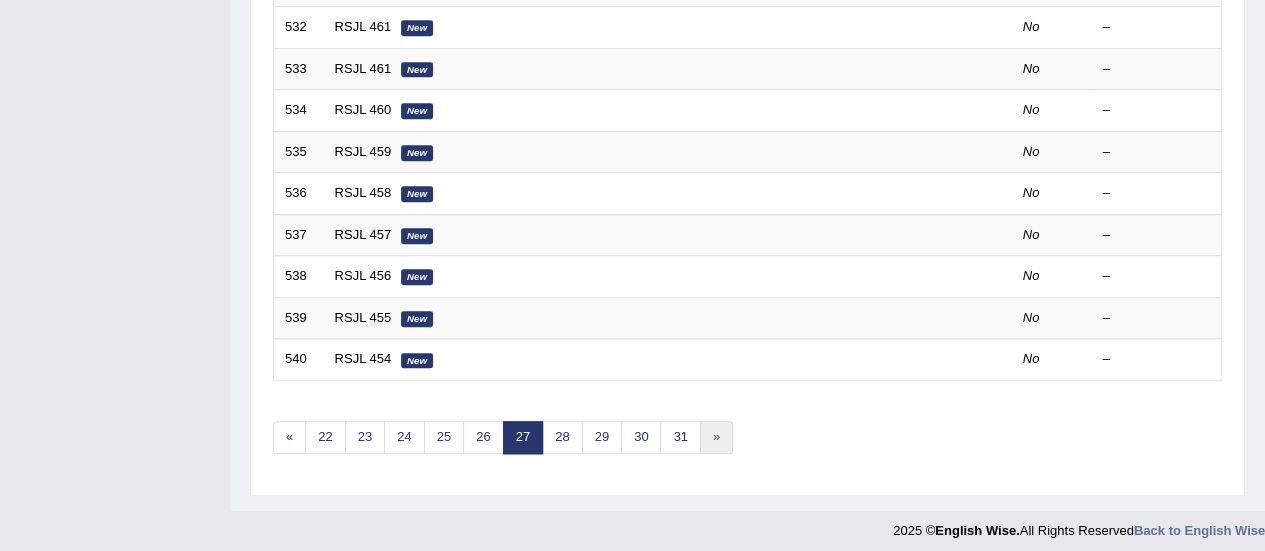 click on "»" at bounding box center [716, 437] 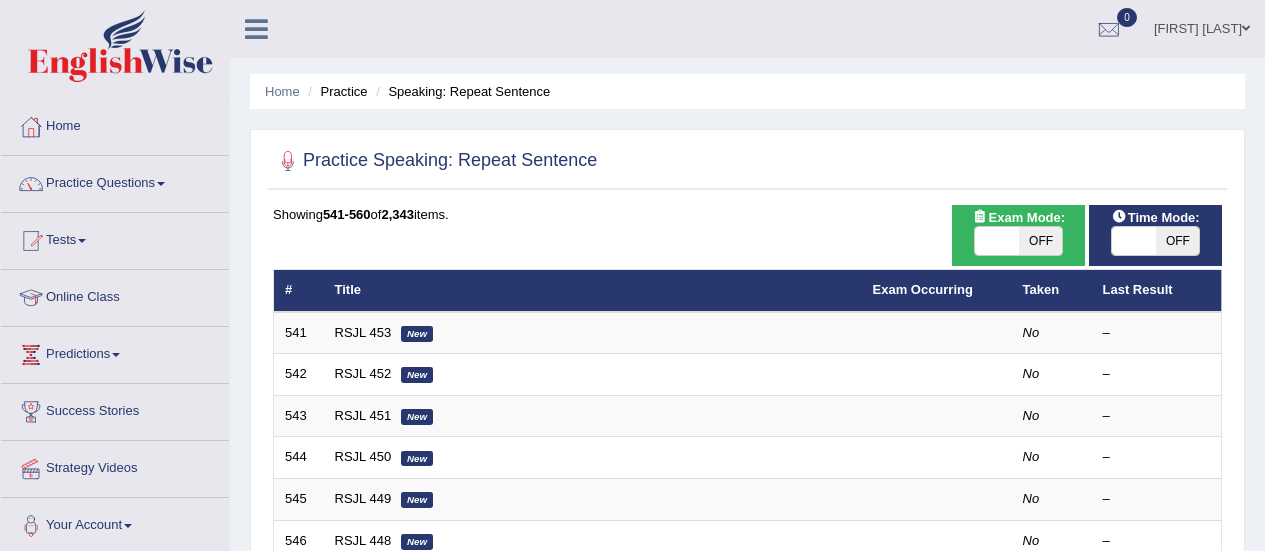 scroll, scrollTop: 395, scrollLeft: 0, axis: vertical 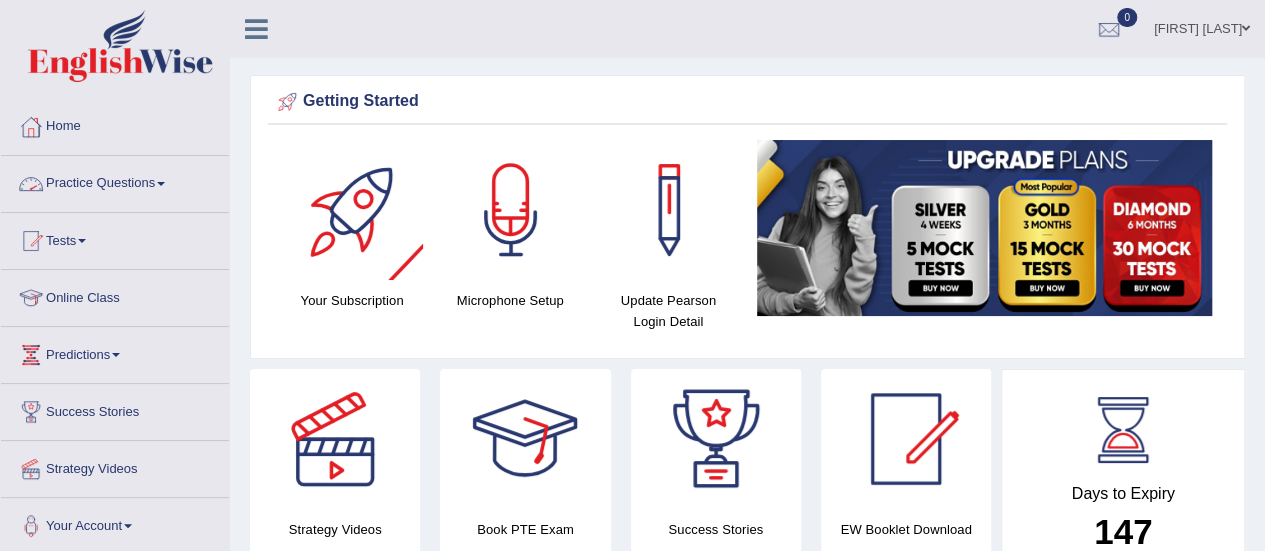 click on "Practice Questions" at bounding box center (115, 181) 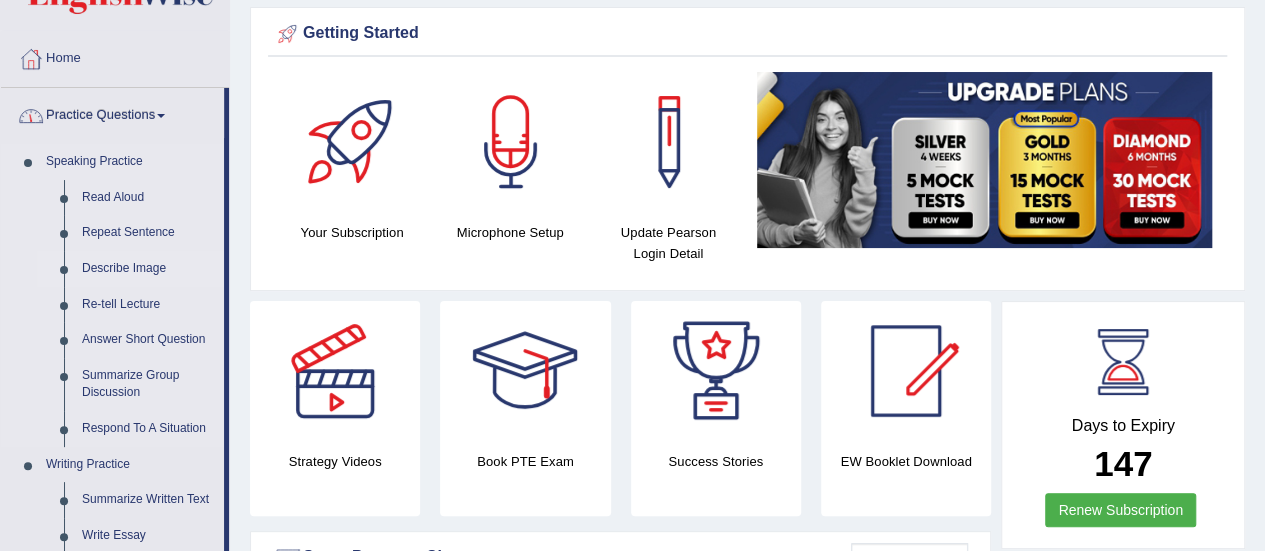 scroll, scrollTop: 100, scrollLeft: 0, axis: vertical 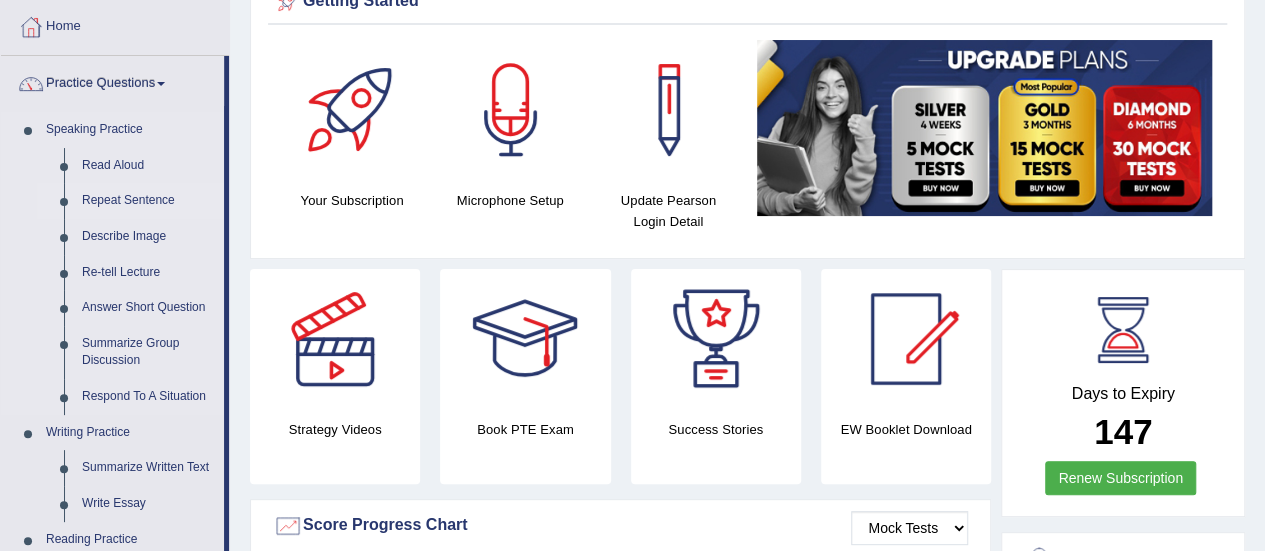 click on "Repeat Sentence" at bounding box center (148, 201) 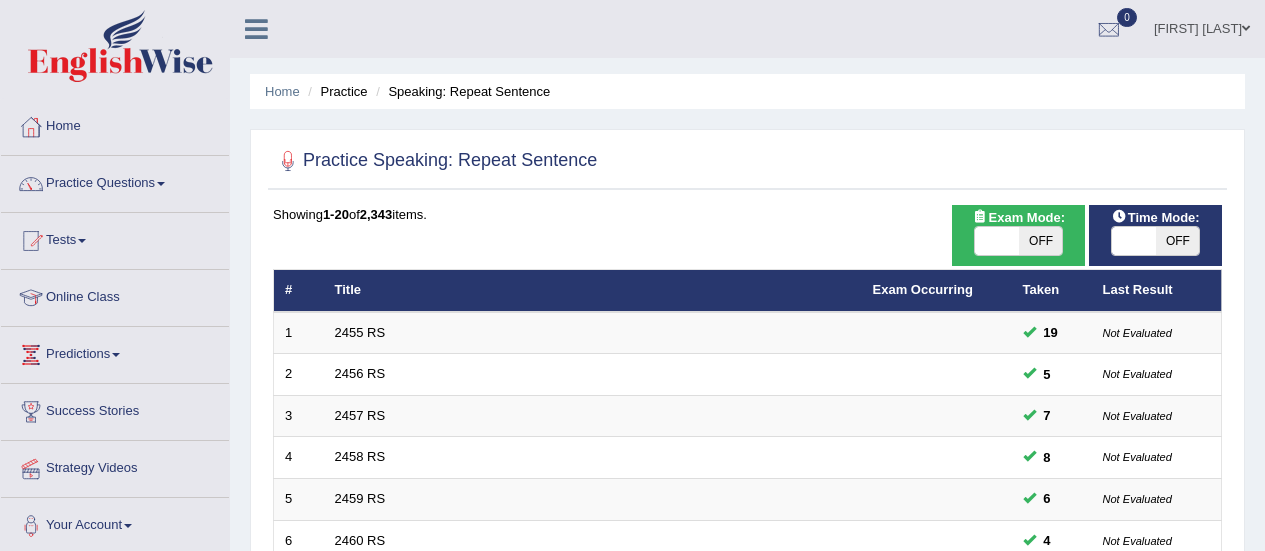 scroll, scrollTop: 103, scrollLeft: 0, axis: vertical 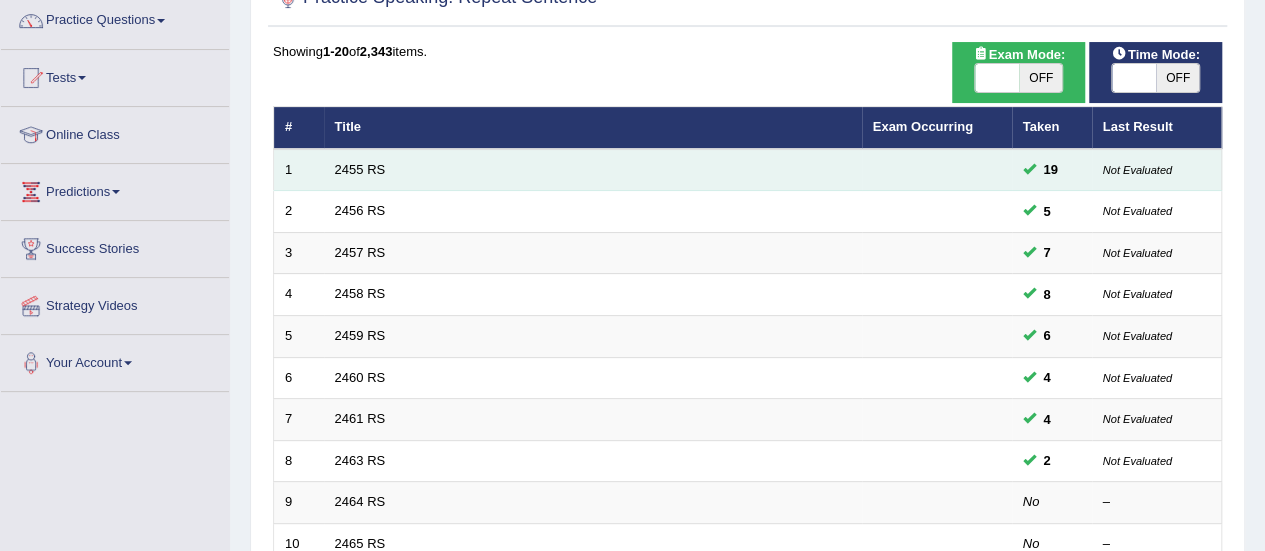 click on "2455 RS" at bounding box center [593, 170] 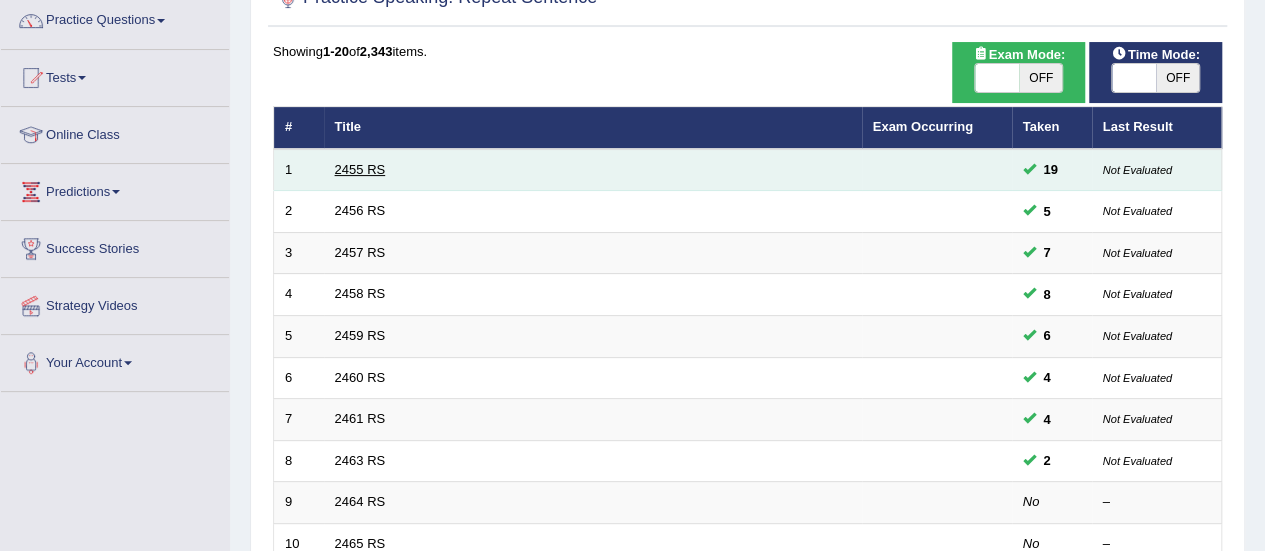 click on "2455 RS" at bounding box center [360, 169] 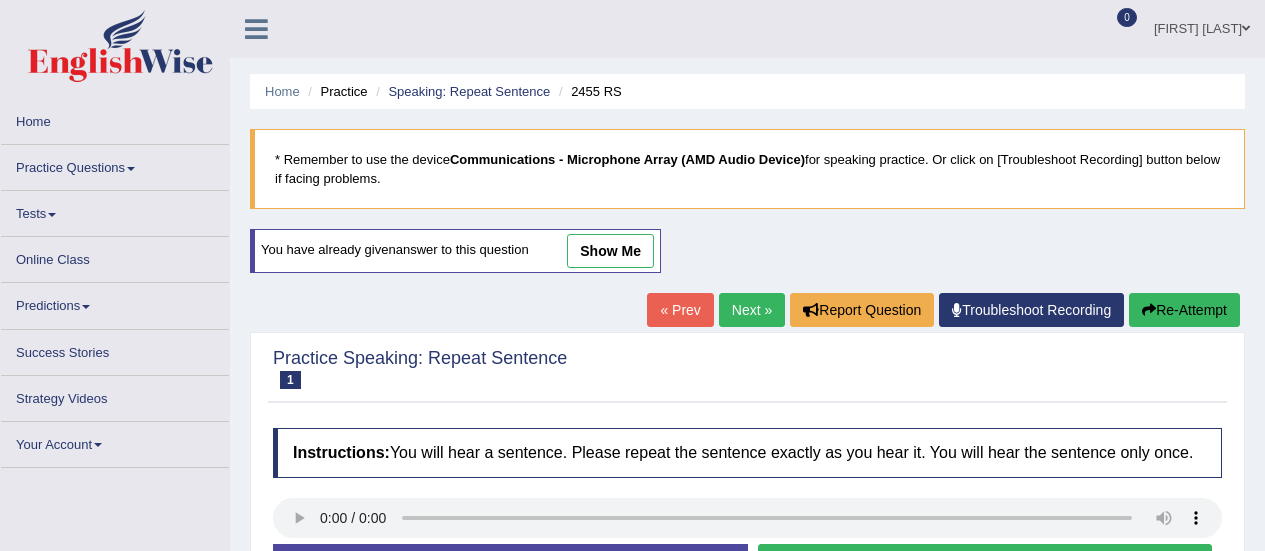 scroll, scrollTop: 81, scrollLeft: 0, axis: vertical 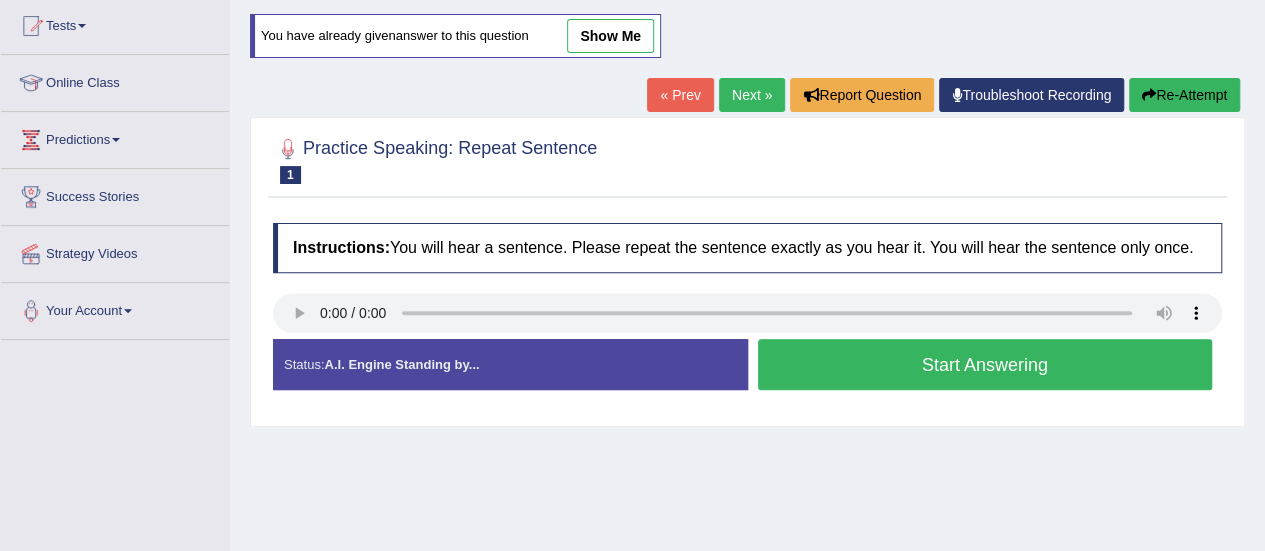 click on "Start Answering" at bounding box center [985, 364] 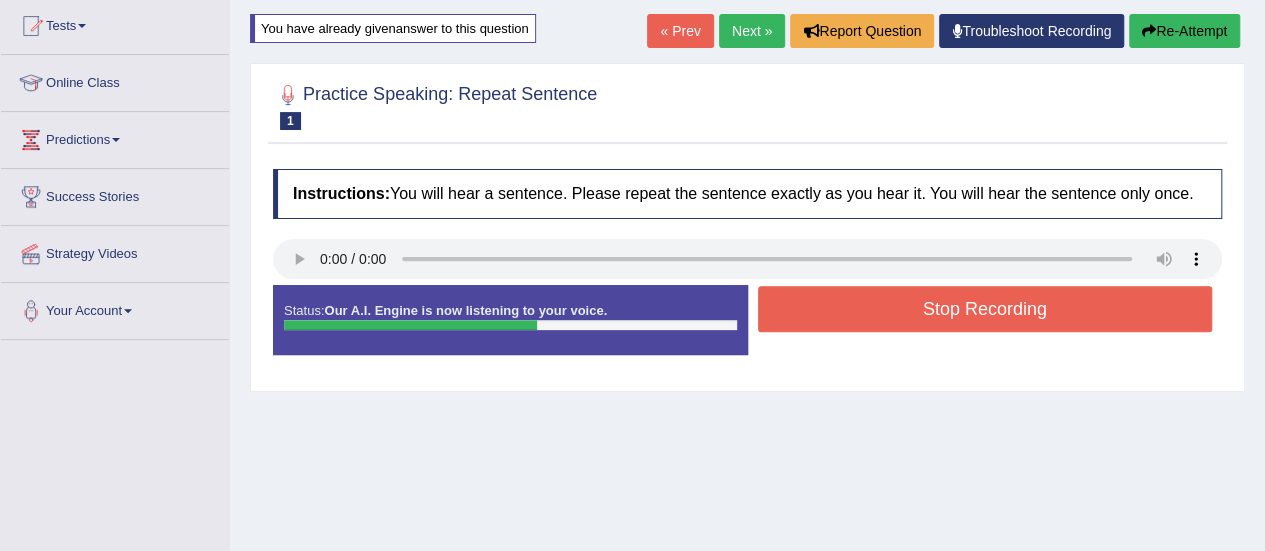 click on "Stop Recording" at bounding box center [985, 309] 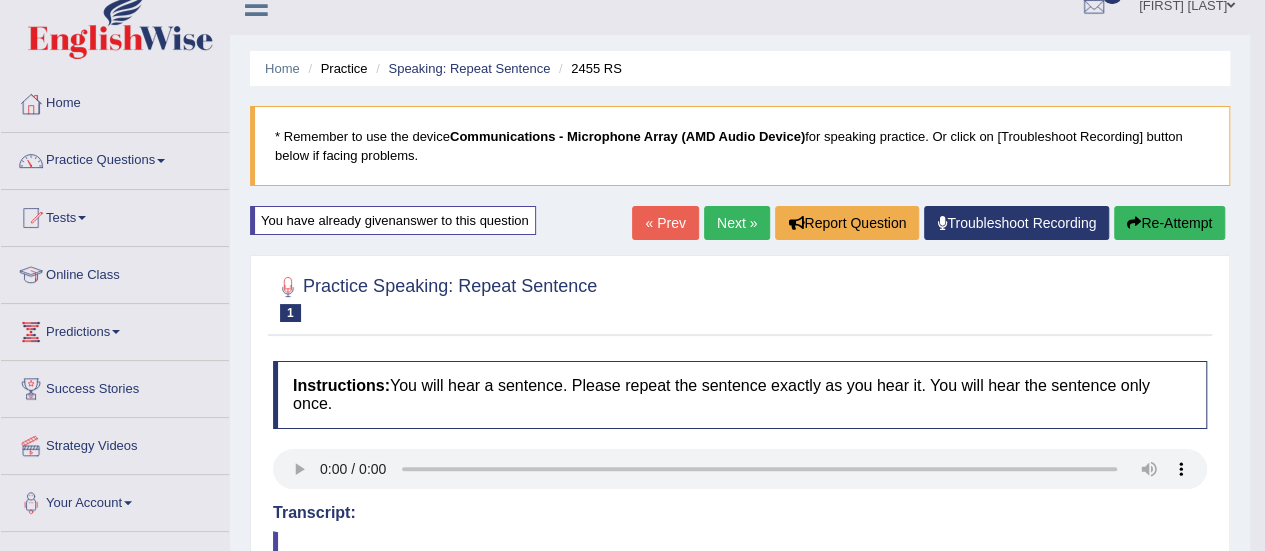 scroll, scrollTop: 0, scrollLeft: 0, axis: both 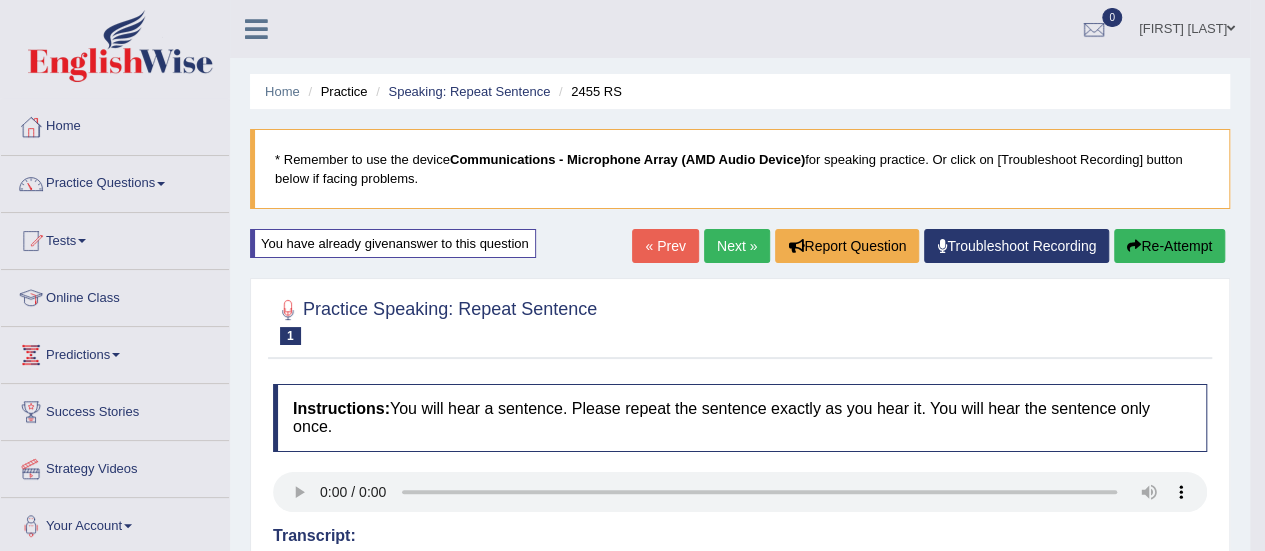 click at bounding box center [1134, 246] 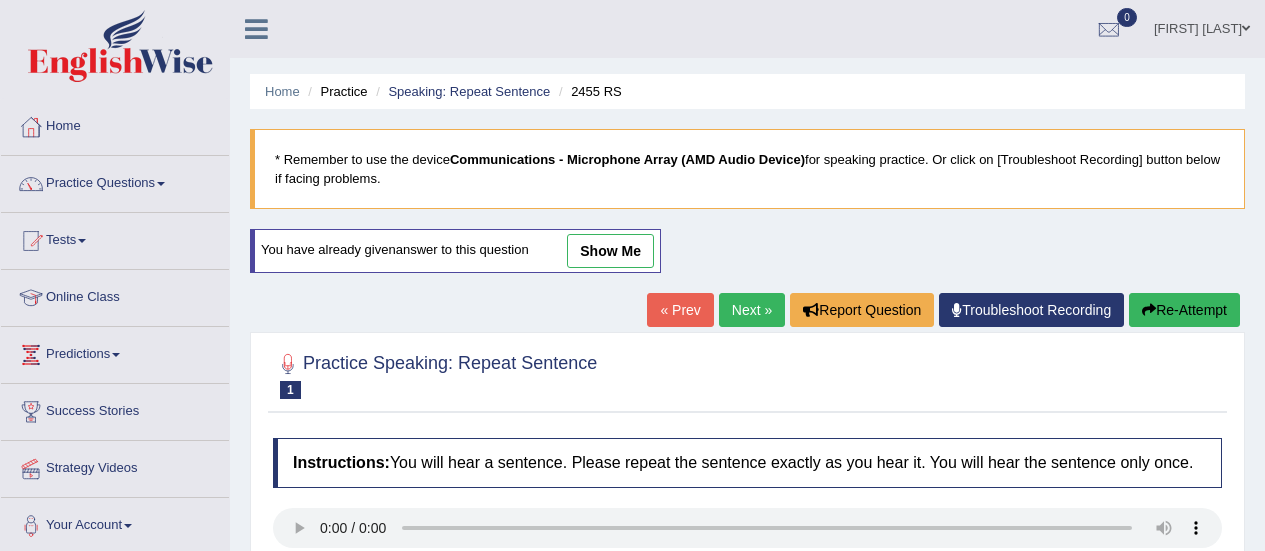 scroll, scrollTop: 28, scrollLeft: 0, axis: vertical 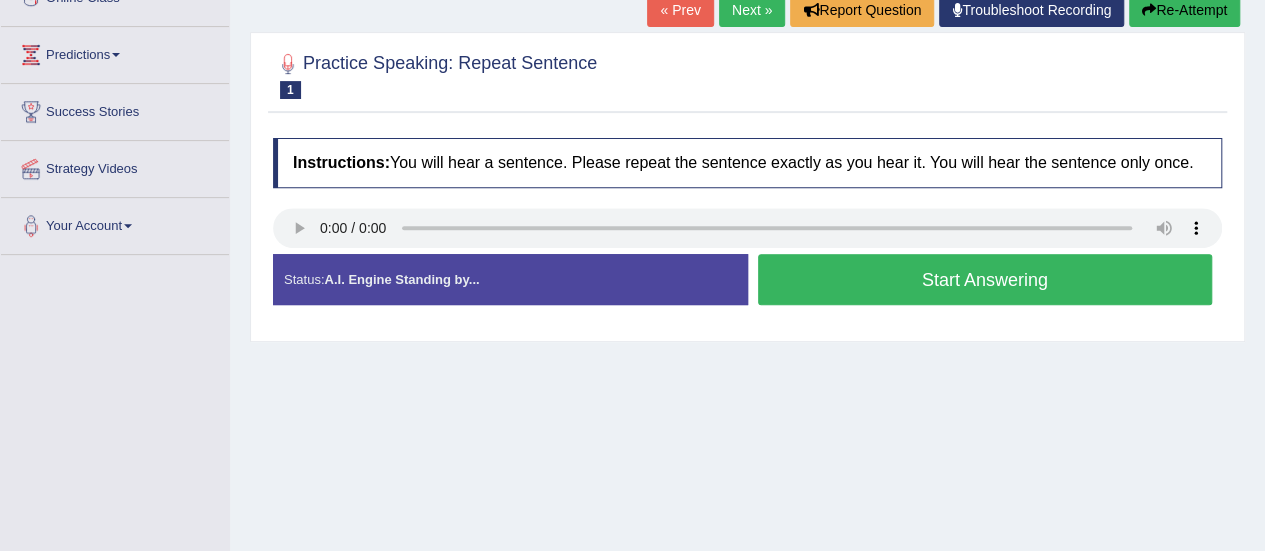 click on "Start Answering" at bounding box center [985, 279] 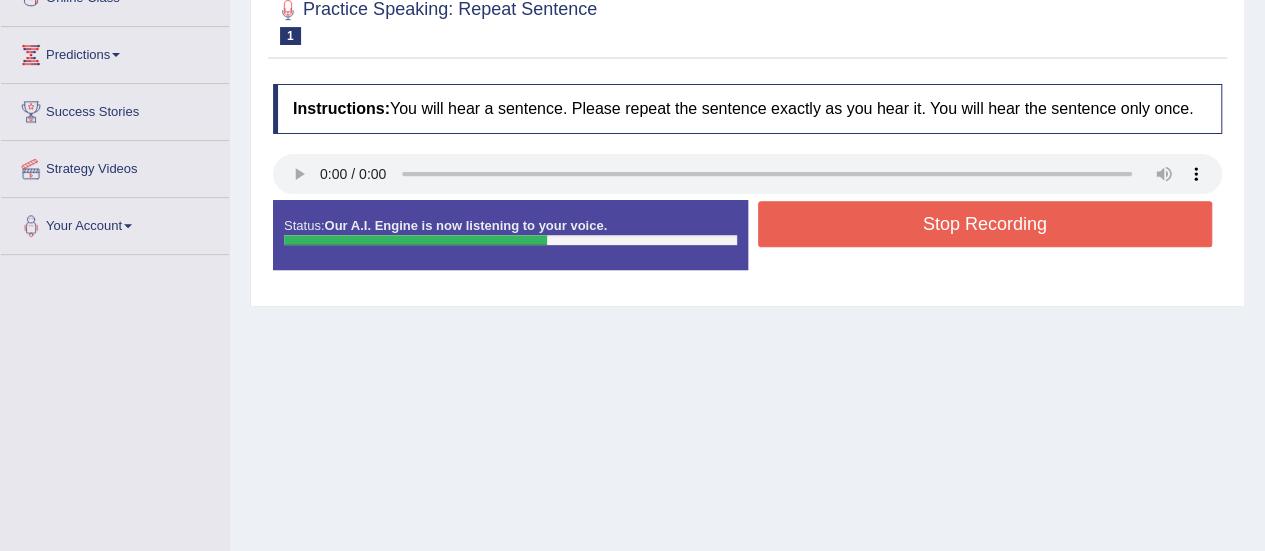 click on "Stop Recording" at bounding box center [985, 224] 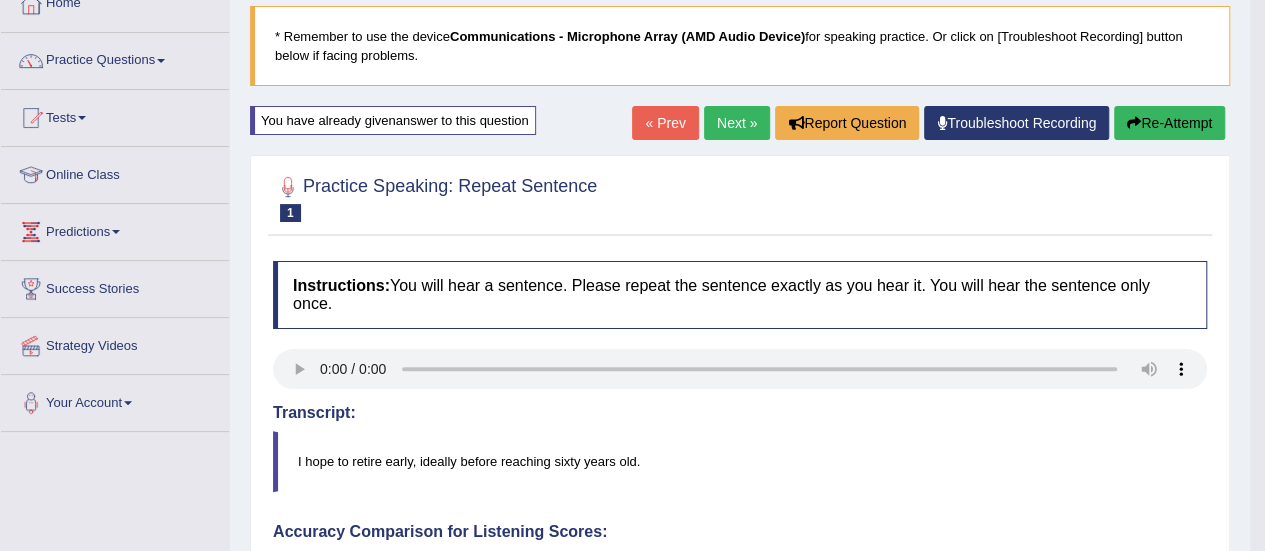 scroll, scrollTop: 0, scrollLeft: 0, axis: both 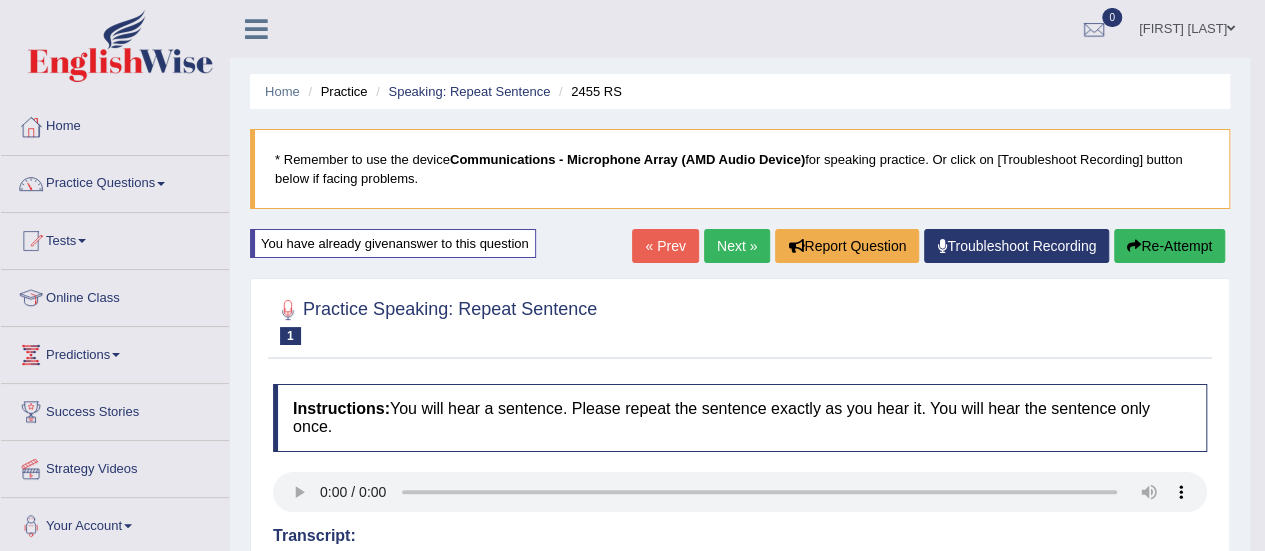 click on "Re-Attempt" at bounding box center (1169, 246) 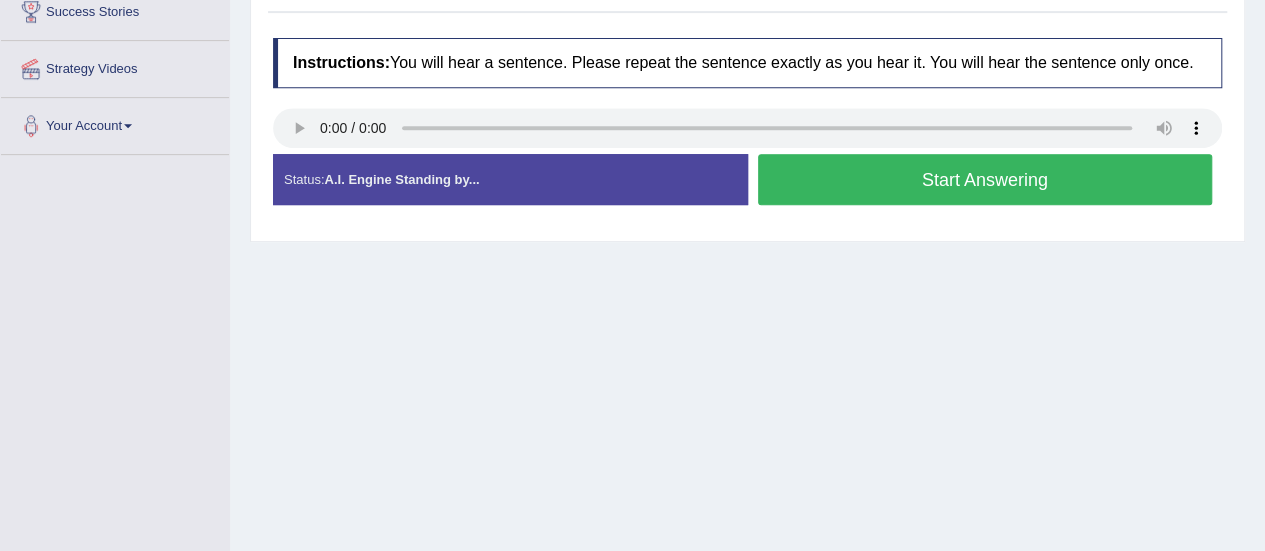 scroll, scrollTop: 0, scrollLeft: 0, axis: both 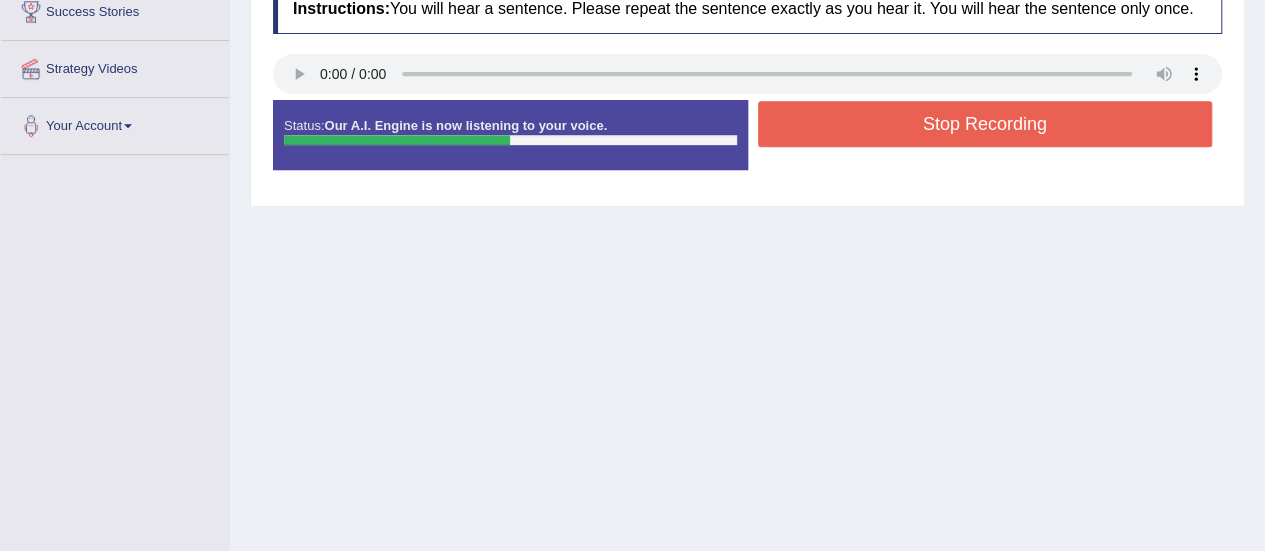 click on "Stop Recording" at bounding box center [985, 124] 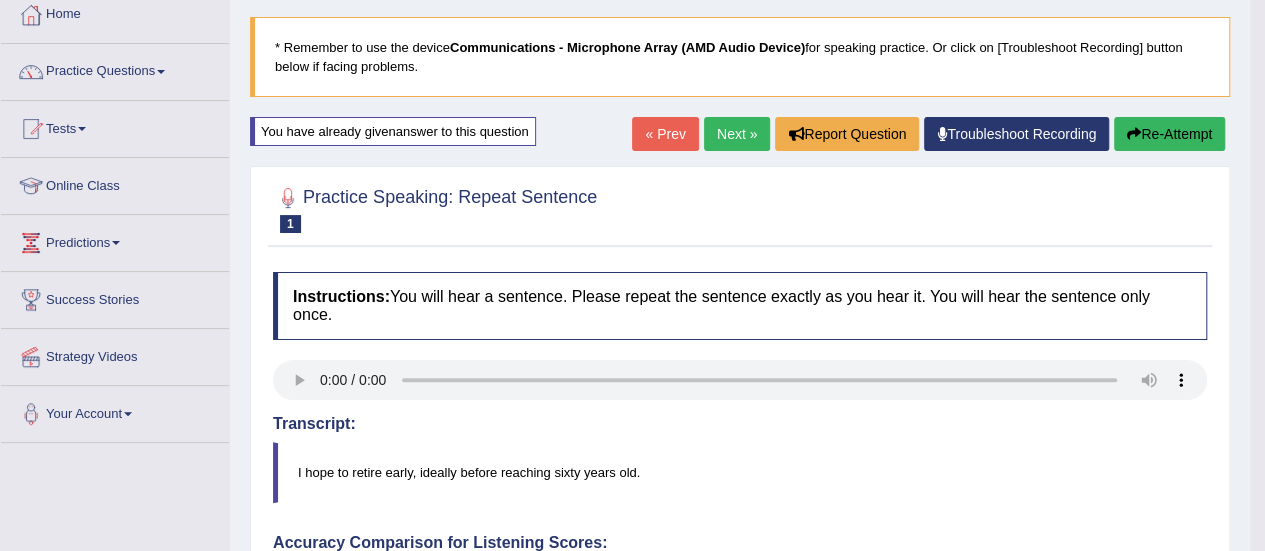 scroll, scrollTop: 0, scrollLeft: 0, axis: both 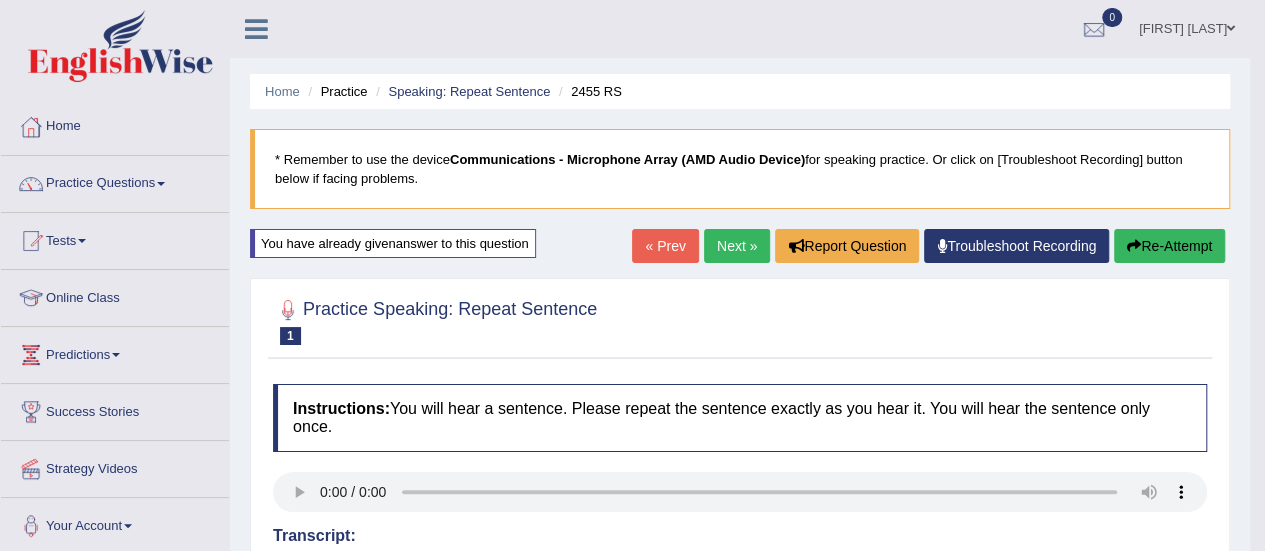 click on "Re-Attempt" at bounding box center (1169, 246) 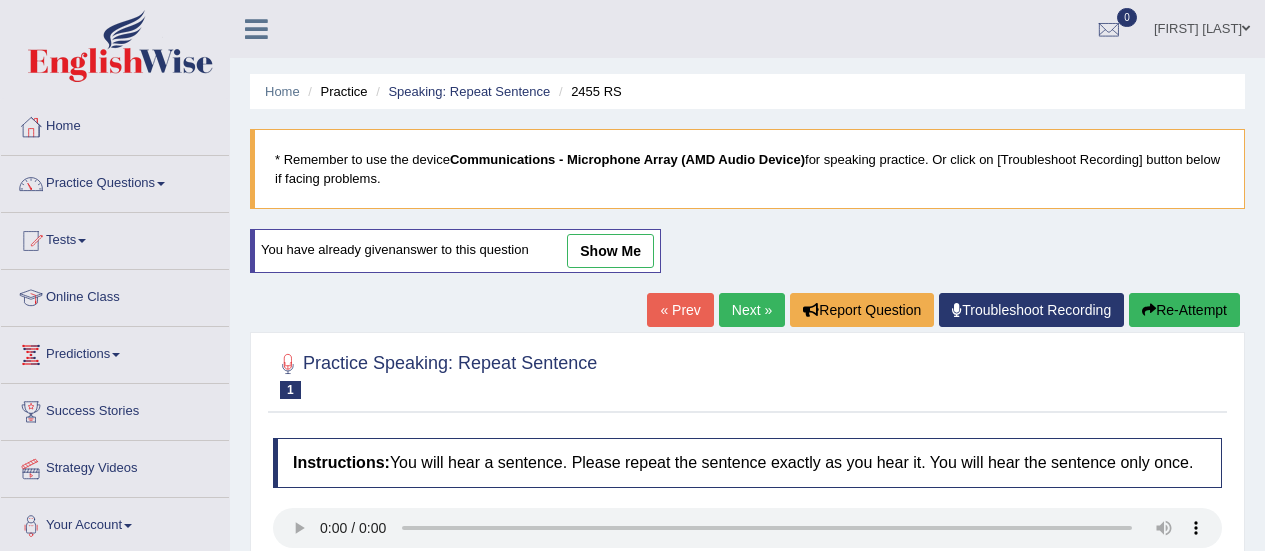 scroll, scrollTop: 0, scrollLeft: 0, axis: both 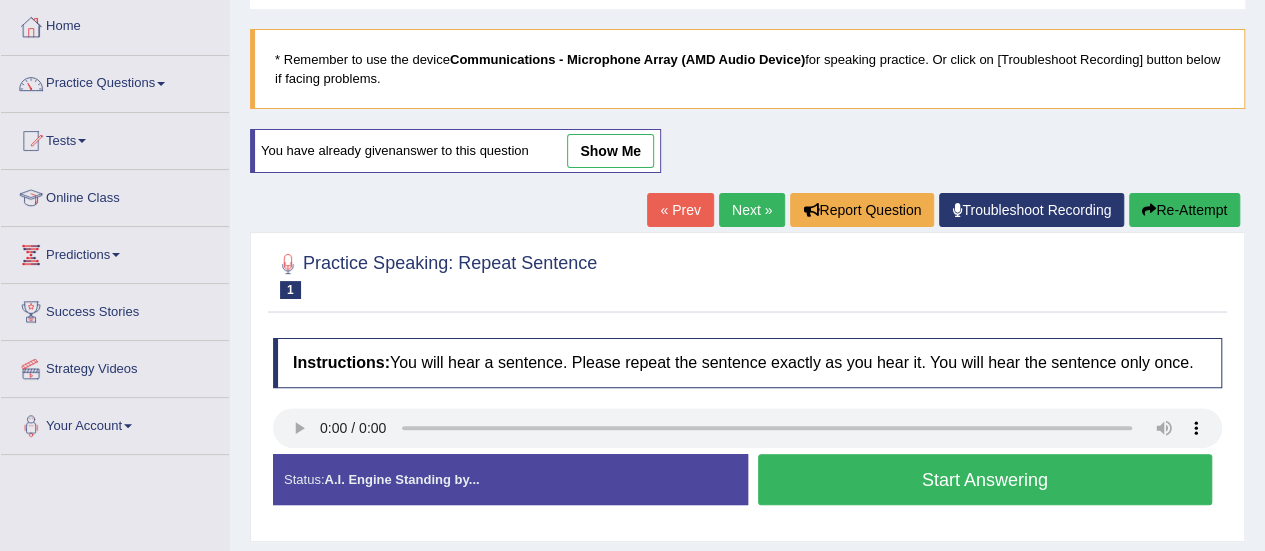 click on "Start Answering" at bounding box center [985, 479] 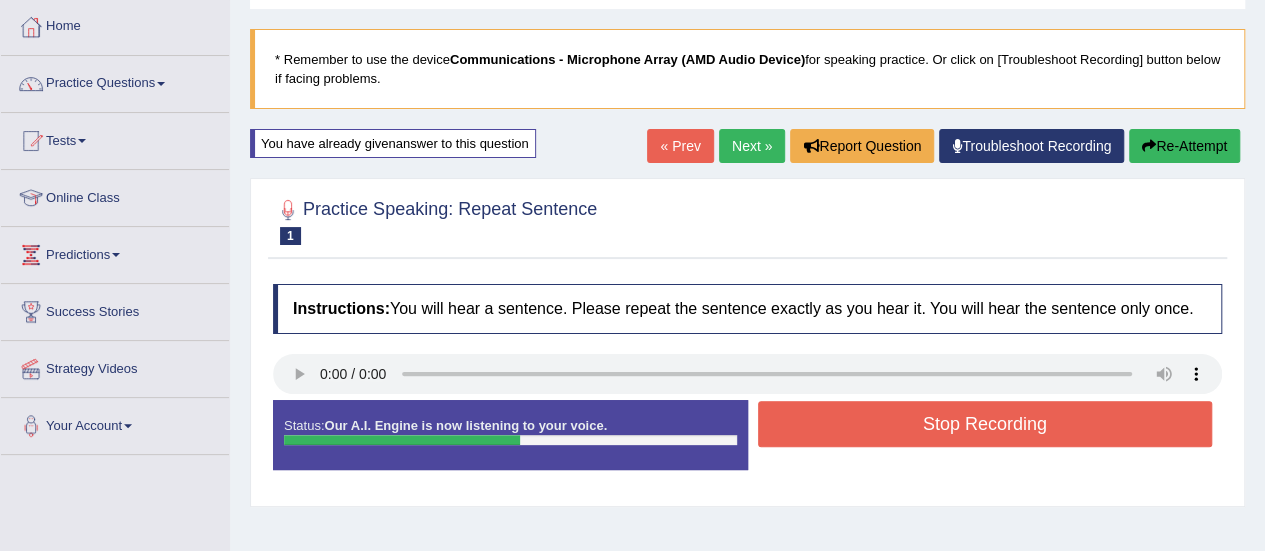 click on "Status:  Our A.I. Engine is now listening to your voice. Start Answering Stop Recording" at bounding box center (747, 445) 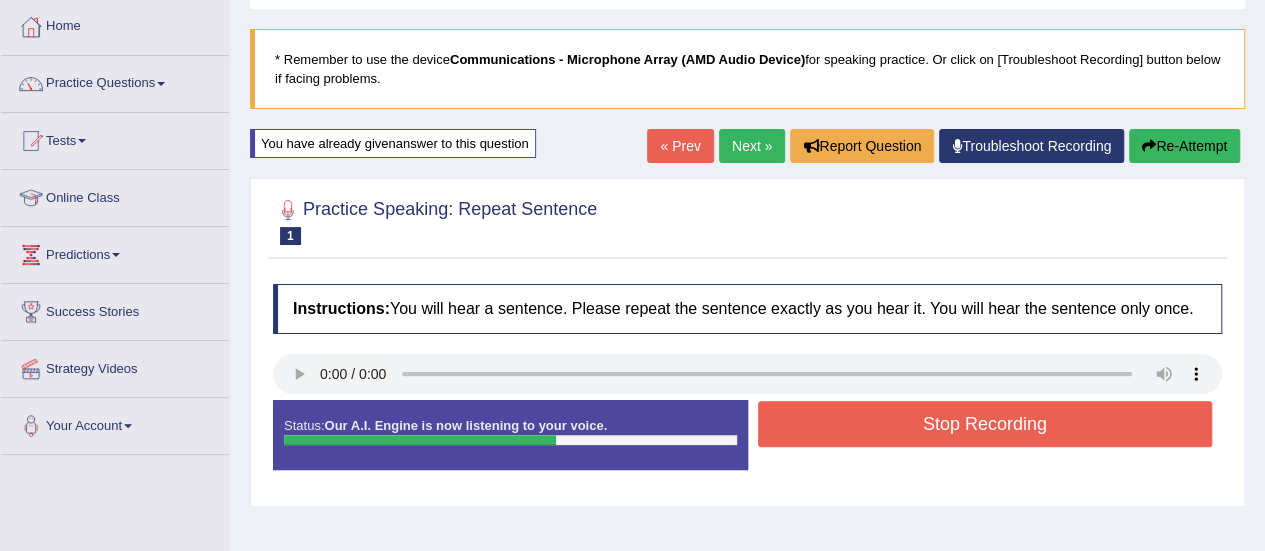 click on "Stop Recording" at bounding box center (985, 424) 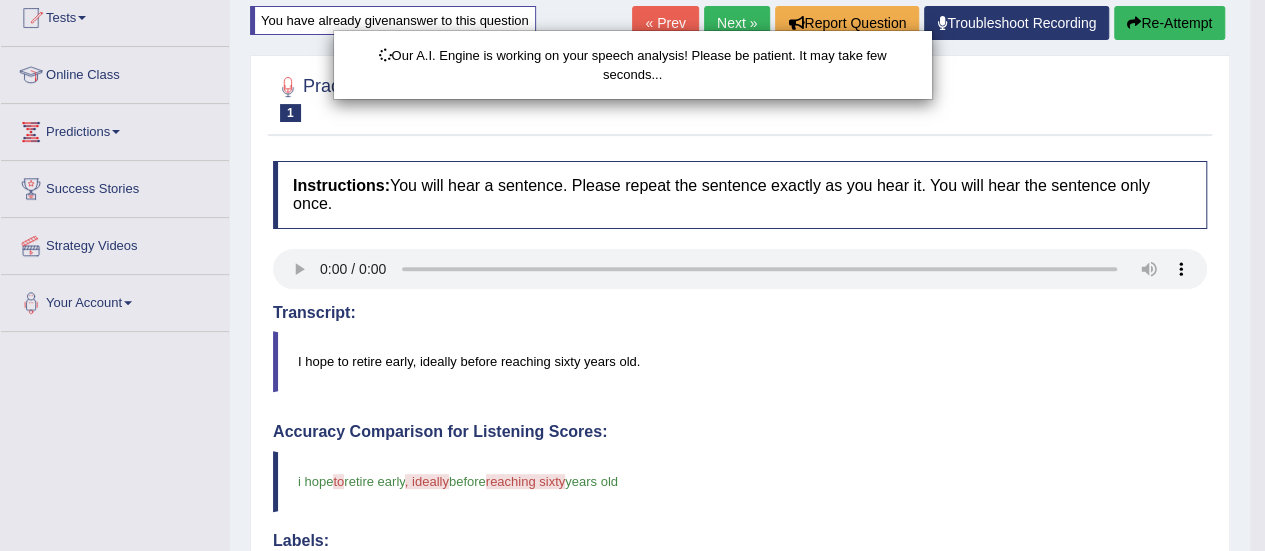 scroll, scrollTop: 400, scrollLeft: 0, axis: vertical 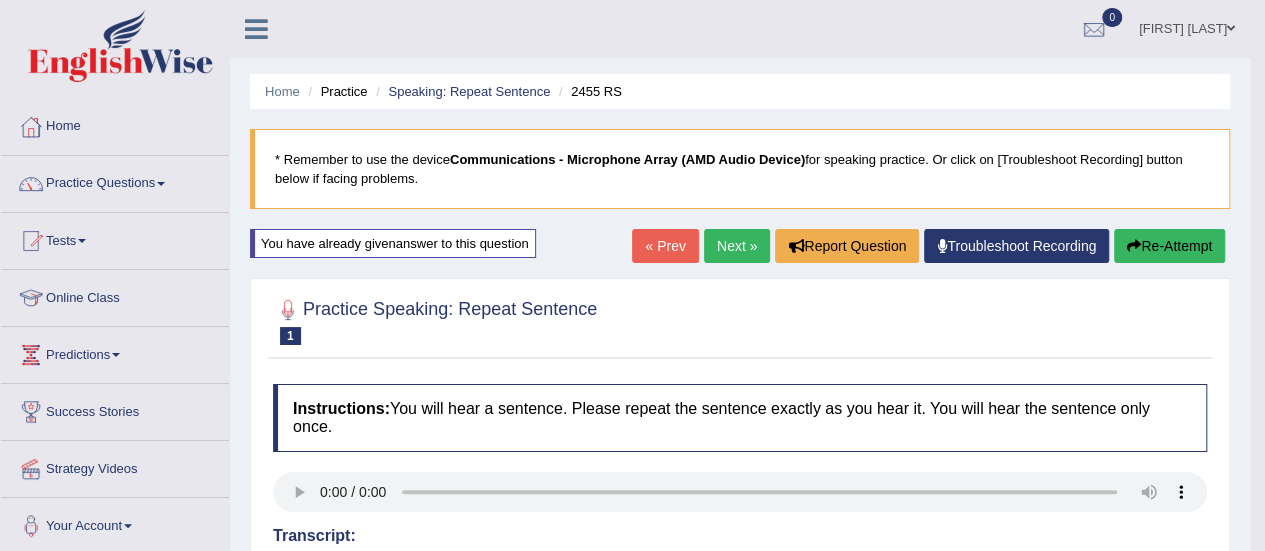 click on "Re-Attempt" at bounding box center [1169, 246] 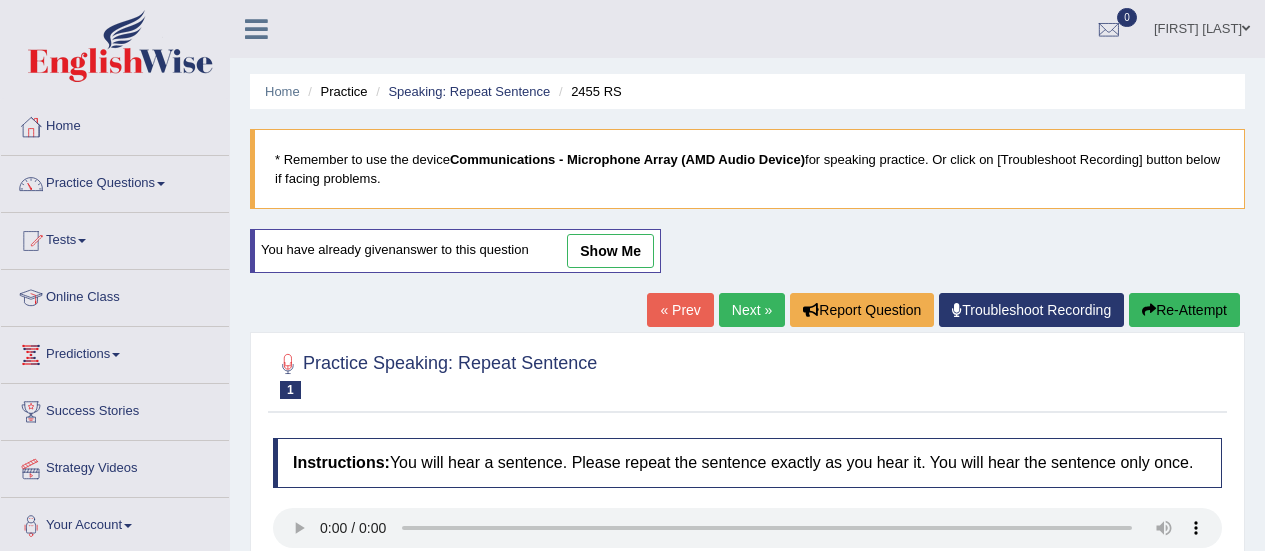scroll, scrollTop: 0, scrollLeft: 0, axis: both 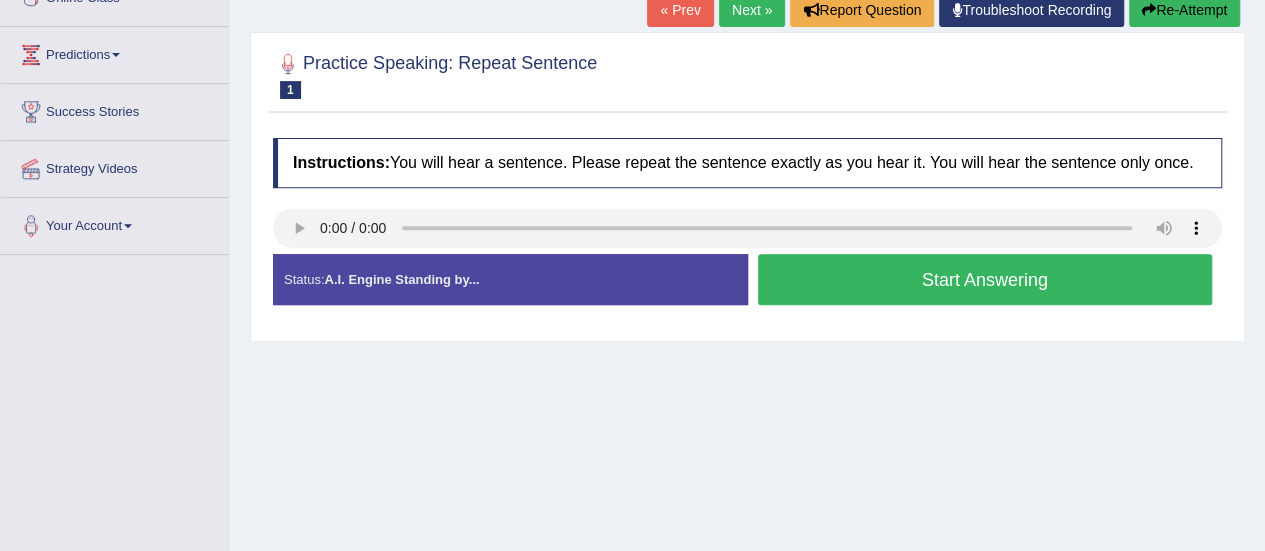 click on "Start Answering" at bounding box center [985, 279] 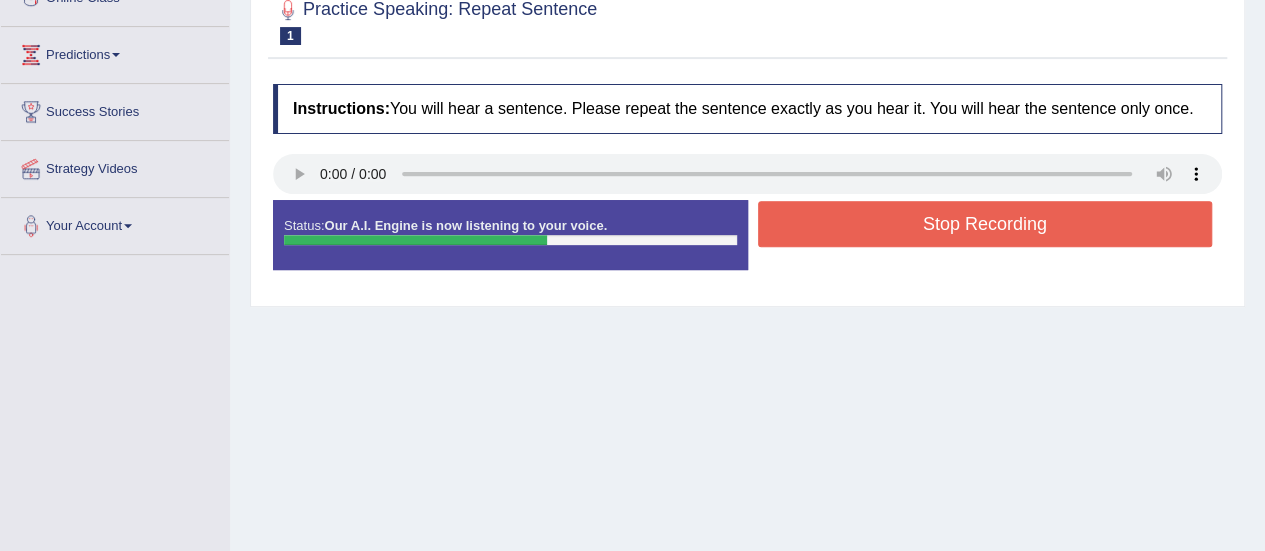 click on "Stop Recording" at bounding box center [985, 224] 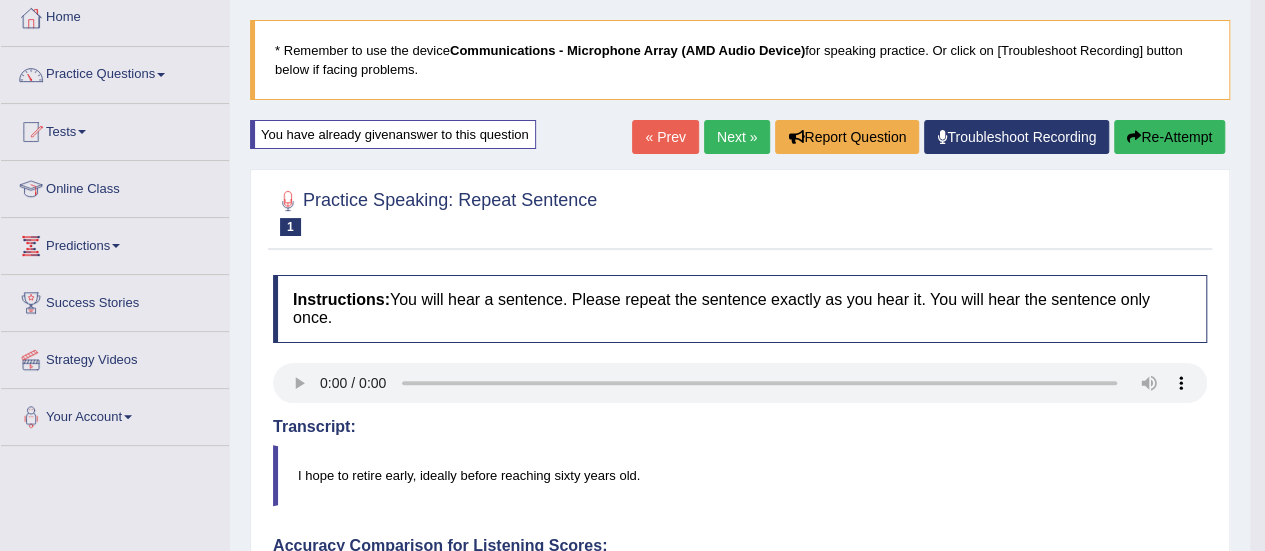 scroll, scrollTop: 100, scrollLeft: 0, axis: vertical 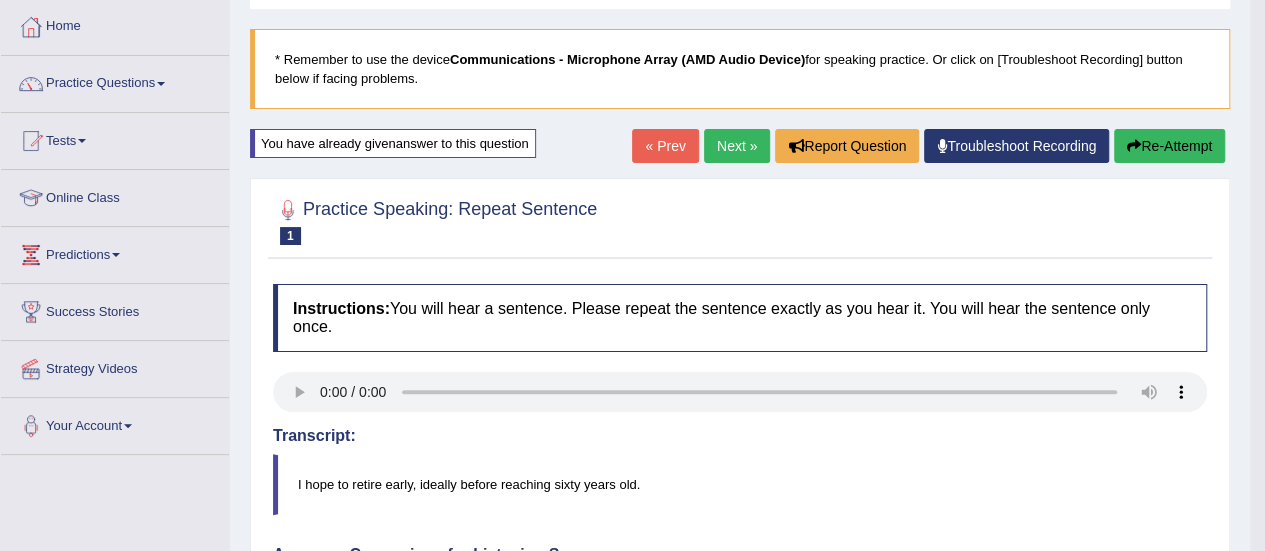 click on "Next »" at bounding box center (737, 146) 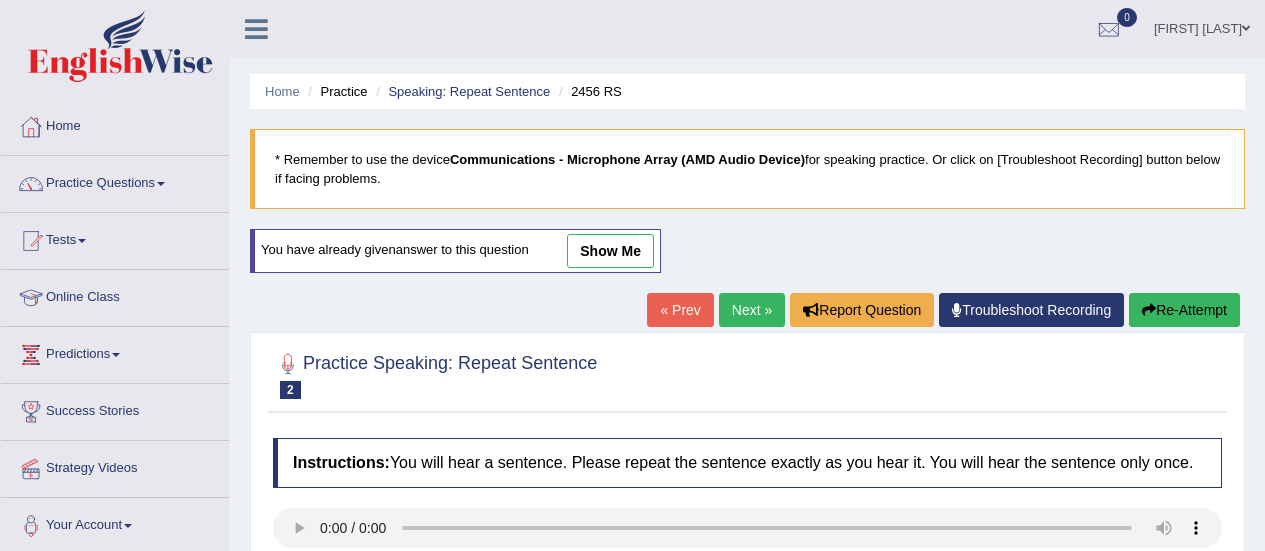 scroll, scrollTop: 0, scrollLeft: 0, axis: both 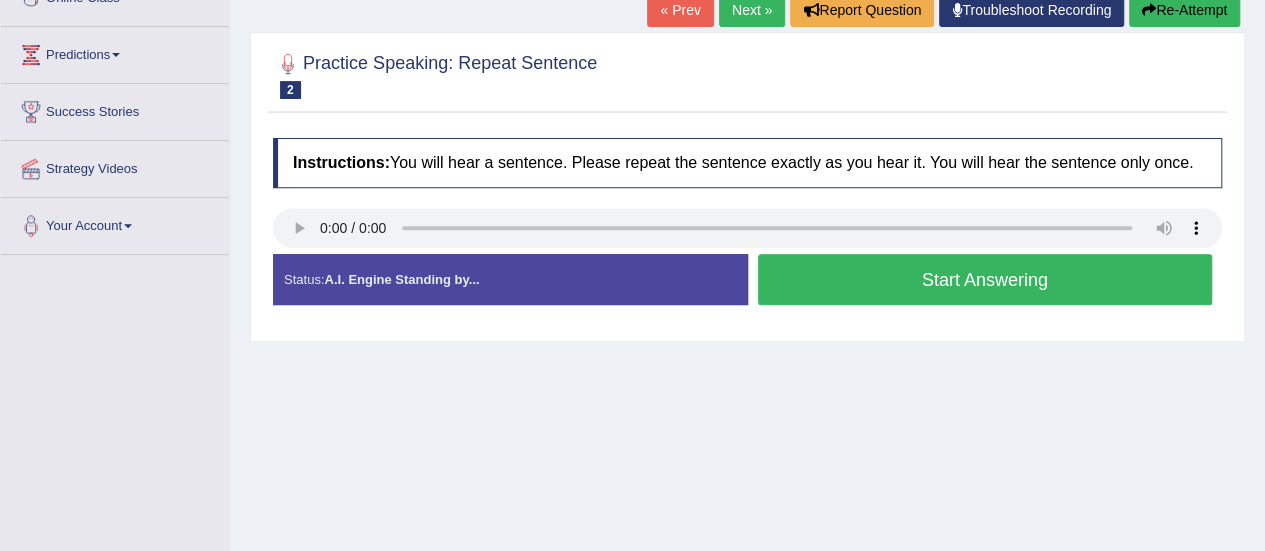 click on "Start Answering" at bounding box center [985, 279] 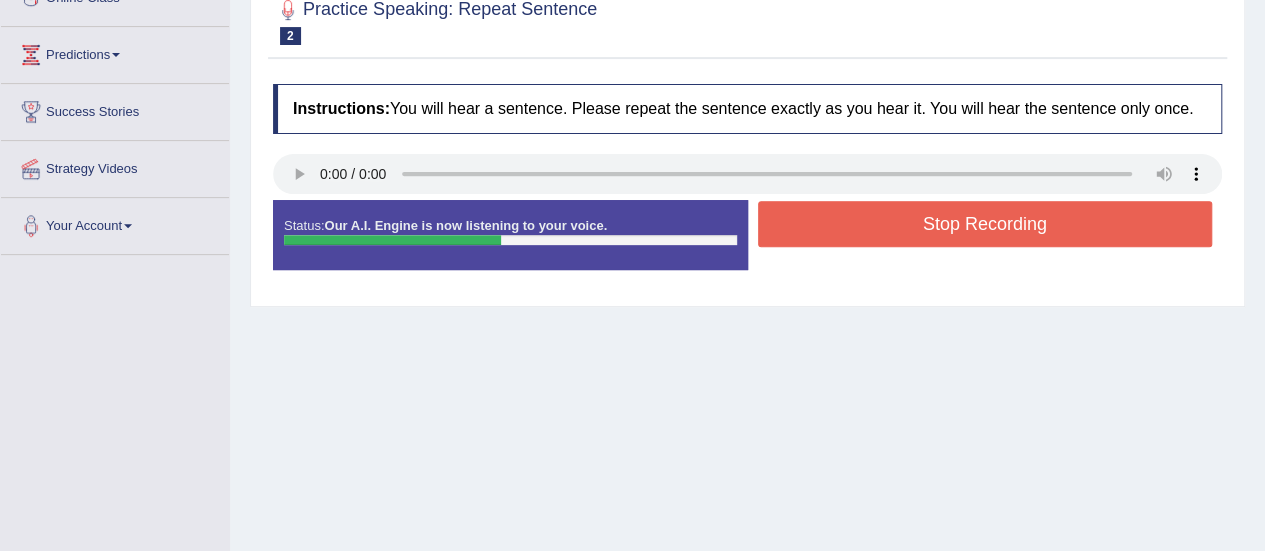 click on "Stop Recording" at bounding box center [985, 224] 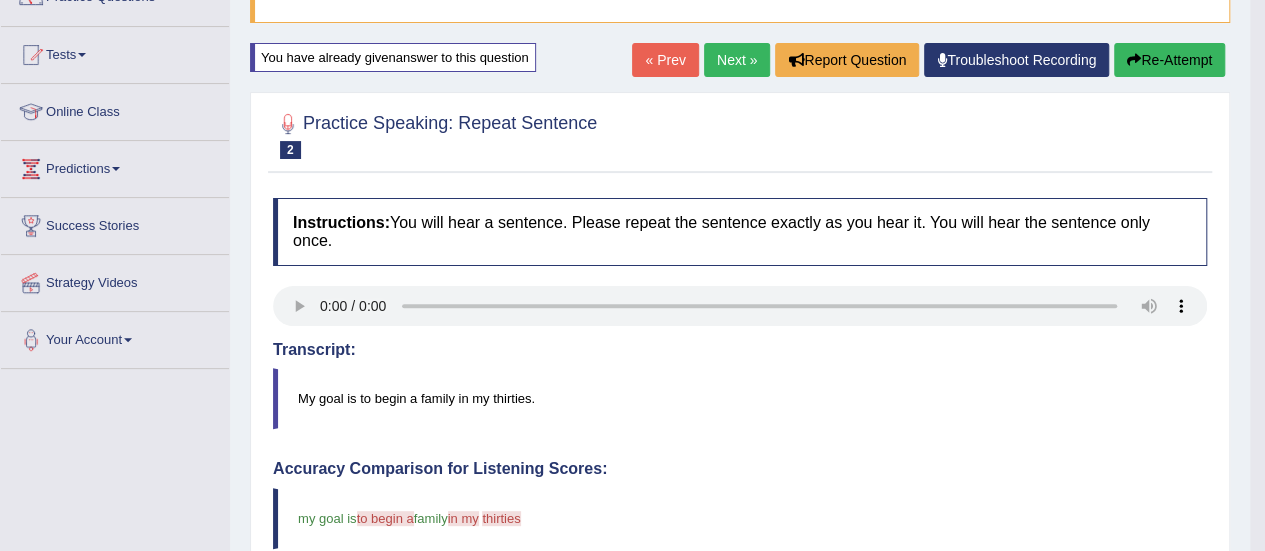 scroll, scrollTop: 0, scrollLeft: 0, axis: both 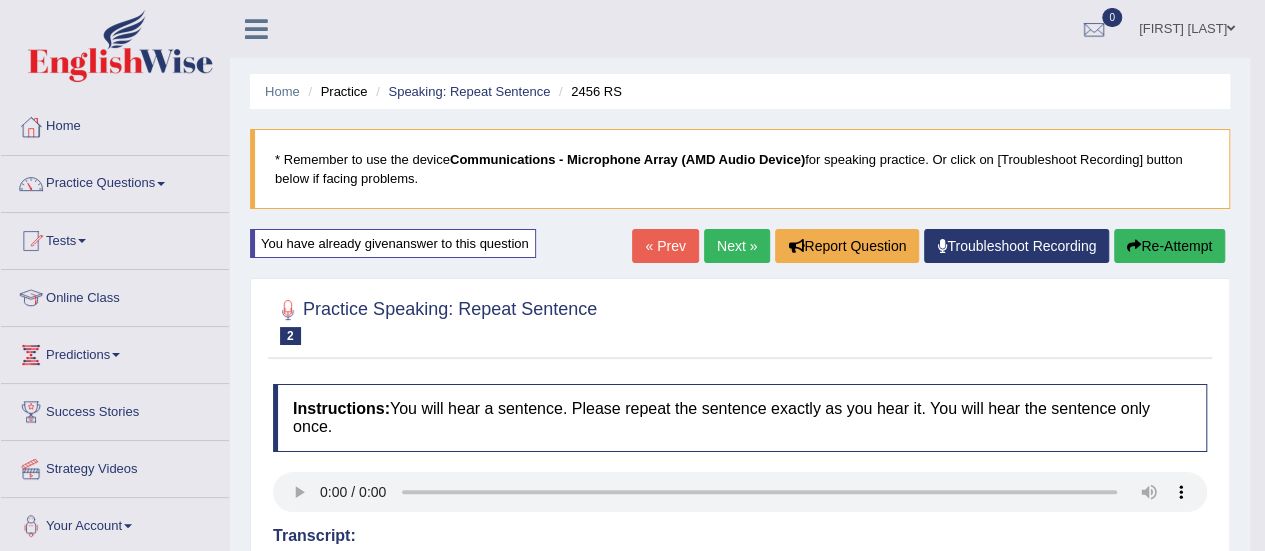 click on "Re-Attempt" at bounding box center (1169, 246) 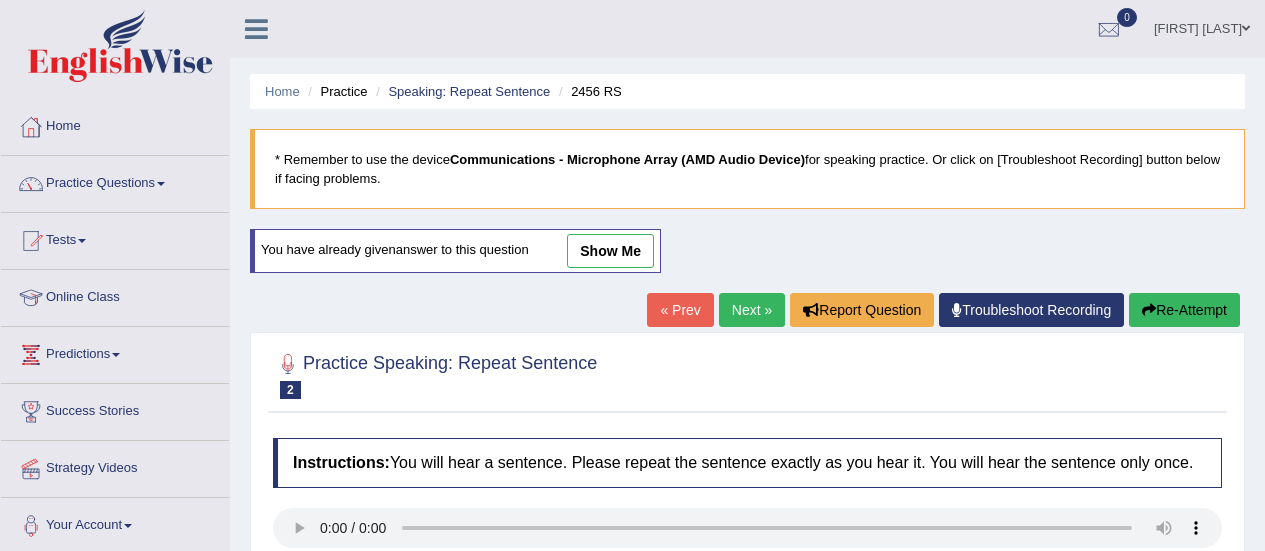 scroll, scrollTop: 0, scrollLeft: 0, axis: both 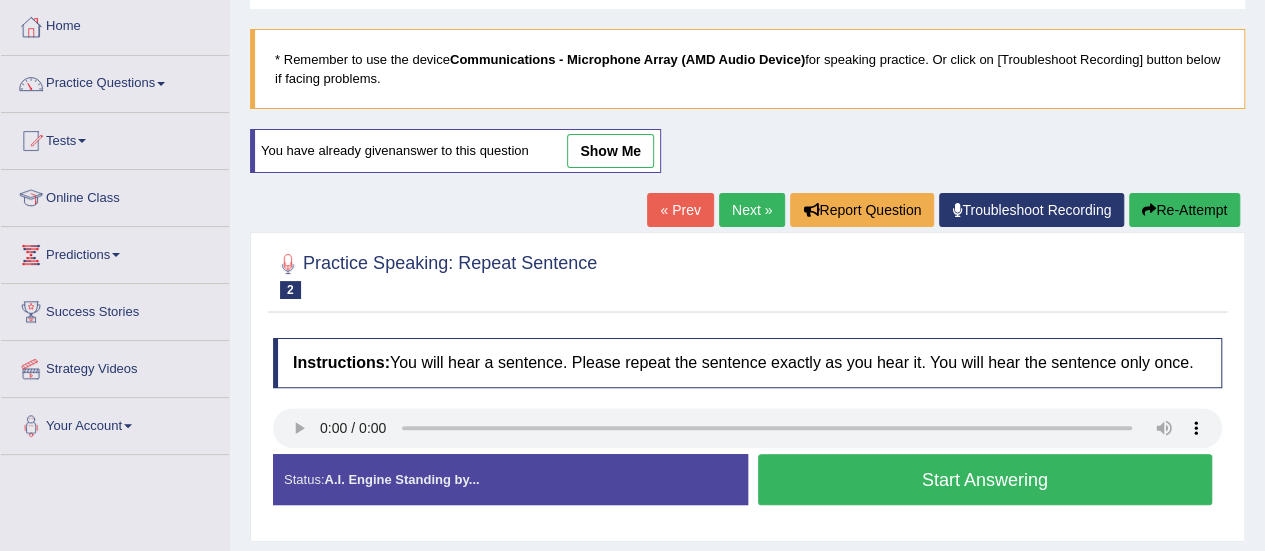 click on "Home
Practice
Speaking: Repeat Sentence
2456 RS
* Remember to use the device  Communications - Microphone Array (AMD Audio Device)  for speaking practice. Or click on [Troubleshoot Recording] button below if facing problems.
You have already given   answer to this question
show me
« Prev Next »  Report Question  Troubleshoot Recording  Re-Attempt
Practice Speaking: Repeat Sentence
2
2456 RS
Instructions:  You will hear a sentence. Please repeat the sentence exactly as you hear it. You will hear the sentence only once.
Transcript: My goal is to begin a family in my thirties. Created with Highcharts 7.1.2 Too low Too high Time Pitch meter: 0 2.5 5 7.5 10 Created with Highcharts 7.1.2 Great Too slow Too fast Time Speech pace meter: 0 10 20 30 40 Labels:
Red:" at bounding box center [747, 400] 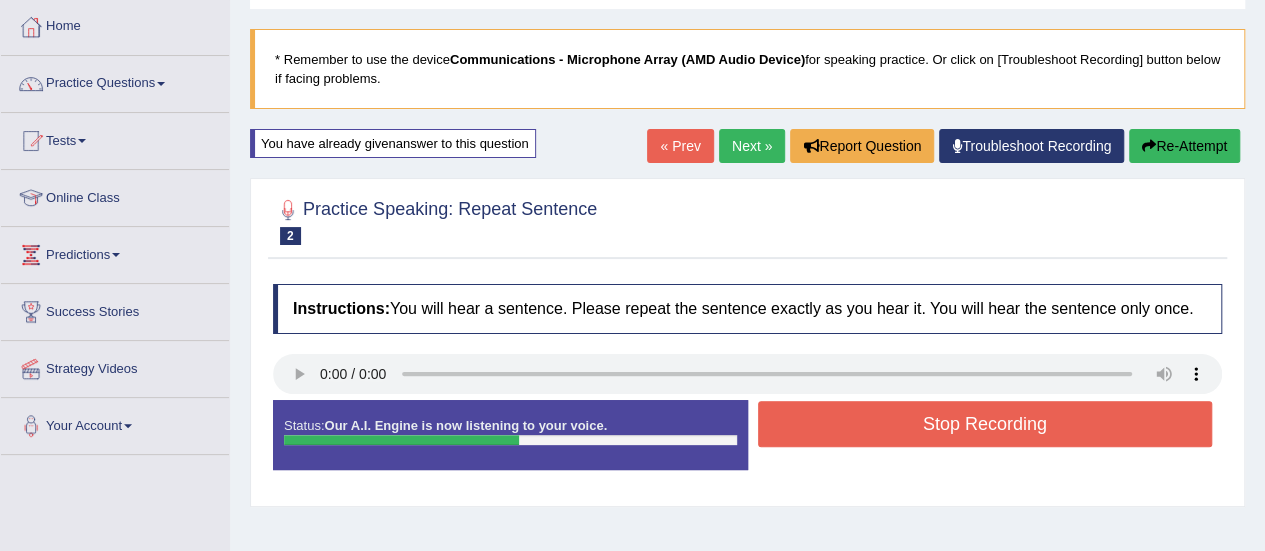 click on "Stop Recording" at bounding box center [985, 424] 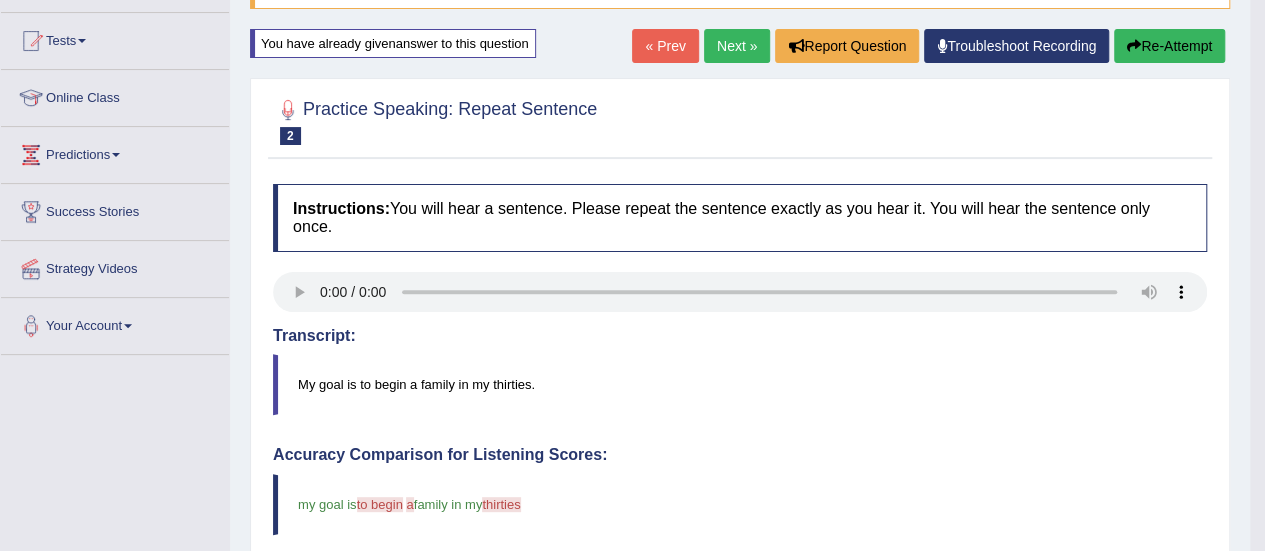 scroll, scrollTop: 100, scrollLeft: 0, axis: vertical 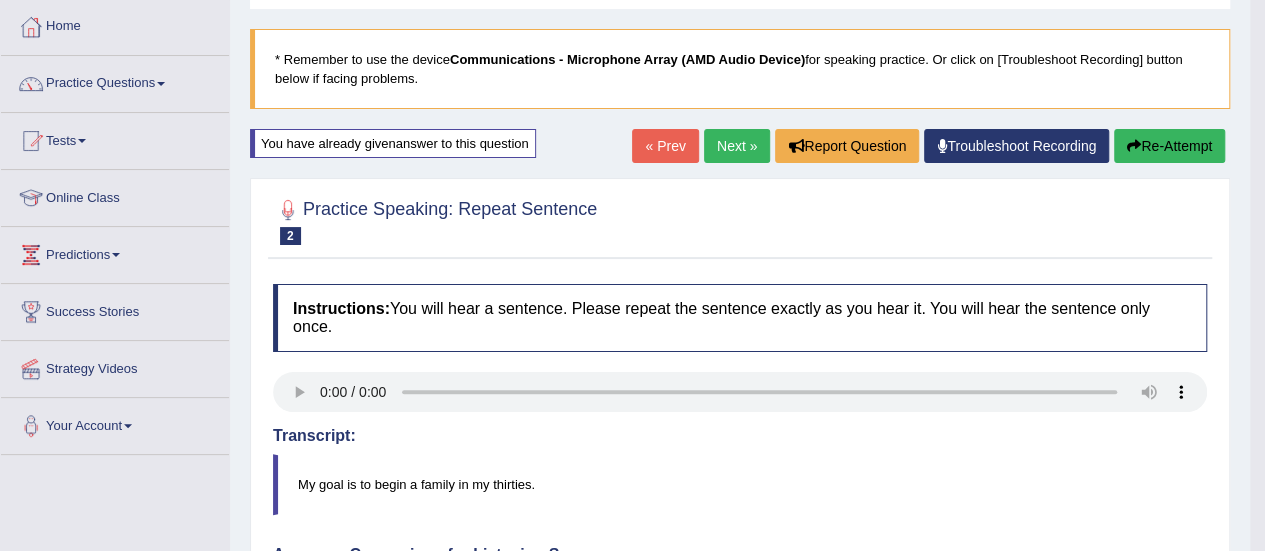 click on "Re-Attempt" at bounding box center (1169, 146) 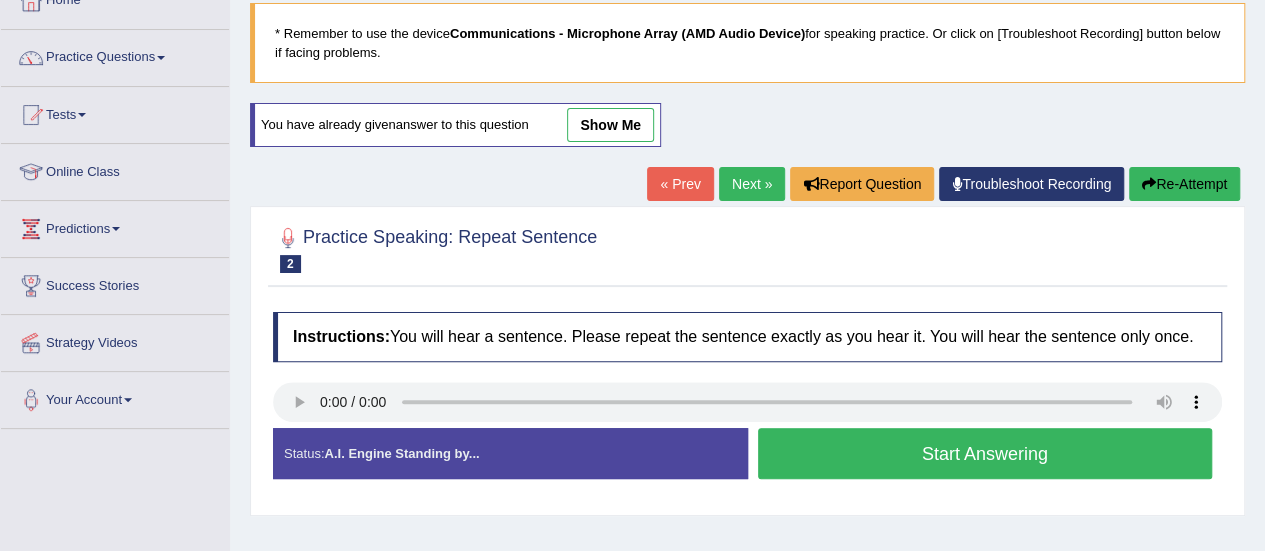 scroll, scrollTop: 0, scrollLeft: 0, axis: both 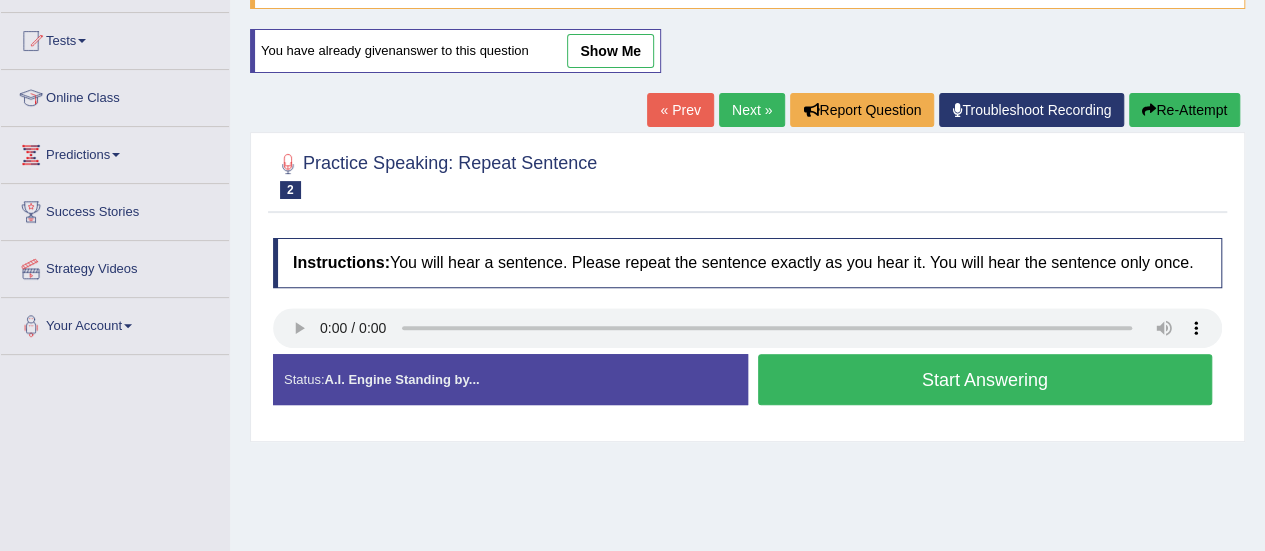 click on "Start Answering" at bounding box center [985, 379] 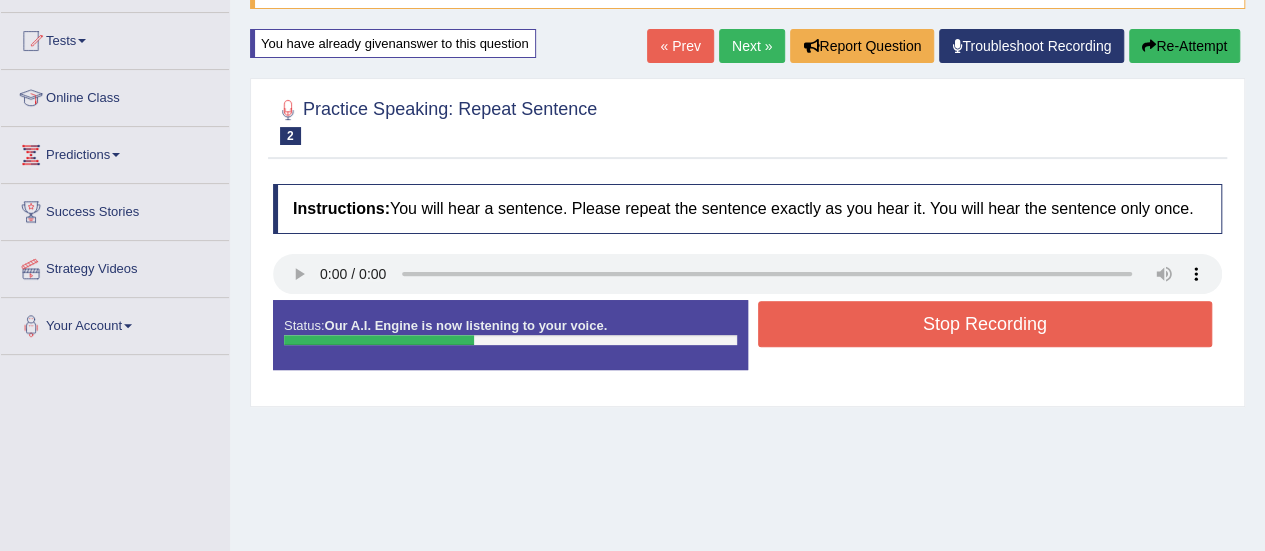 click on "Status:  Our A.I. Engine is now listening to your voice. Start Answering Stop Recording" at bounding box center (747, 345) 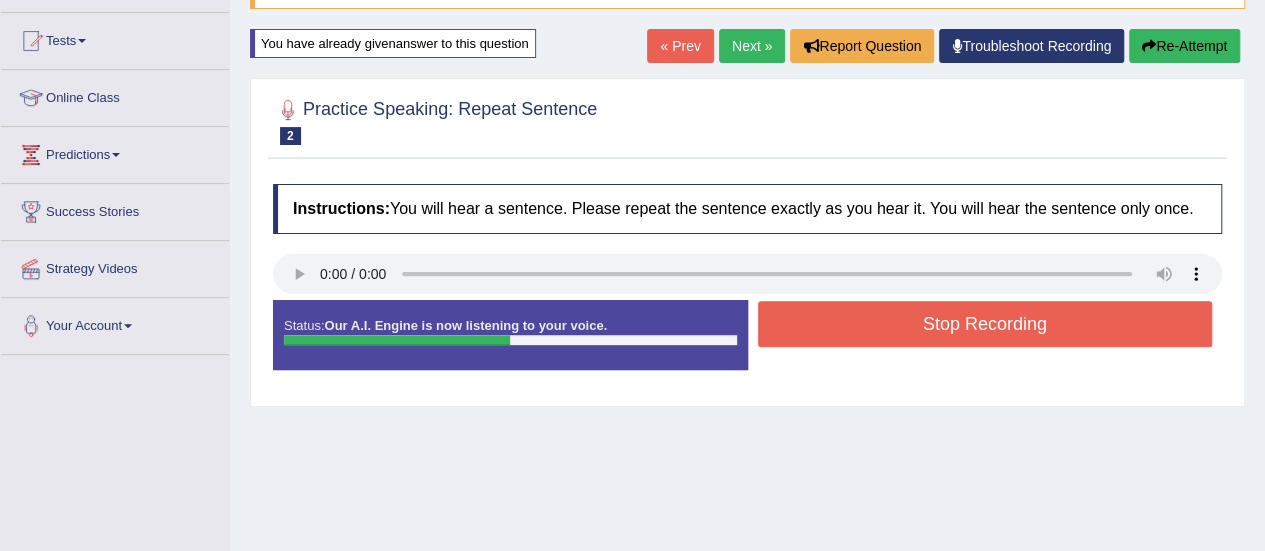 click on "Stop Recording" at bounding box center [985, 324] 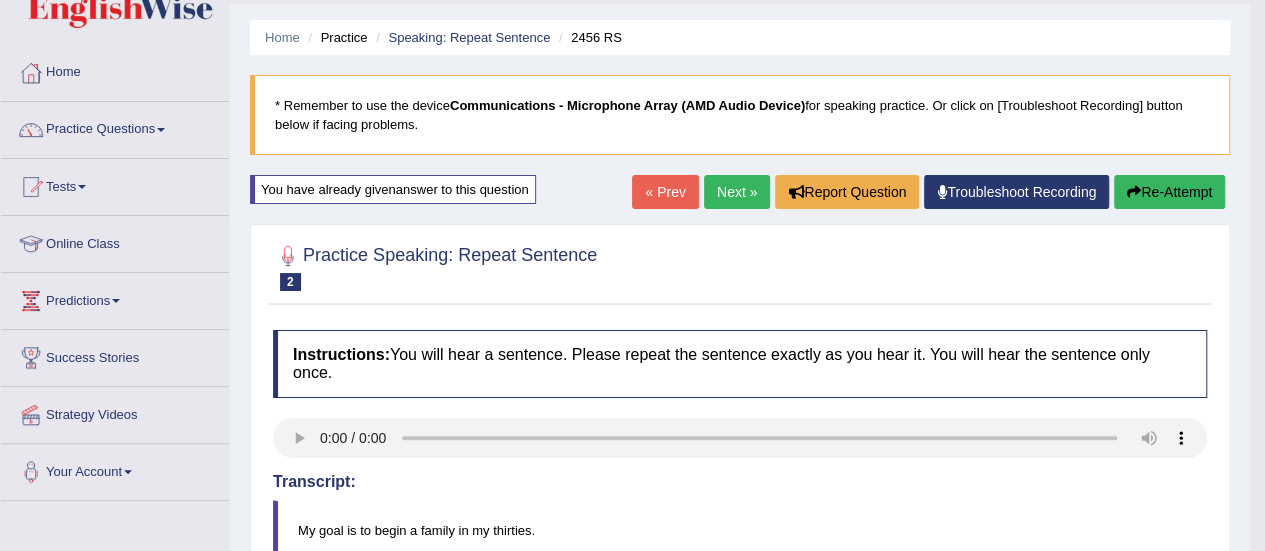 scroll, scrollTop: 0, scrollLeft: 0, axis: both 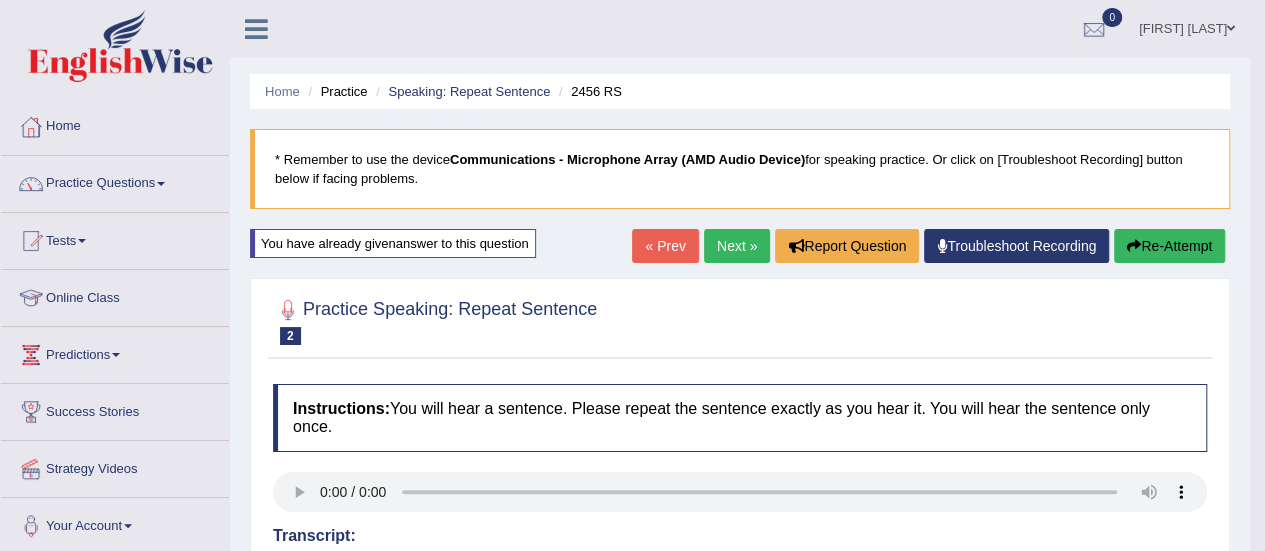 click on "Next »" at bounding box center [737, 246] 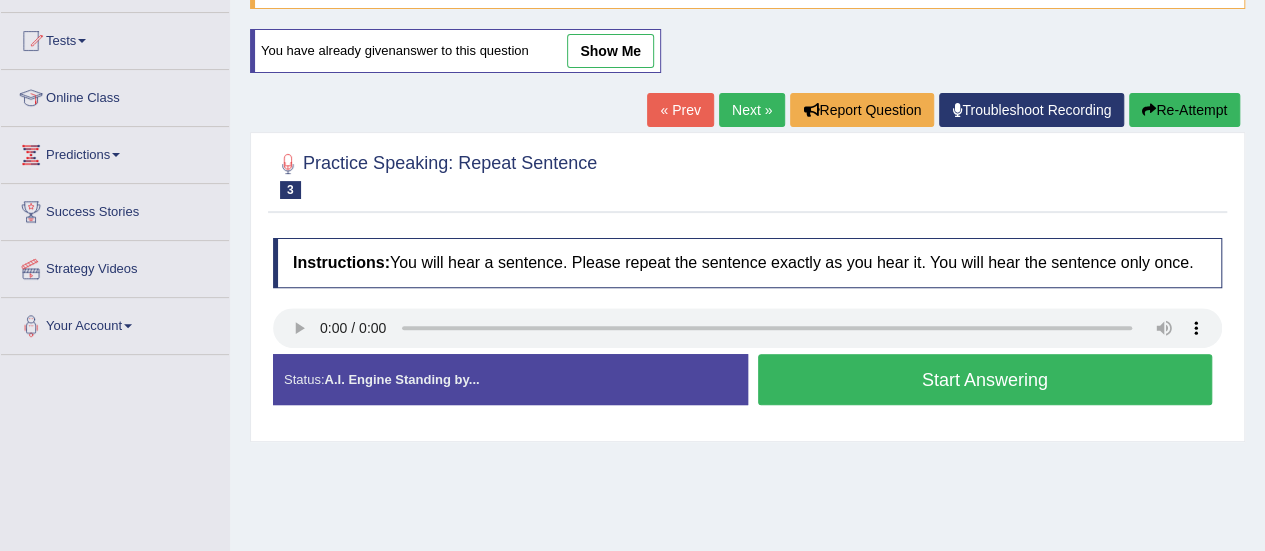 scroll, scrollTop: 200, scrollLeft: 0, axis: vertical 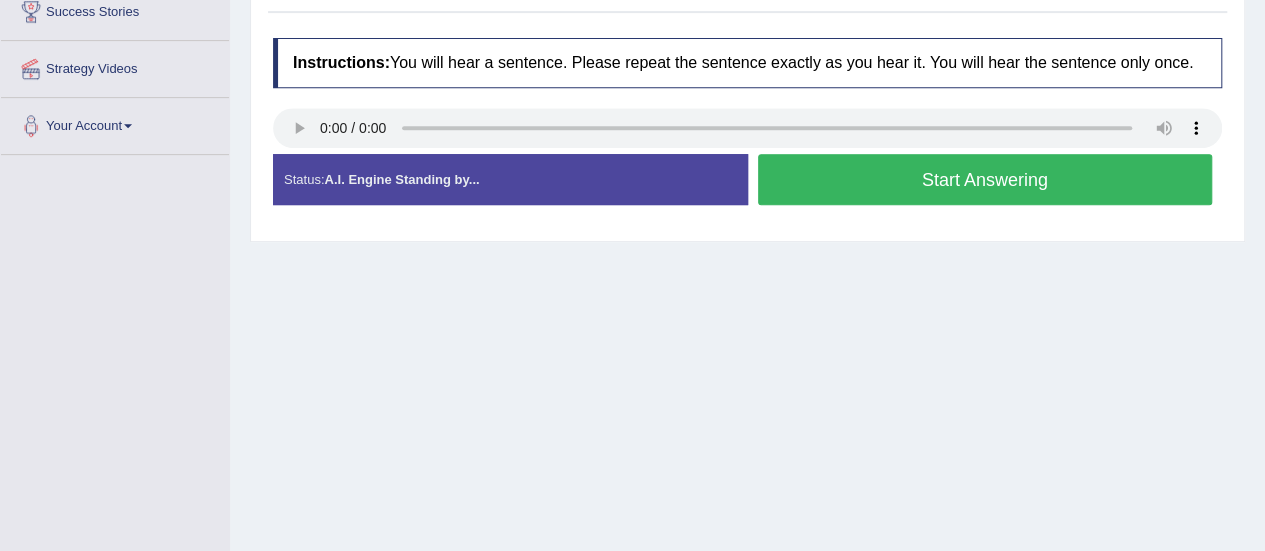 click on "Start Answering" at bounding box center [985, 179] 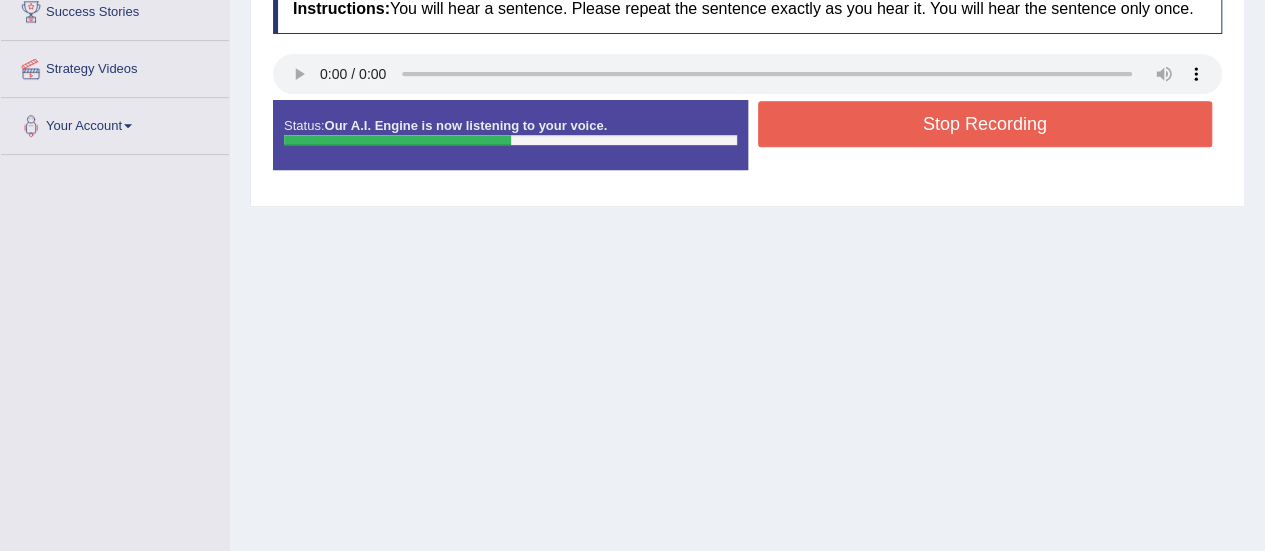 click on "Stop Recording" at bounding box center (985, 124) 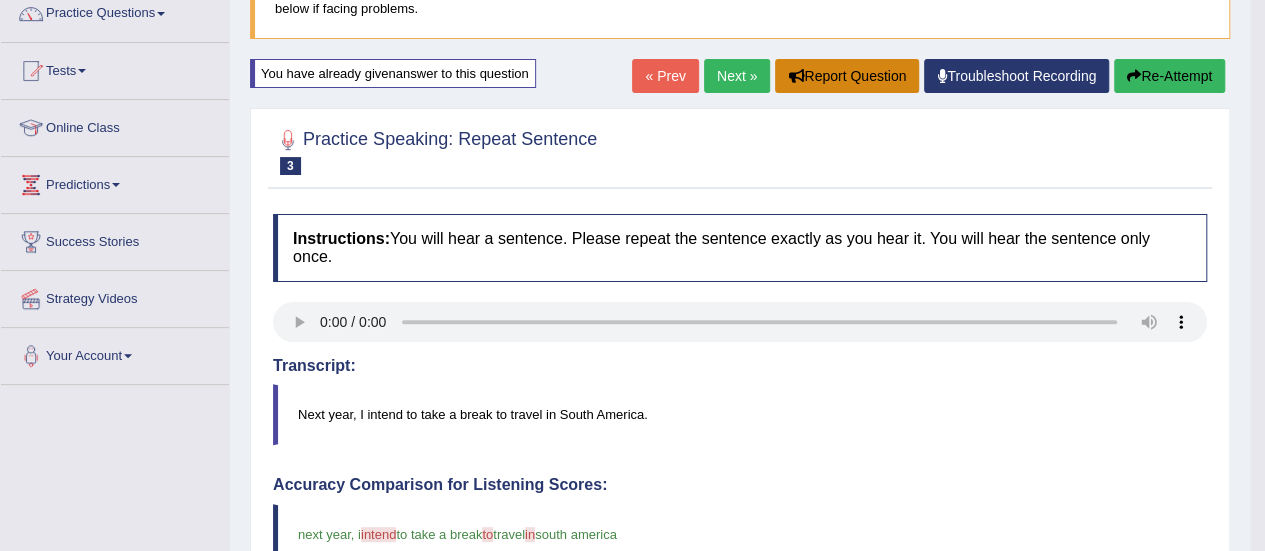 scroll, scrollTop: 100, scrollLeft: 0, axis: vertical 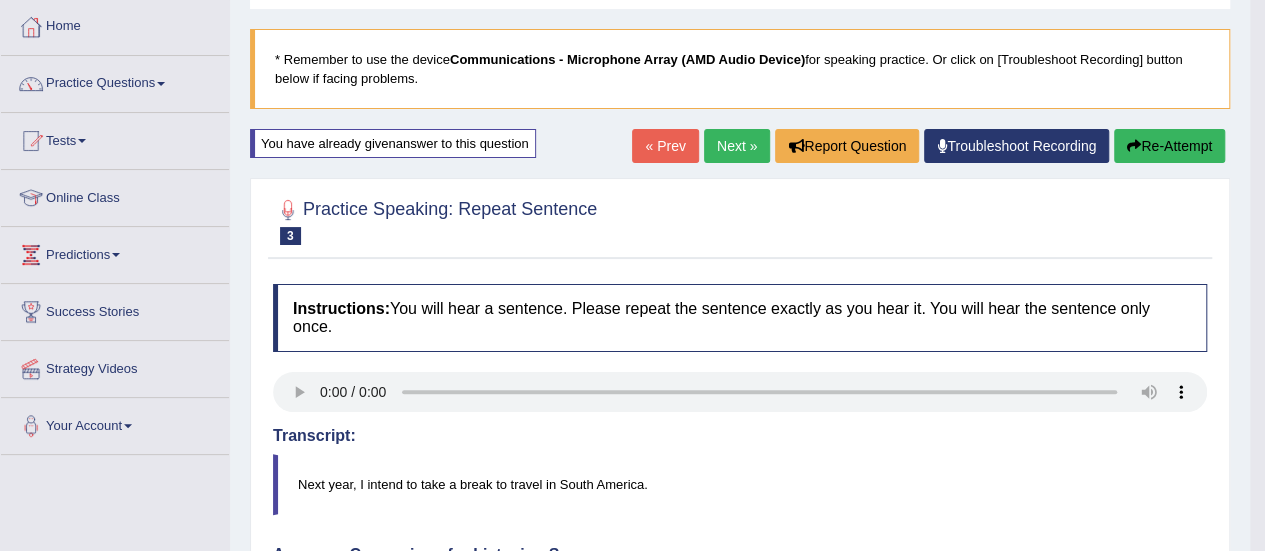 click on "Re-Attempt" at bounding box center (1169, 146) 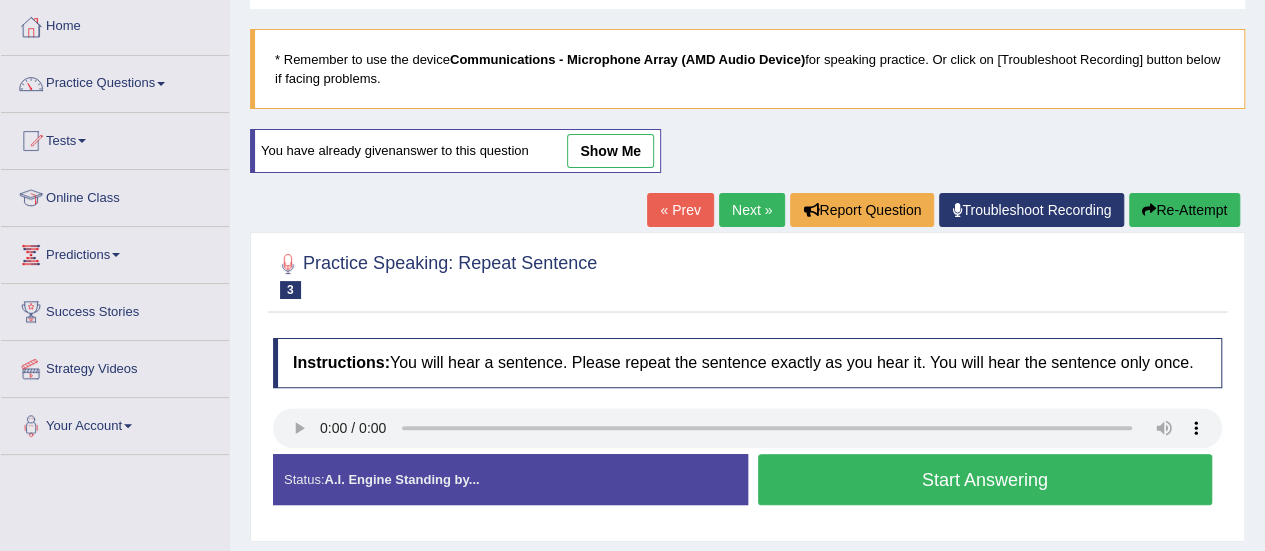 scroll, scrollTop: 100, scrollLeft: 0, axis: vertical 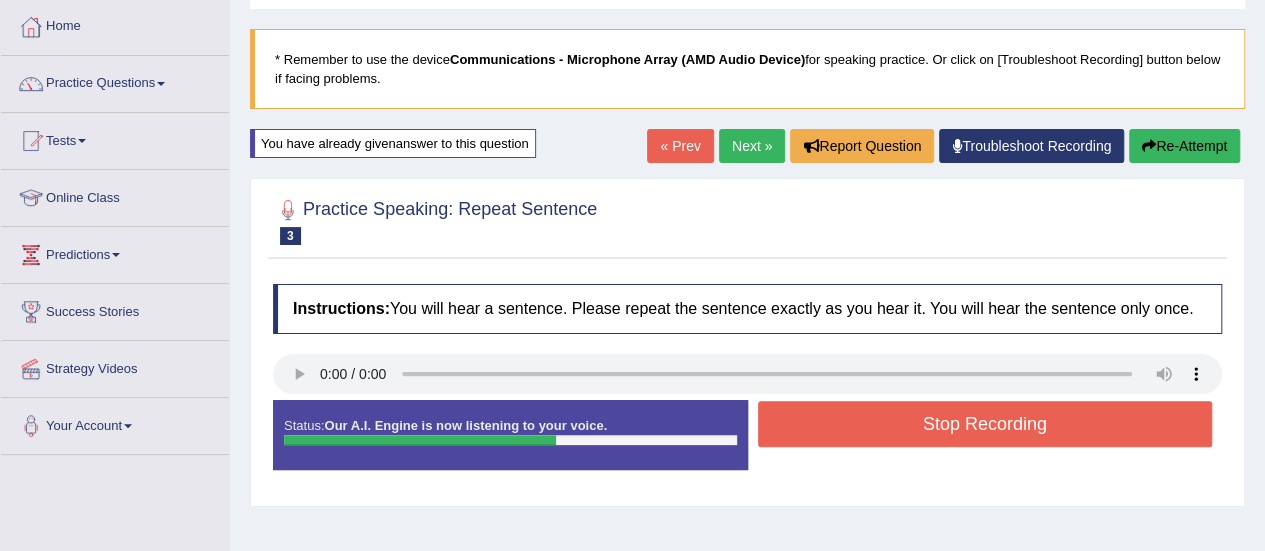 click on "Stop Recording" at bounding box center [985, 424] 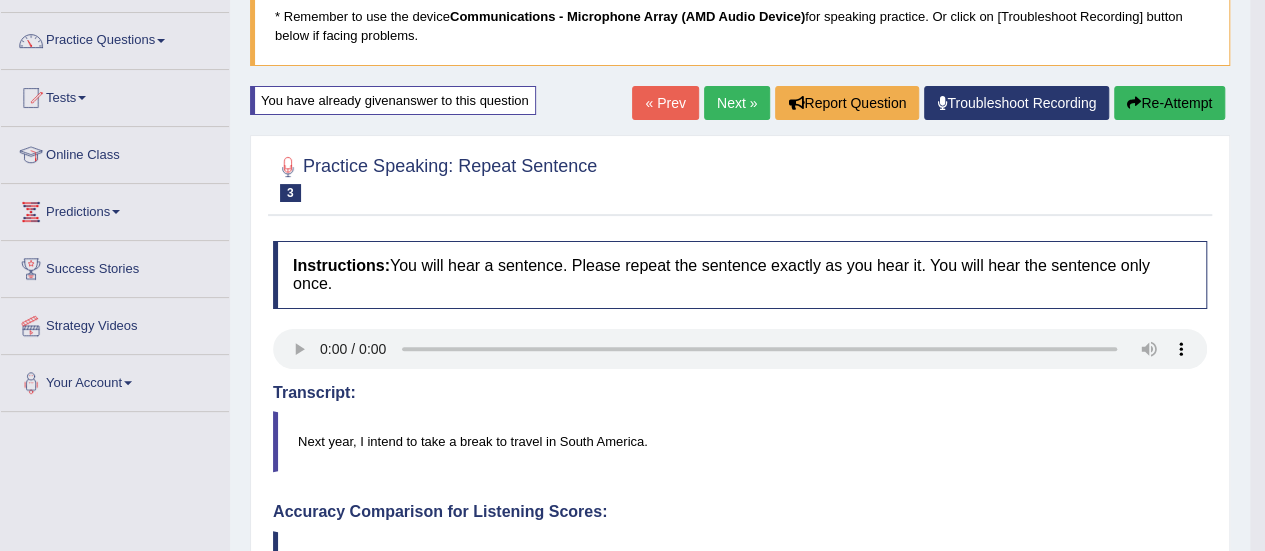 scroll, scrollTop: 100, scrollLeft: 0, axis: vertical 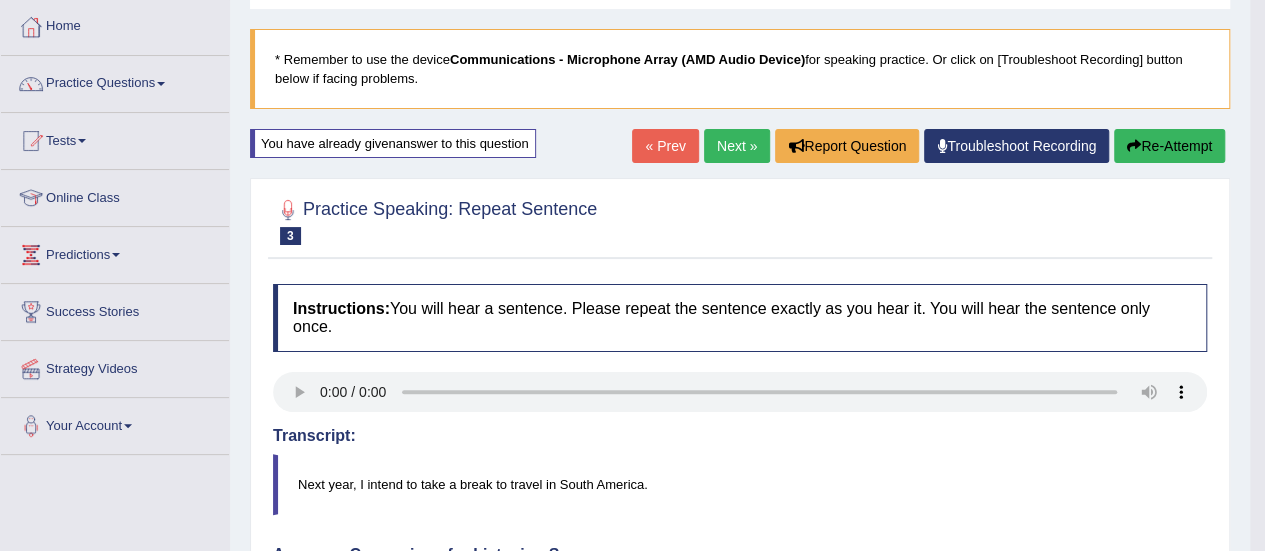 click at bounding box center (1134, 146) 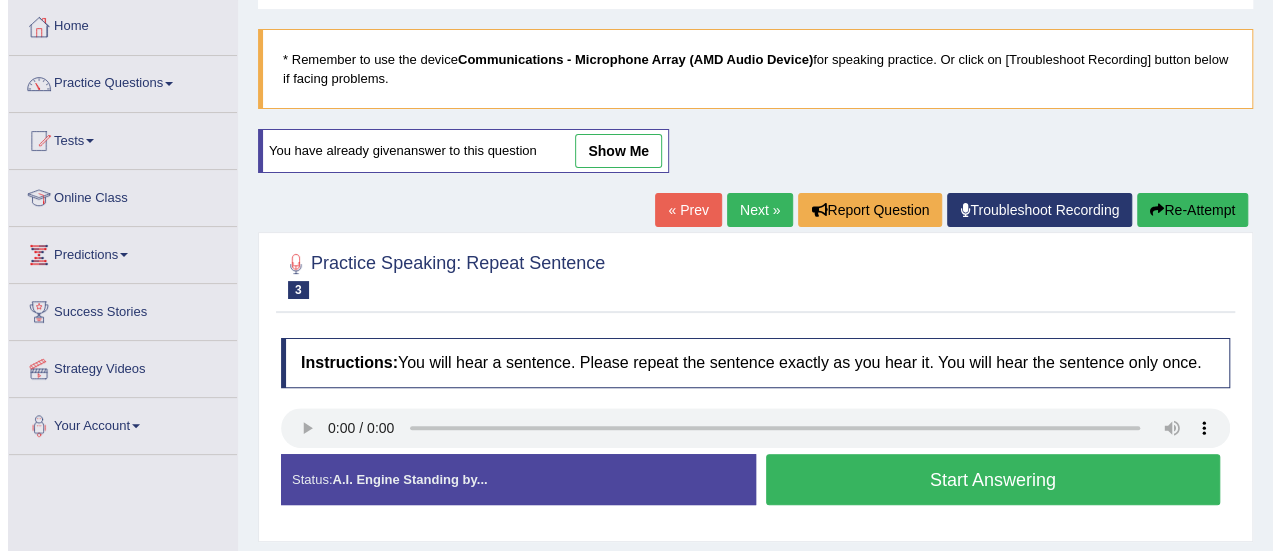 scroll, scrollTop: 0, scrollLeft: 0, axis: both 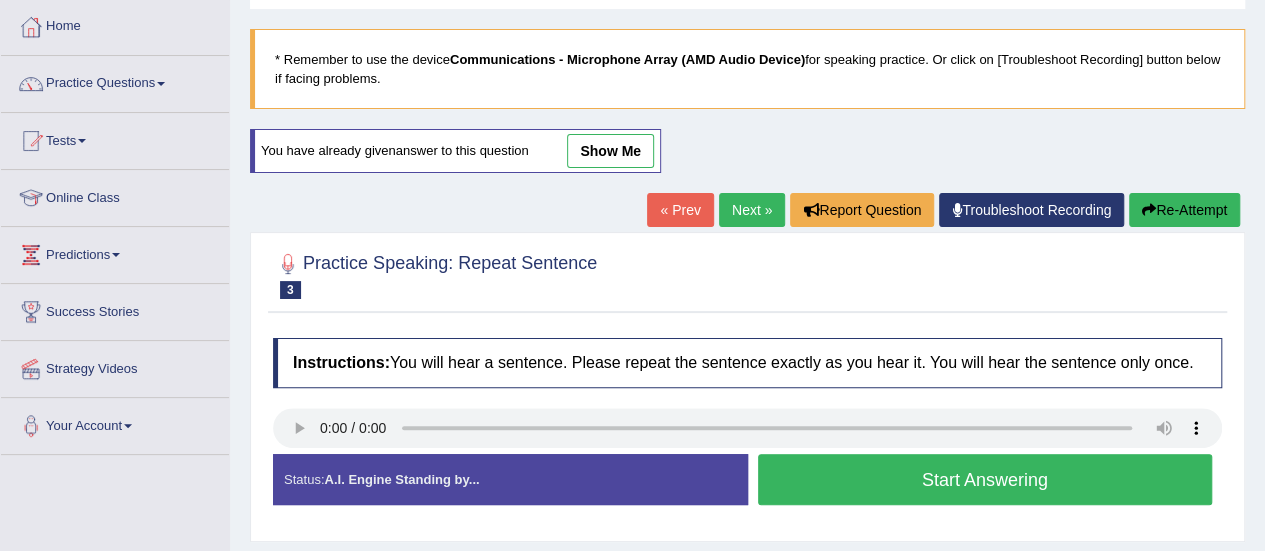click on "Start Answering" at bounding box center (985, 479) 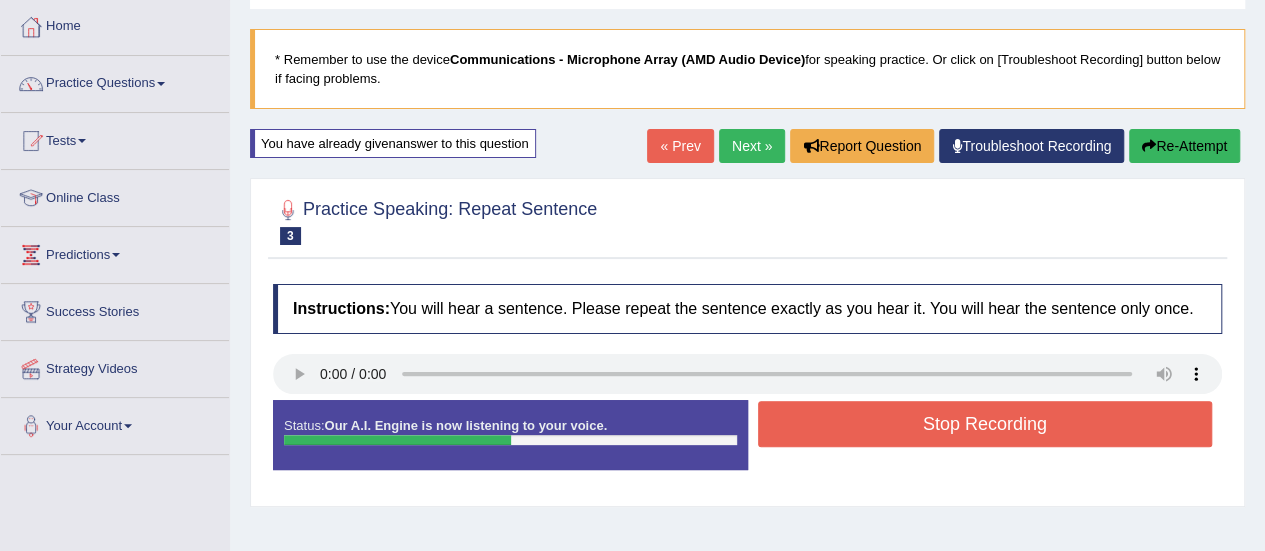 click on "Stop Recording" at bounding box center [985, 424] 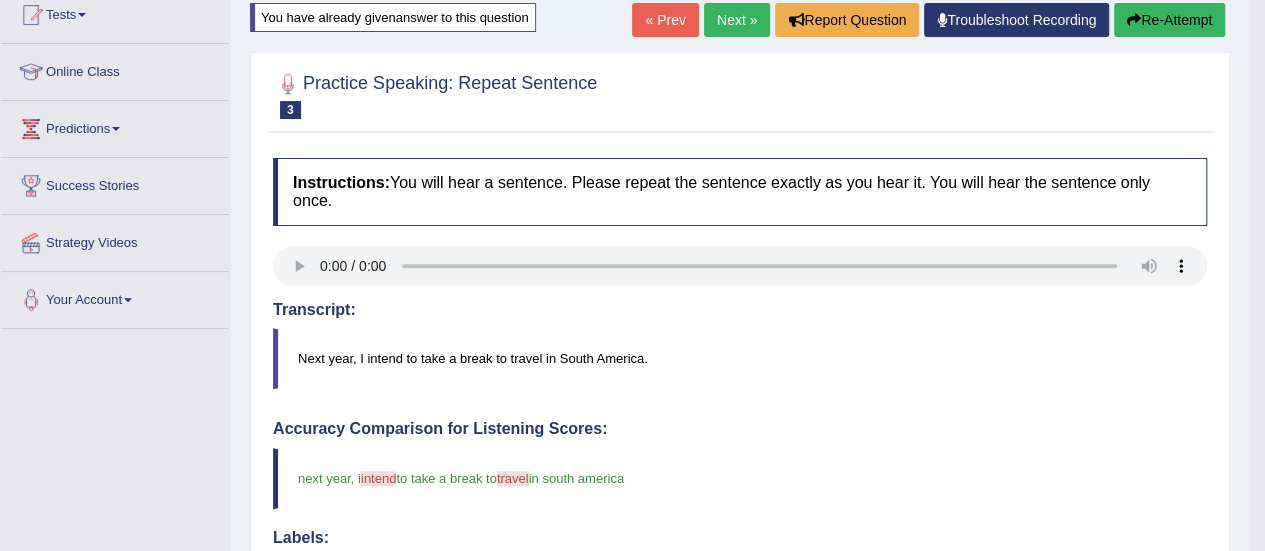 scroll, scrollTop: 0, scrollLeft: 0, axis: both 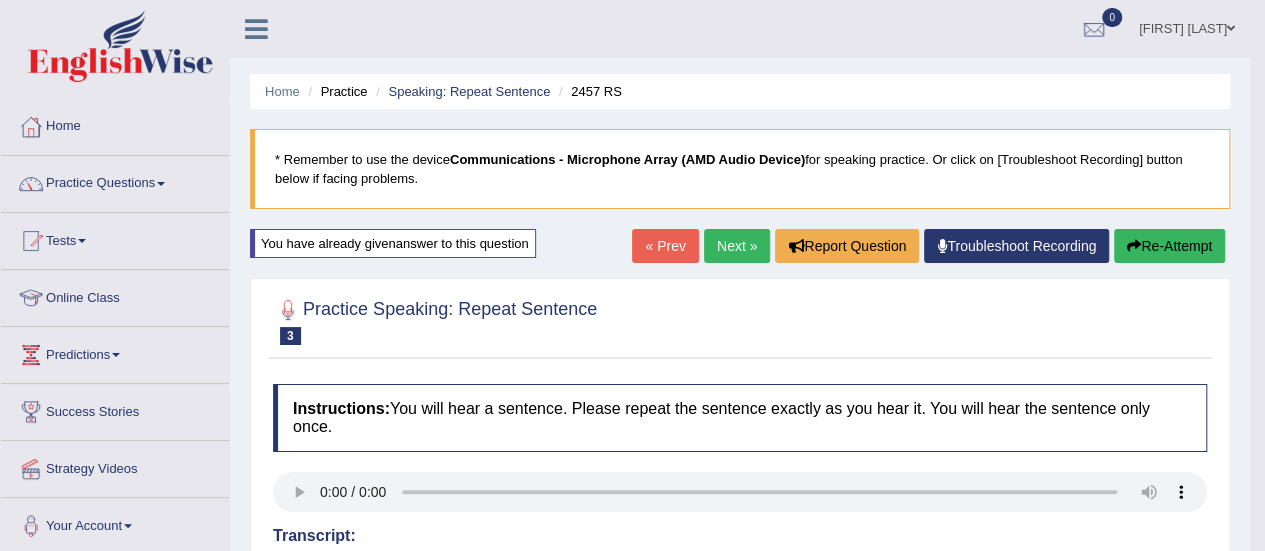 click on "Next »" at bounding box center (737, 246) 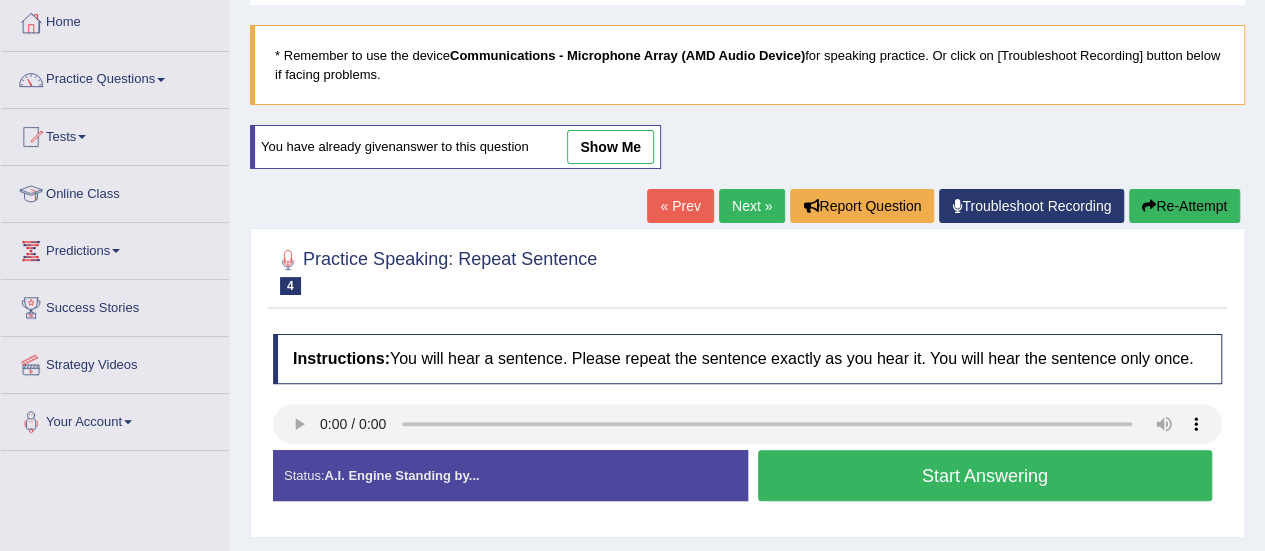 scroll, scrollTop: 0, scrollLeft: 0, axis: both 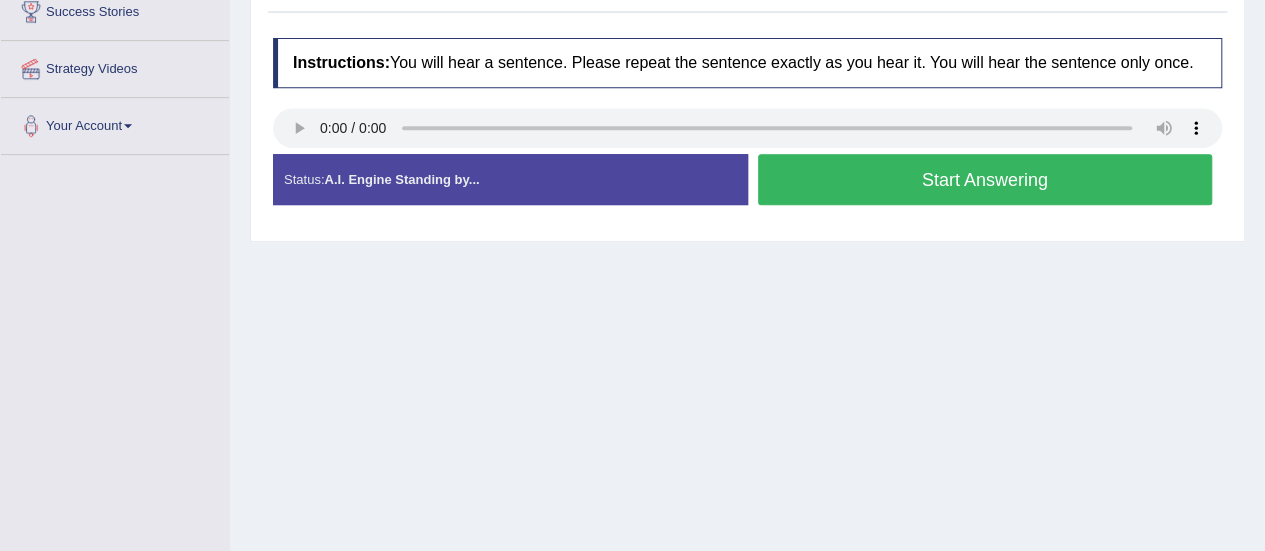 click on "Start Answering" at bounding box center [985, 179] 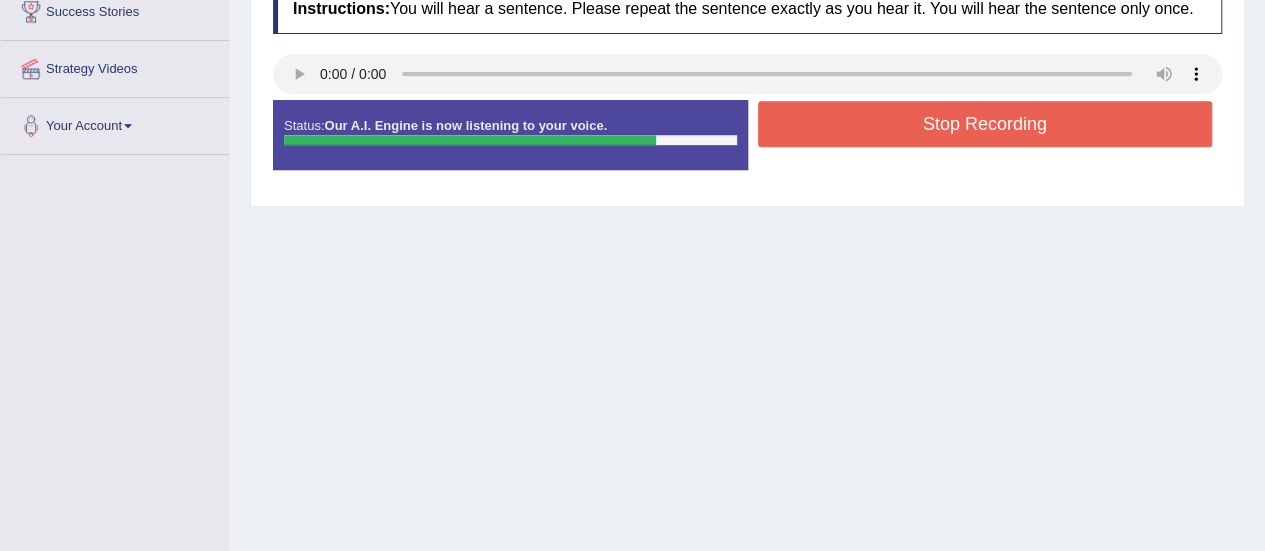 click on "Status:  Our A.I. Engine is now listening to your voice. Start Answering Stop Recording" at bounding box center [747, 145] 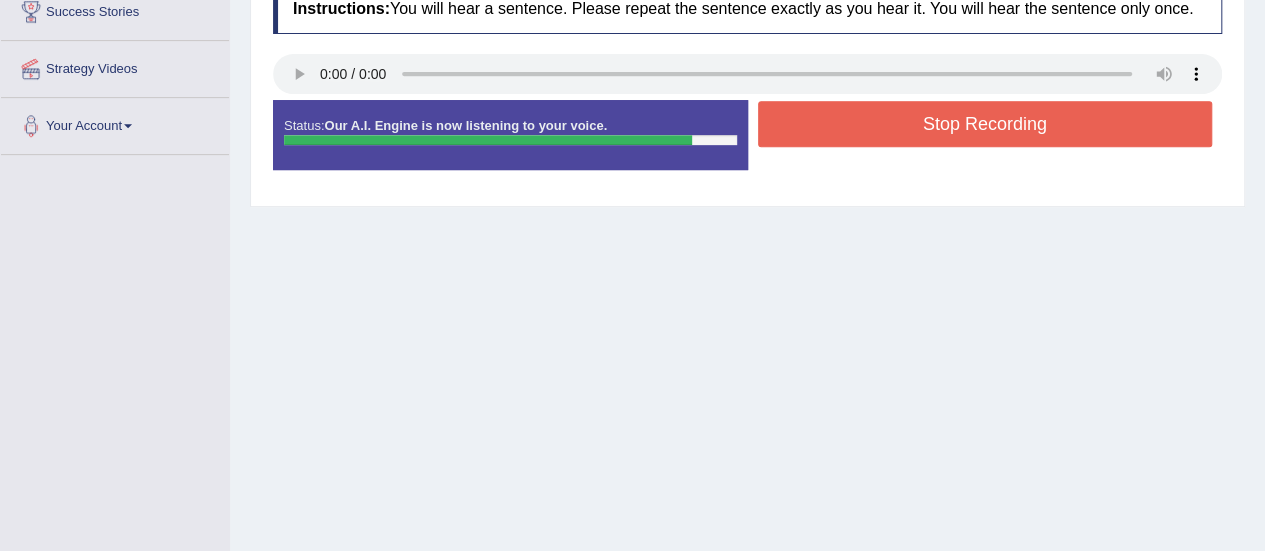 click on "Stop Recording" at bounding box center [985, 124] 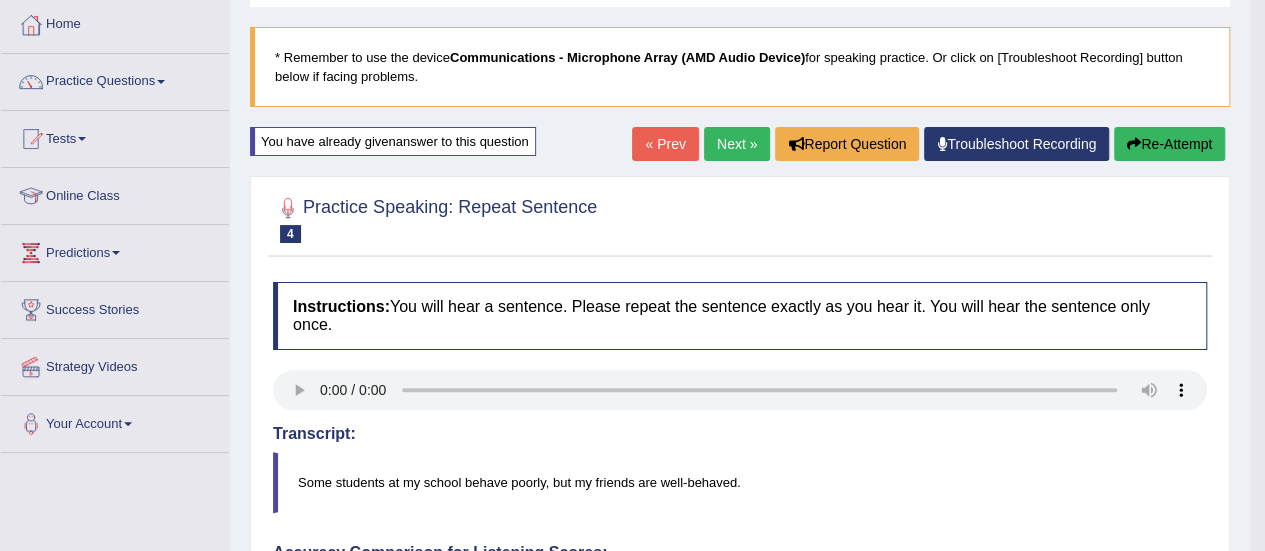 scroll, scrollTop: 100, scrollLeft: 0, axis: vertical 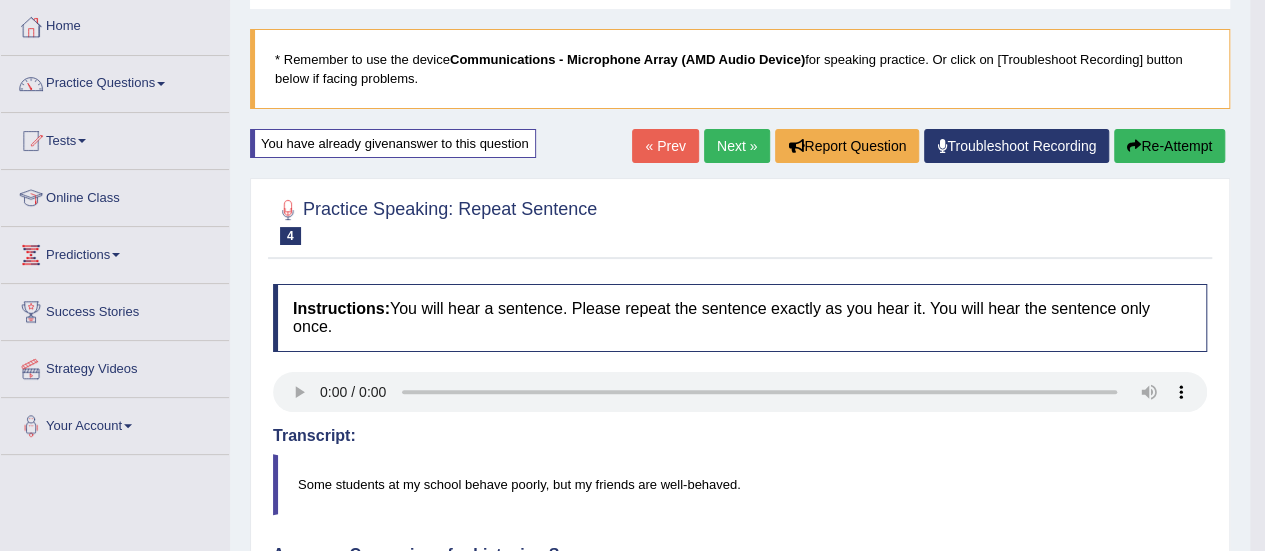 click on "Re-Attempt" at bounding box center (1169, 146) 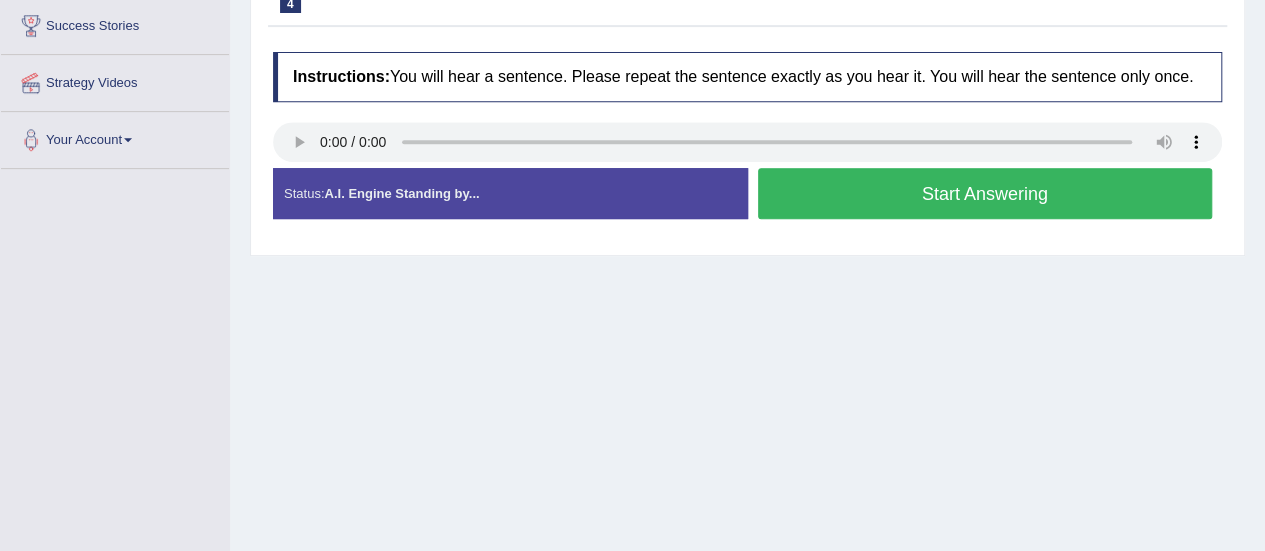 scroll, scrollTop: 386, scrollLeft: 0, axis: vertical 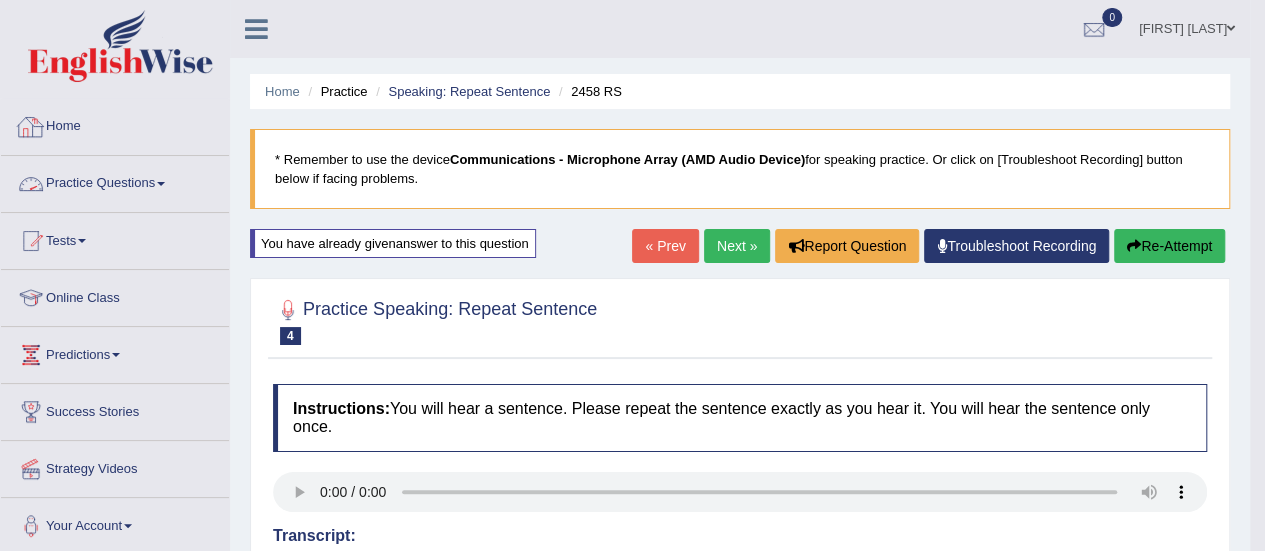 click on "Practice Questions" at bounding box center [115, 181] 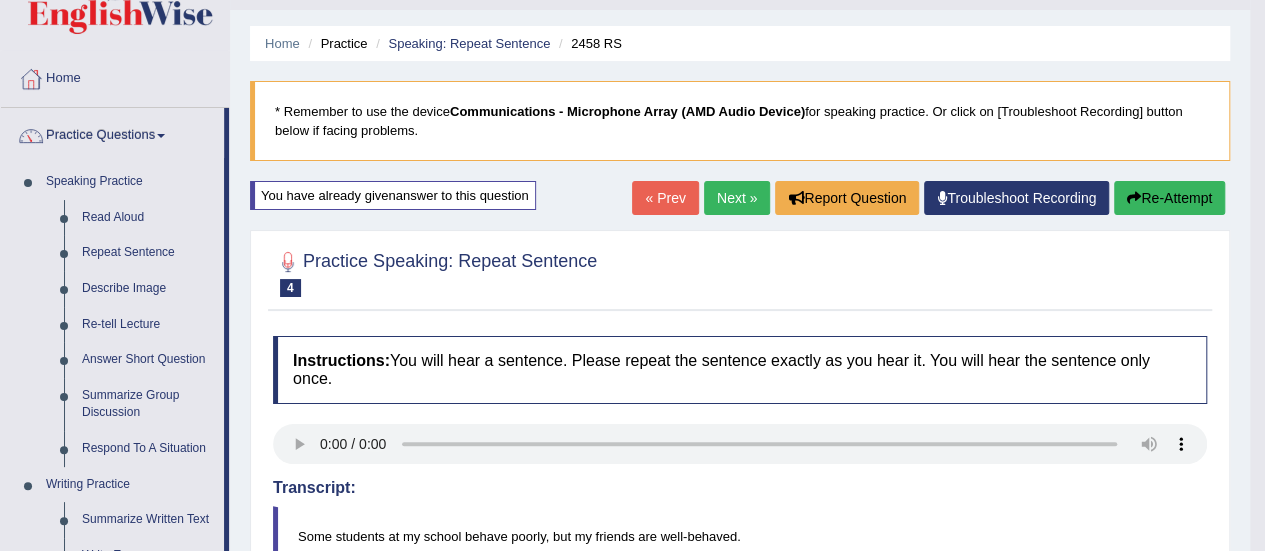 scroll, scrollTop: 0, scrollLeft: 0, axis: both 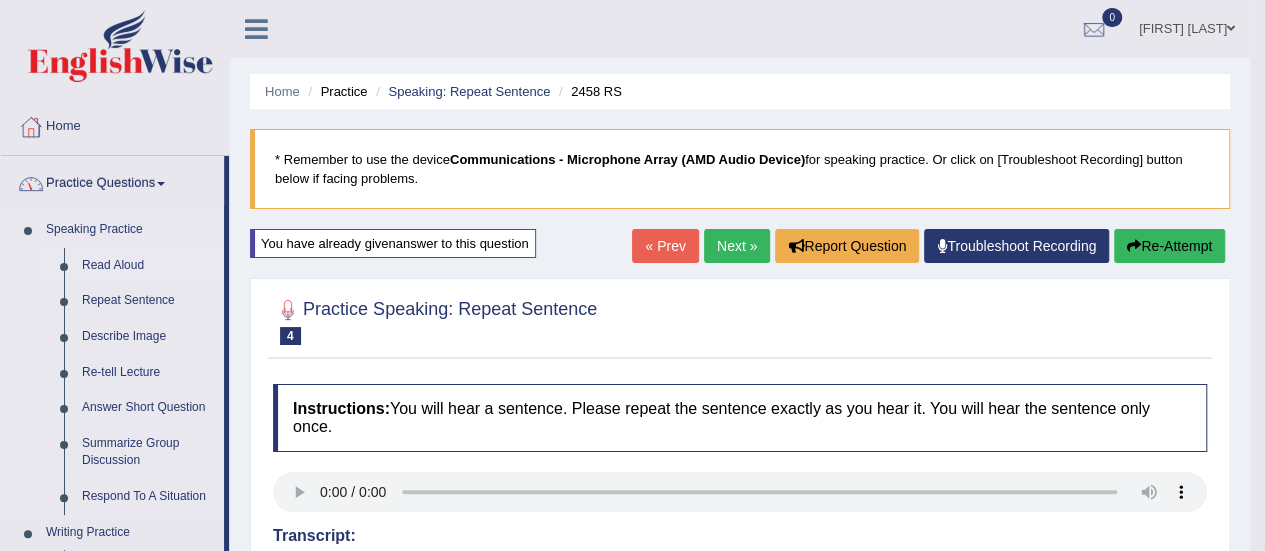 click on "Read Aloud" at bounding box center [148, 266] 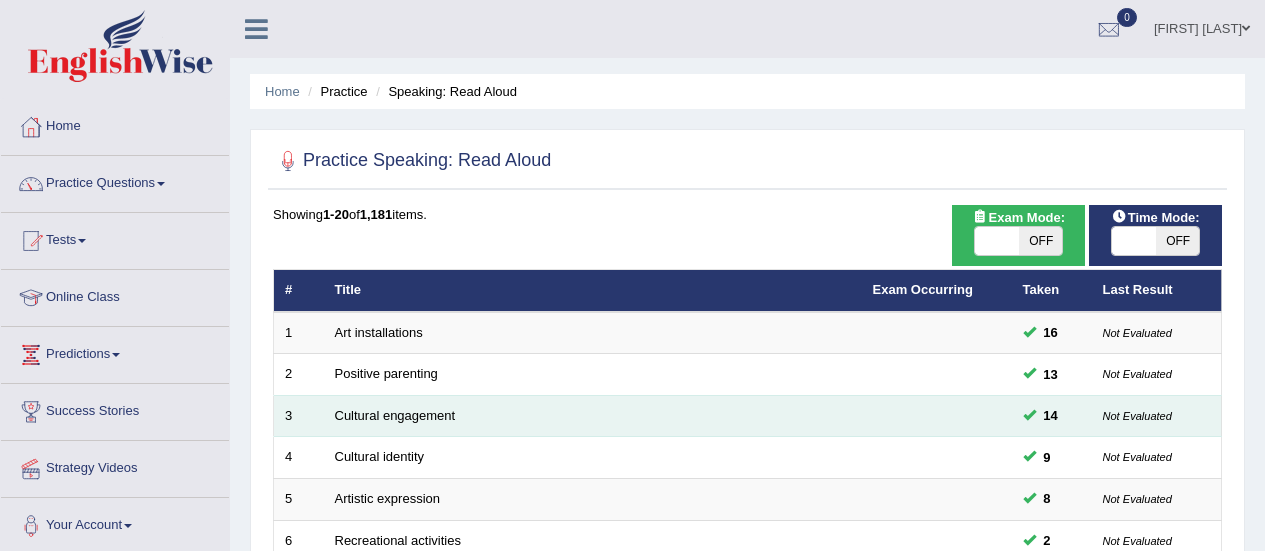 scroll, scrollTop: 0, scrollLeft: 0, axis: both 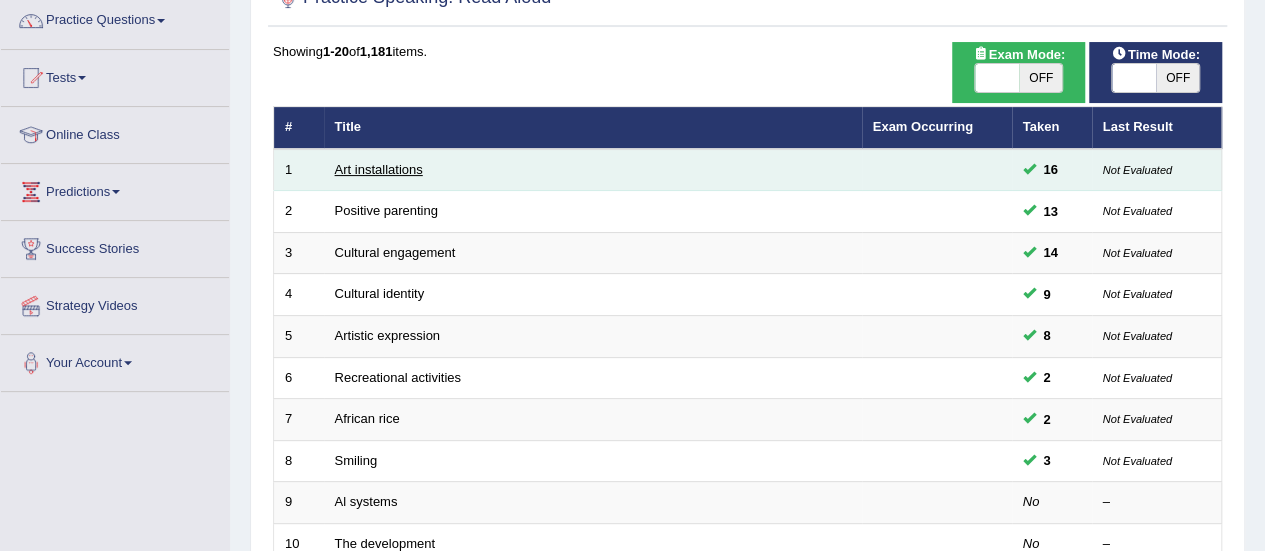 click on "Art installations" at bounding box center [379, 169] 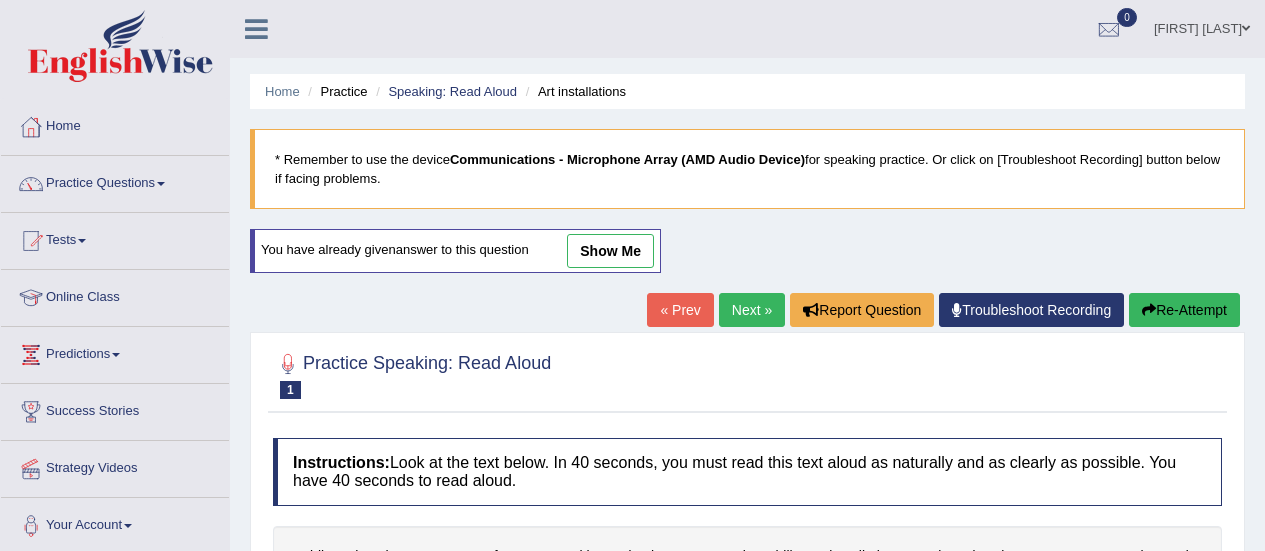 scroll, scrollTop: 0, scrollLeft: 0, axis: both 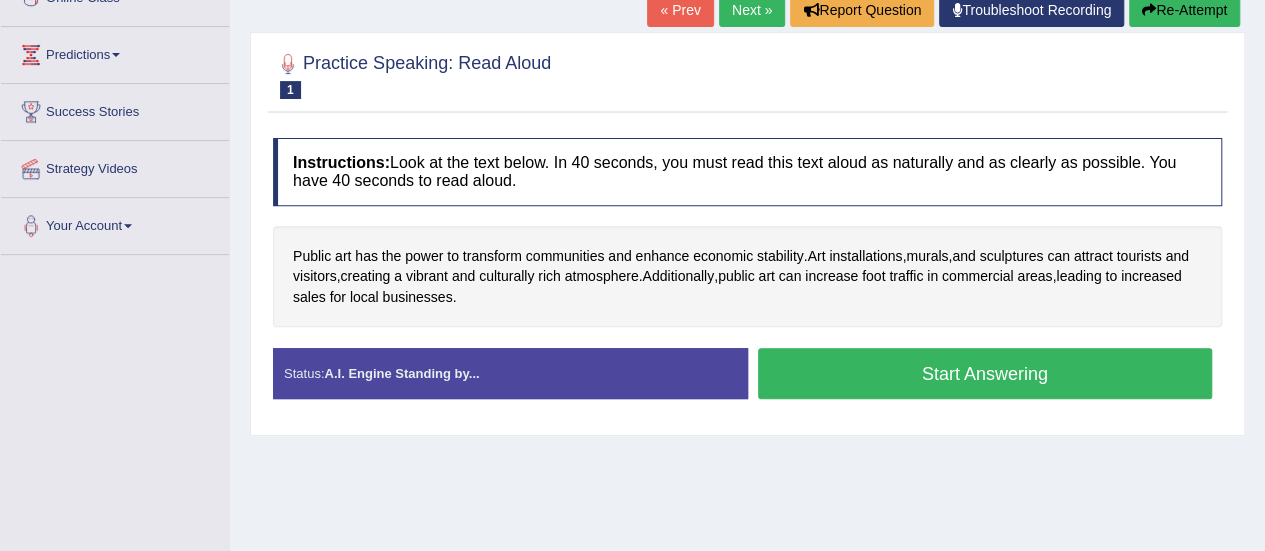 click on "Instructions:  Look at the text below. In 40 seconds, you must read this text aloud as naturally and as clearly as possible. You have 40 seconds to read aloud." at bounding box center [747, 171] 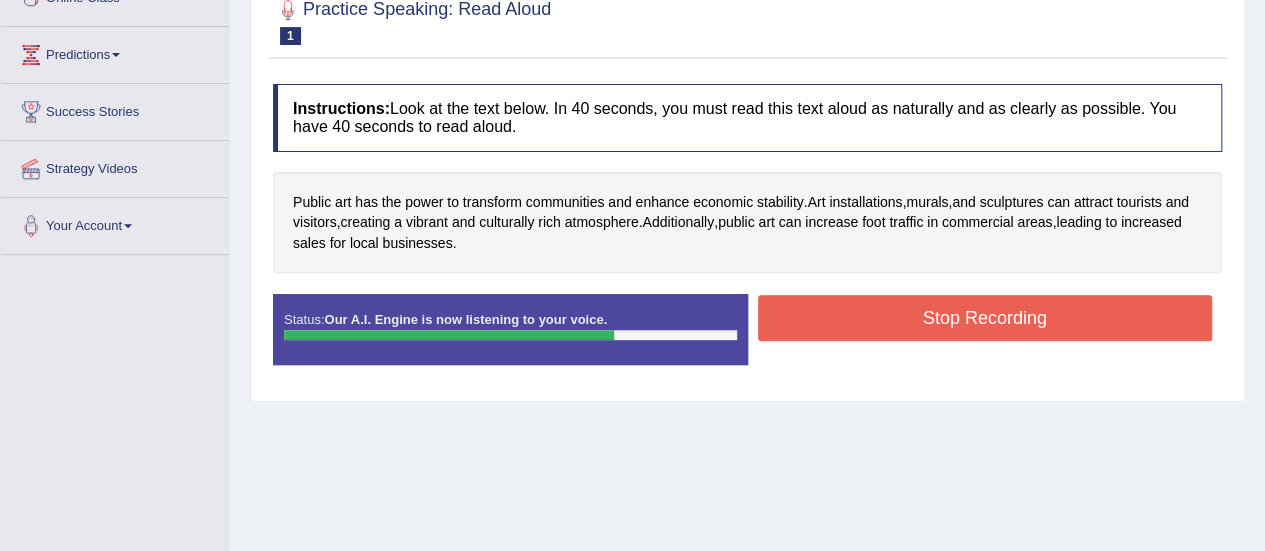 click on "Stop Recording" at bounding box center [985, 318] 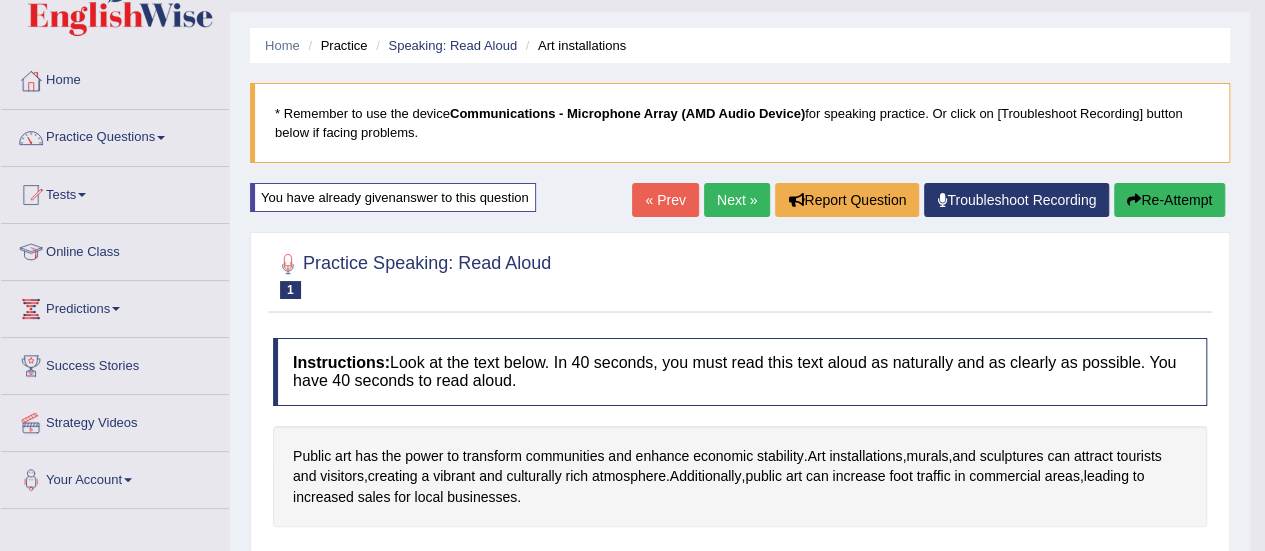 scroll, scrollTop: 38, scrollLeft: 0, axis: vertical 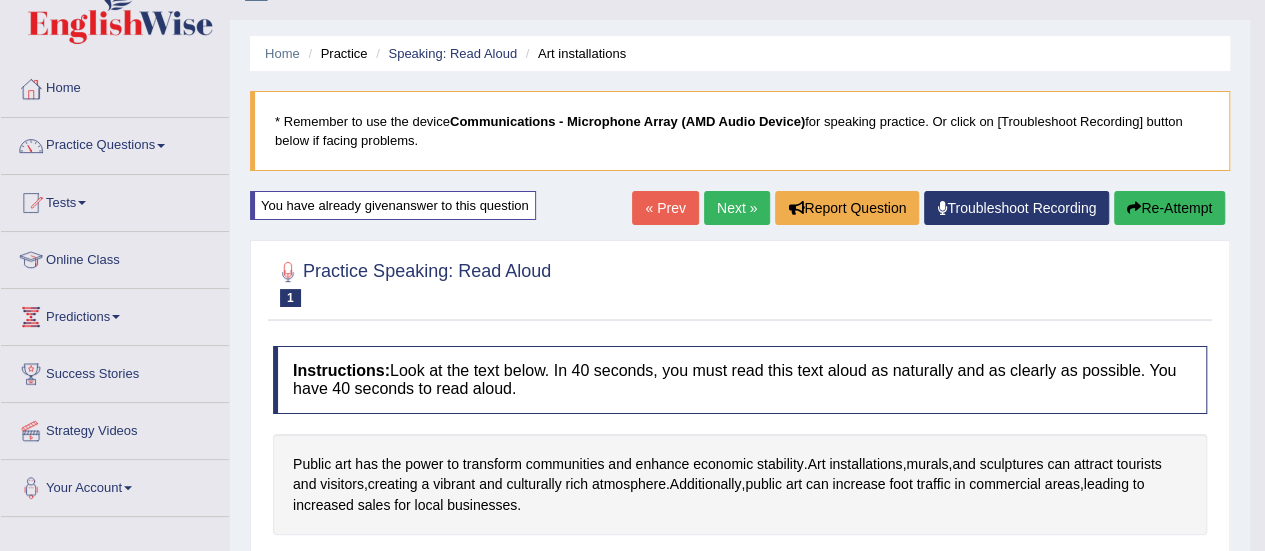 click on "Re-Attempt" at bounding box center [1169, 208] 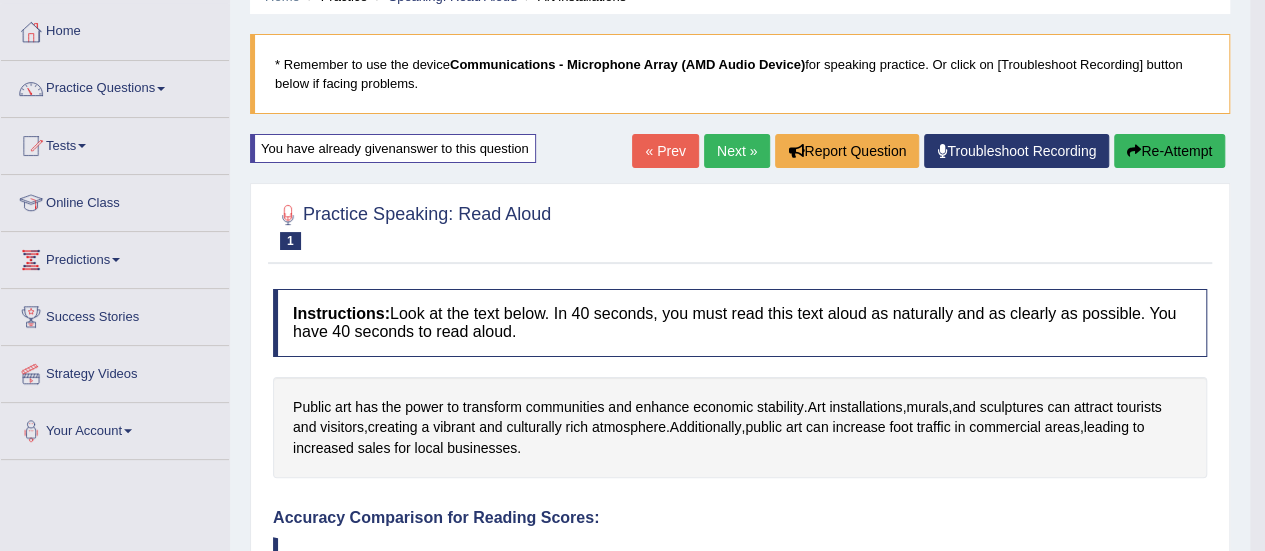 scroll, scrollTop: 138, scrollLeft: 0, axis: vertical 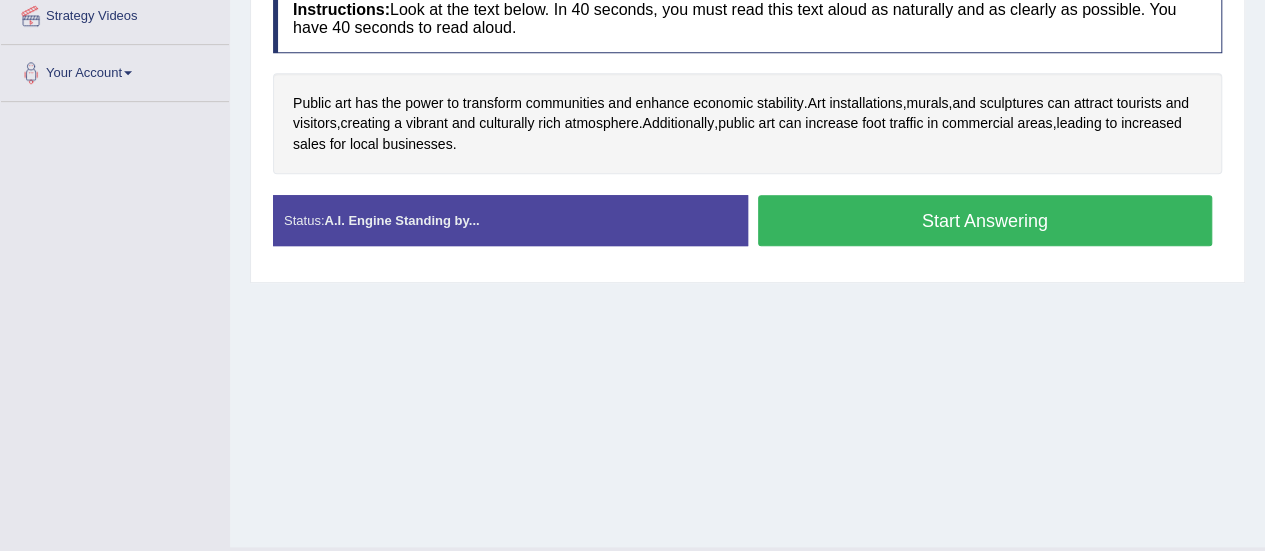 click on "Start Answering" at bounding box center (985, 220) 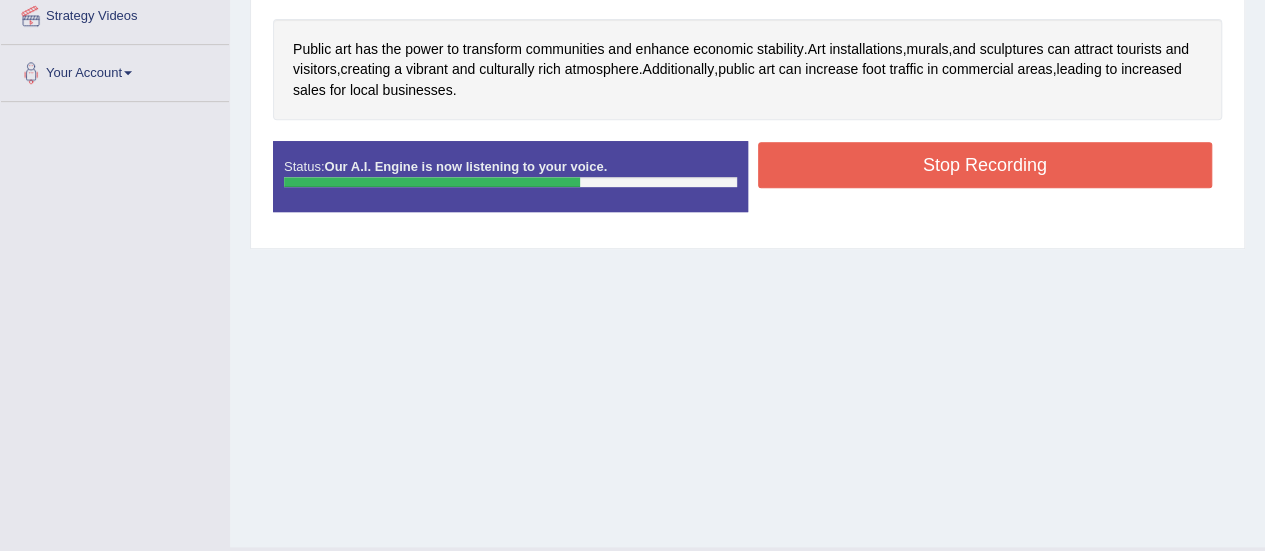 click on "Stop Recording" at bounding box center (985, 165) 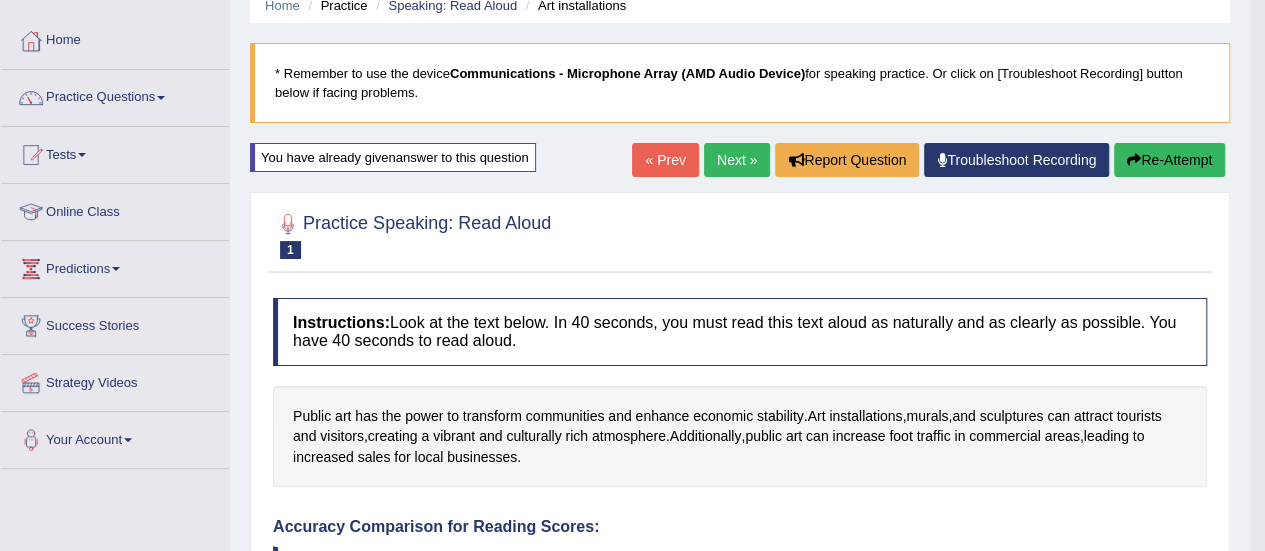 scroll, scrollTop: 38, scrollLeft: 0, axis: vertical 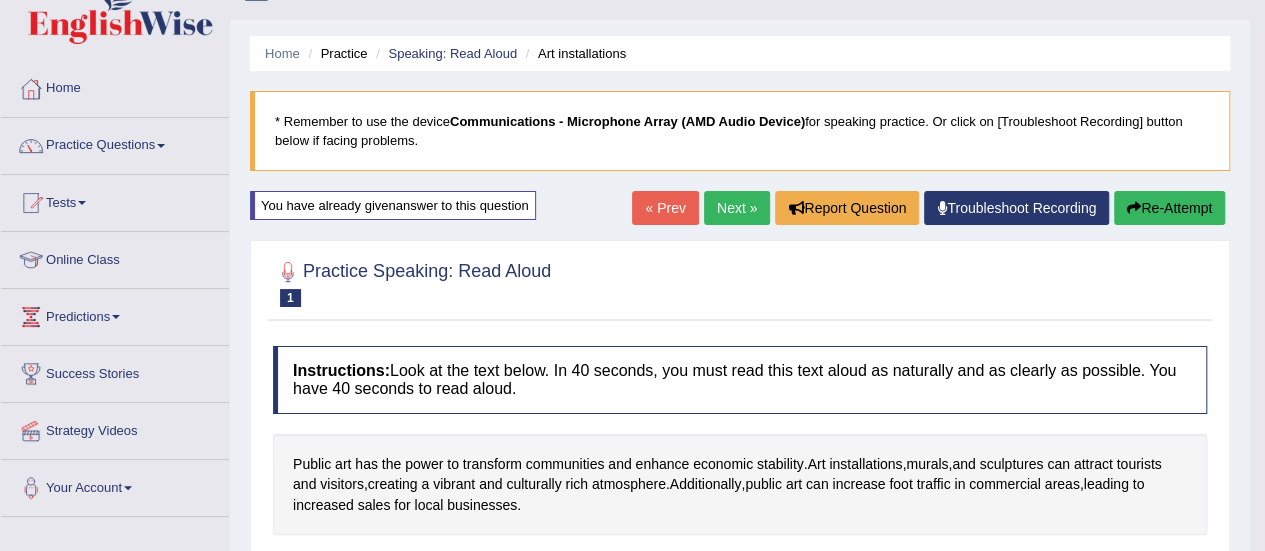 click on "Next »" at bounding box center [737, 208] 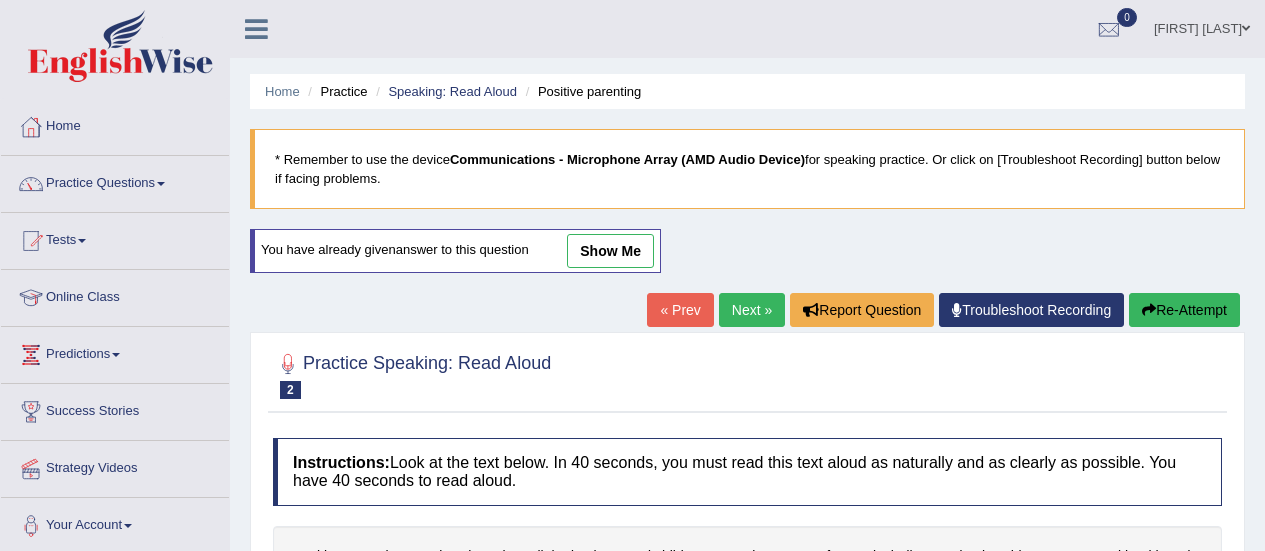 scroll, scrollTop: 300, scrollLeft: 0, axis: vertical 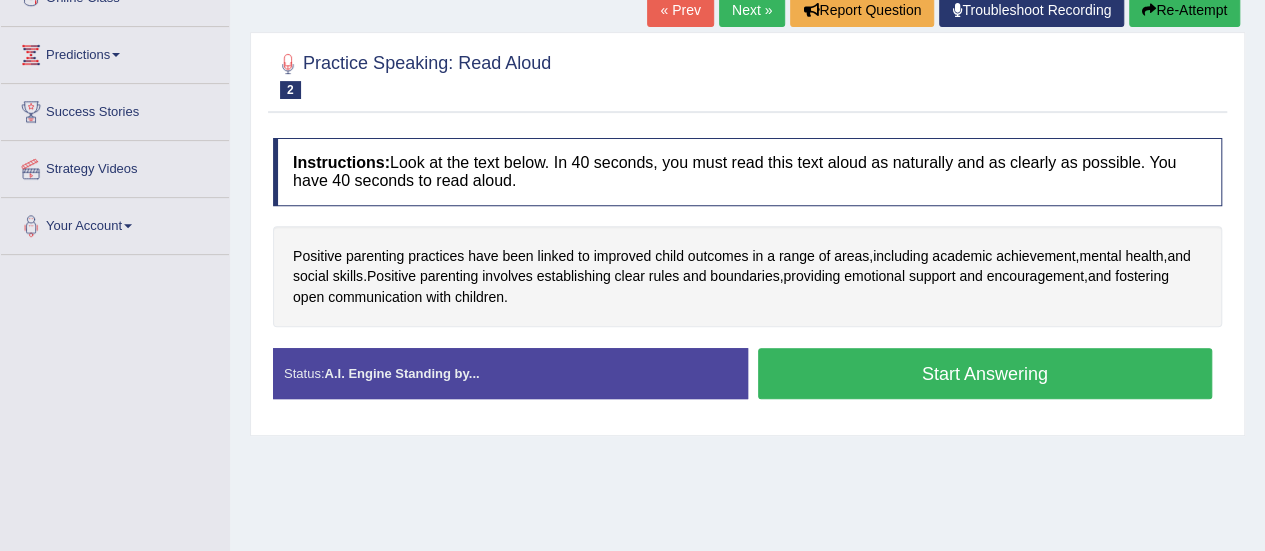 click on "Start Answering" at bounding box center [985, 373] 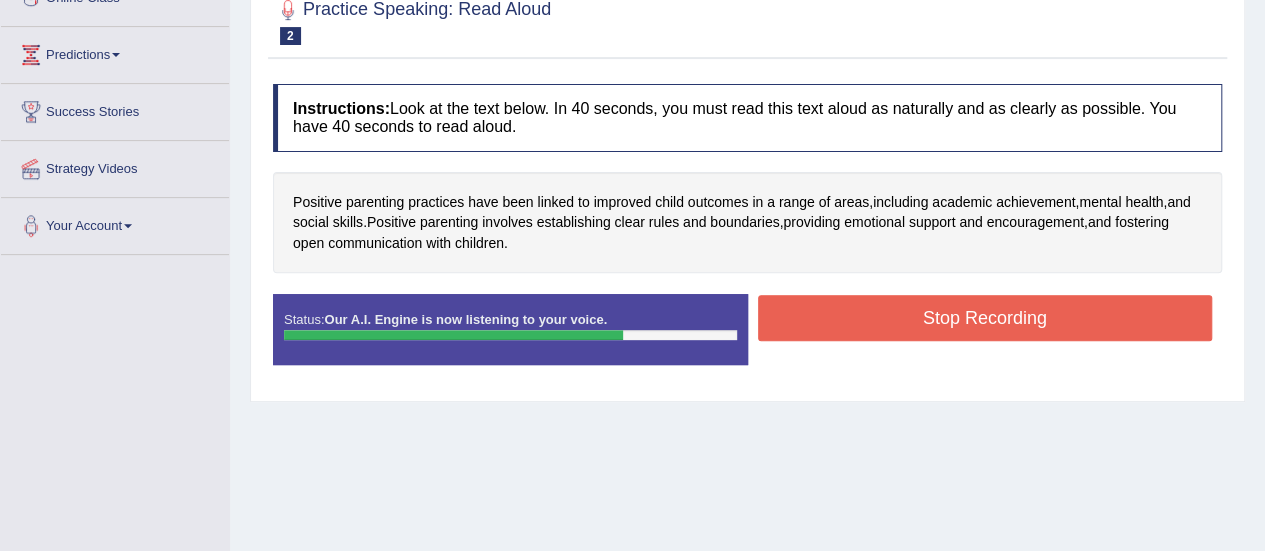 click on "Instructions:  Look at the text below. In 40 seconds, you must read this text aloud as naturally and as clearly as possible. You have 40 seconds to read aloud.
Positive   parenting   practices   have   been   linked   to   improved   child   outcomes   in   a   range   of   areas ,  including   academic   achievement ,  mental   health ,  and   social   skills .  Positive   parenting   involves   establishing   clear   rules   and   boundaries ,  providing   emotional   support   and   encouragement ,  and   fostering   open   communication   with   children . Created with Highcharts 7.1.2 Too low Too high Time Pitch meter: 0 10 20 30 40 Created with Highcharts 7.1.2 Great Too slow Too fast Time Speech pace meter: 0 10 20 30 40 Accuracy Comparison for Reading Scores: Labels:
Red:  Missed/Mispronounced Words
Green:  Correct Words
Accuracy:  Voice Analysis: A.I. Scores:
4.15  / 6              Content 2.7" at bounding box center (747, 232) 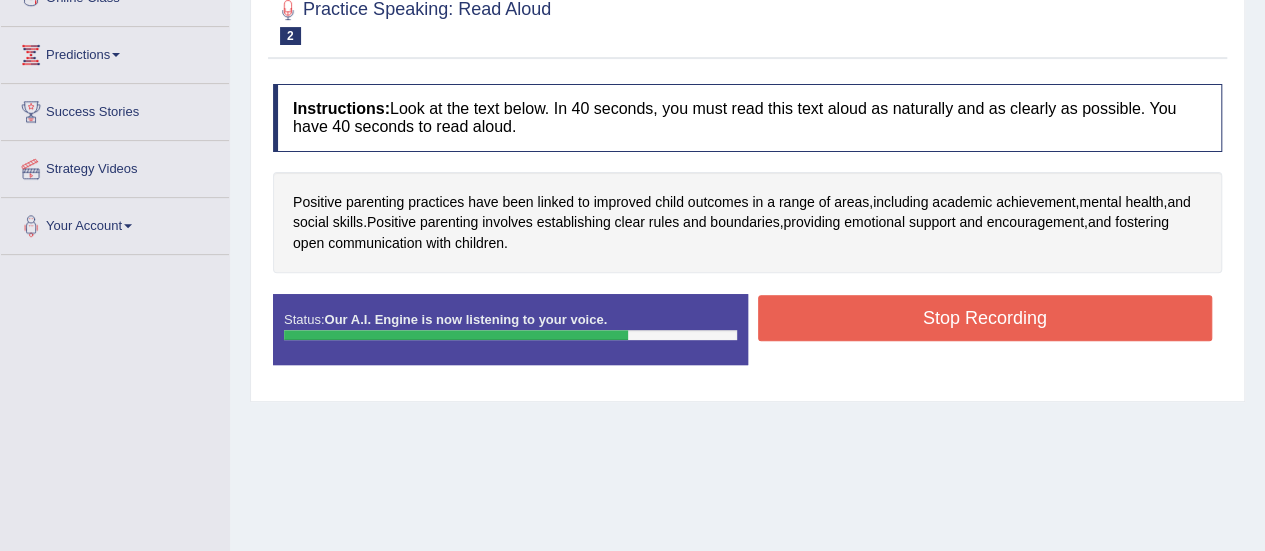 click on "Stop Recording" at bounding box center (985, 318) 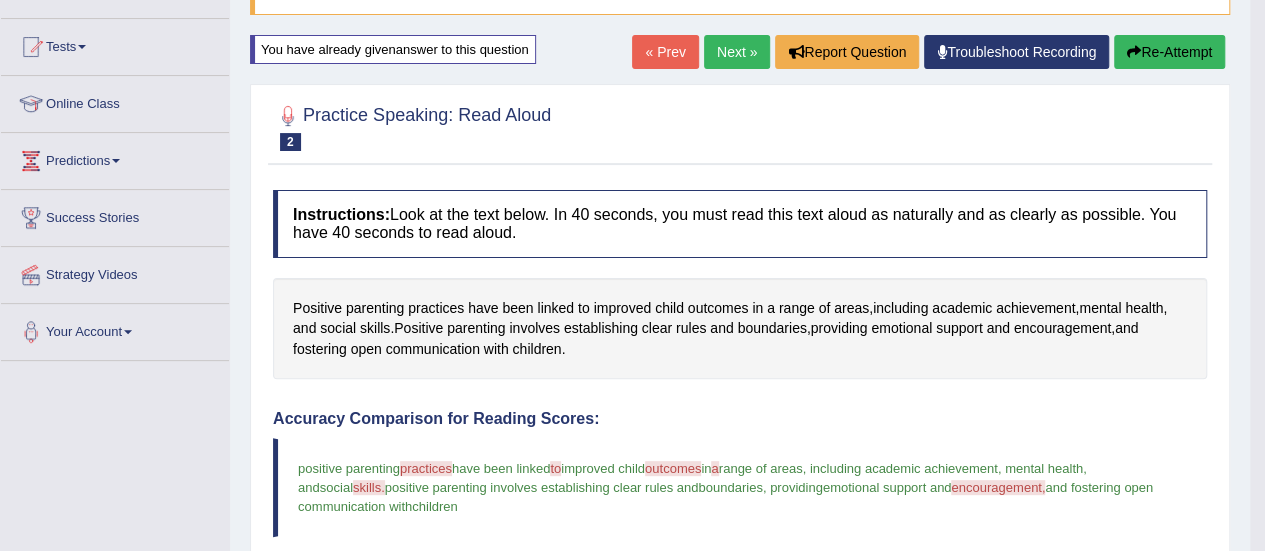 scroll, scrollTop: 138, scrollLeft: 0, axis: vertical 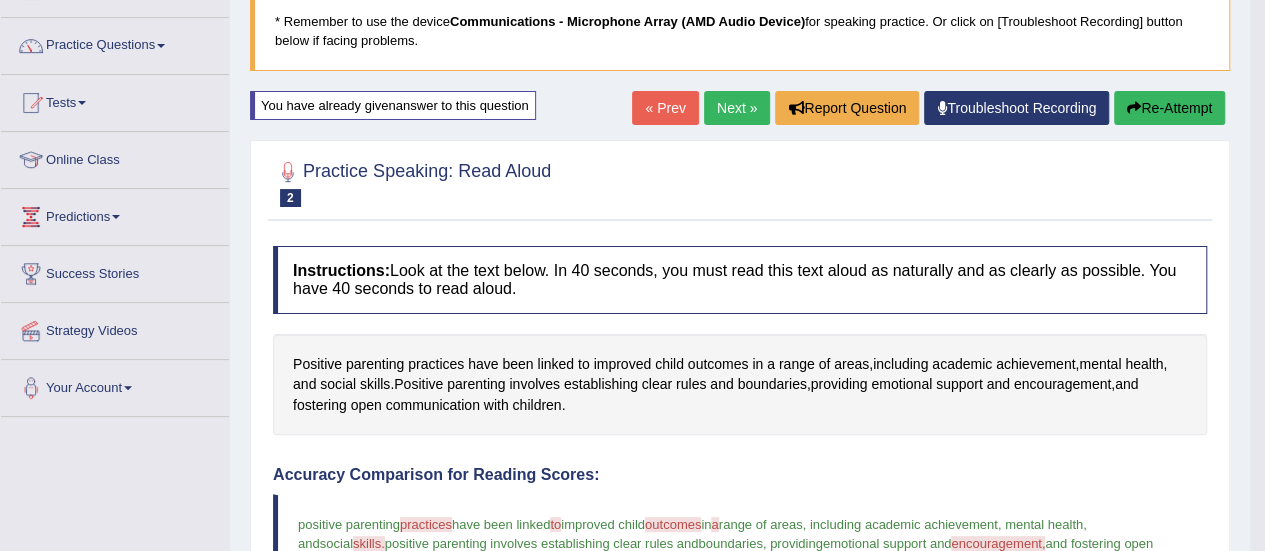 click on "Re-Attempt" at bounding box center [1169, 108] 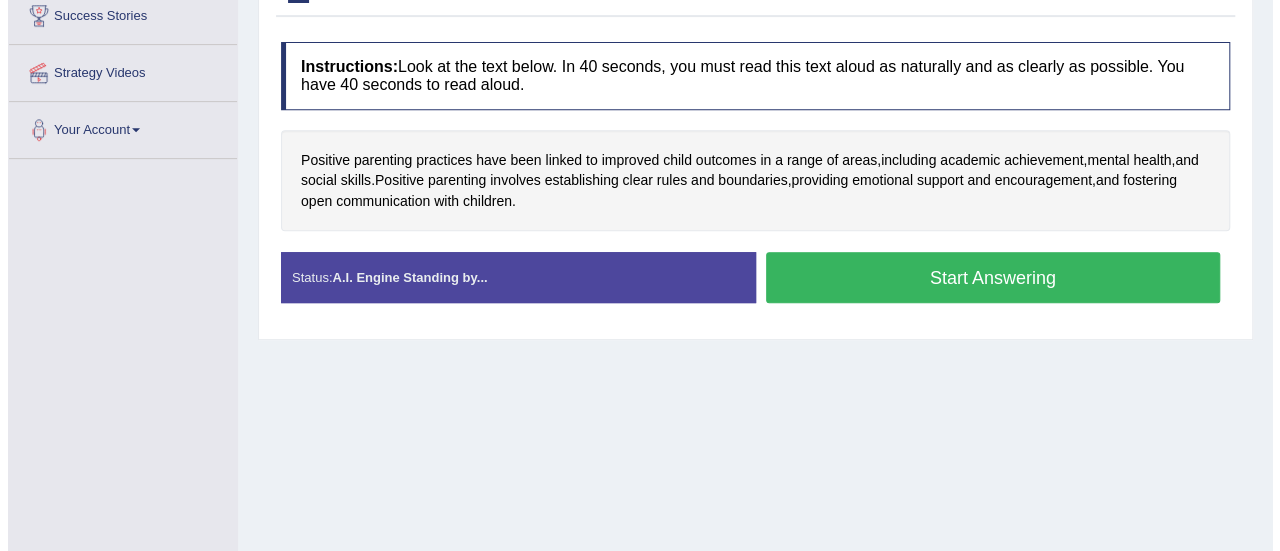scroll, scrollTop: 0, scrollLeft: 0, axis: both 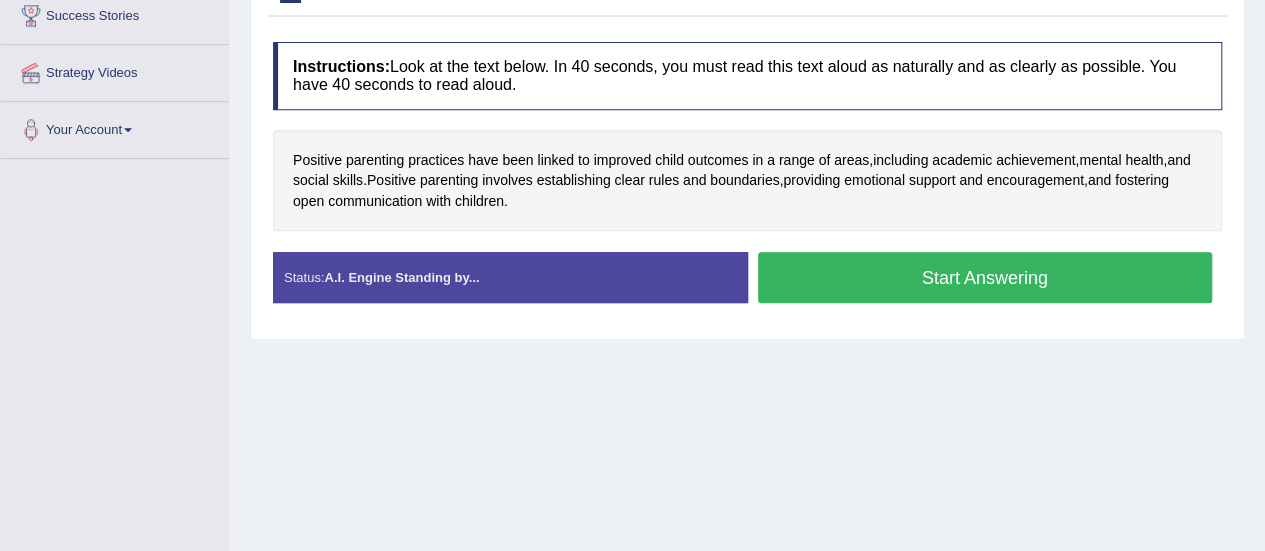 click on "Start Answering" at bounding box center [985, 277] 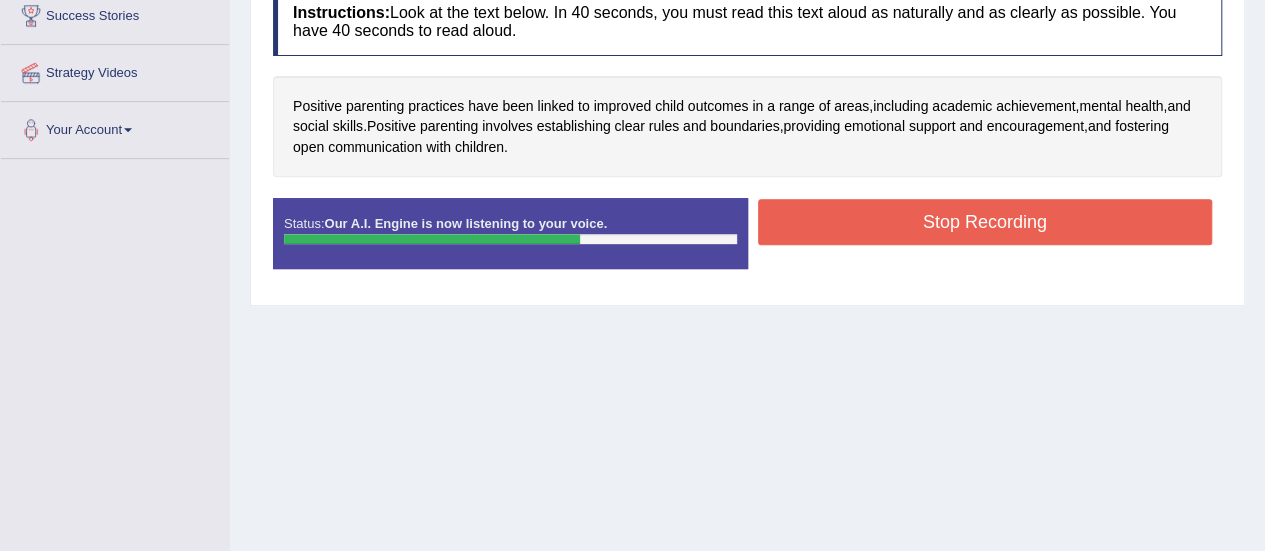 click on "Stop Recording" at bounding box center (985, 222) 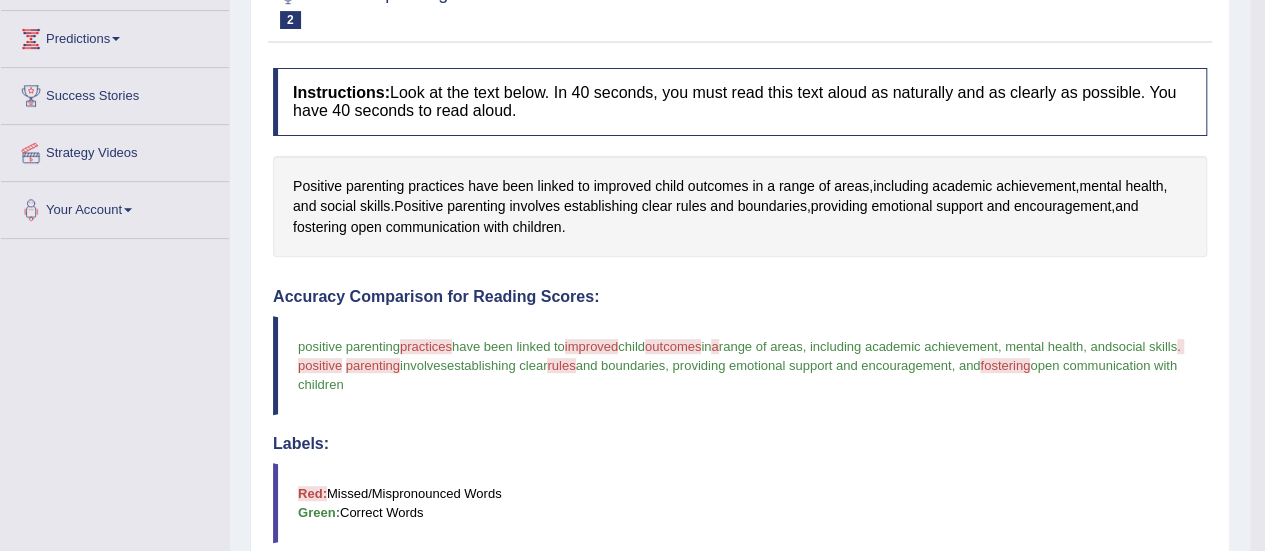 scroll, scrollTop: 138, scrollLeft: 0, axis: vertical 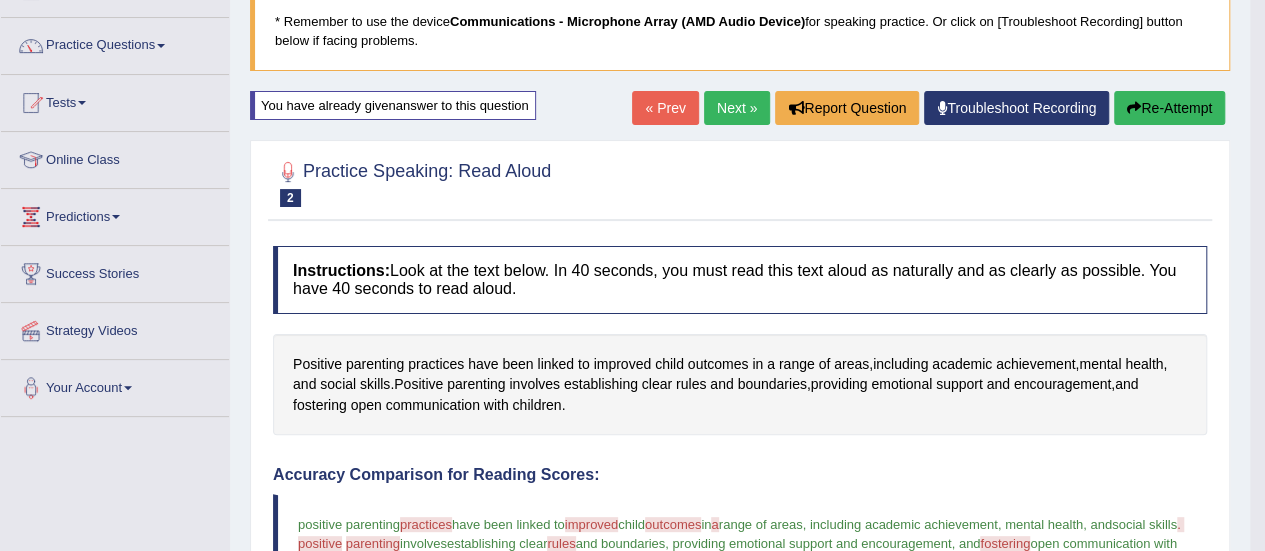 click on "Next »" at bounding box center (737, 108) 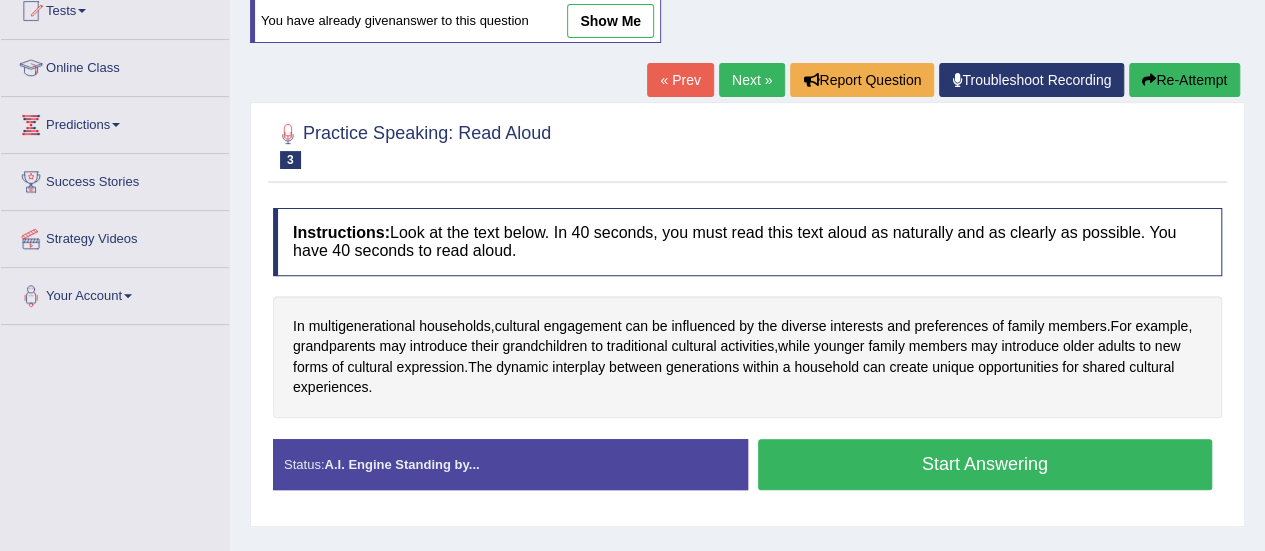 scroll, scrollTop: 0, scrollLeft: 0, axis: both 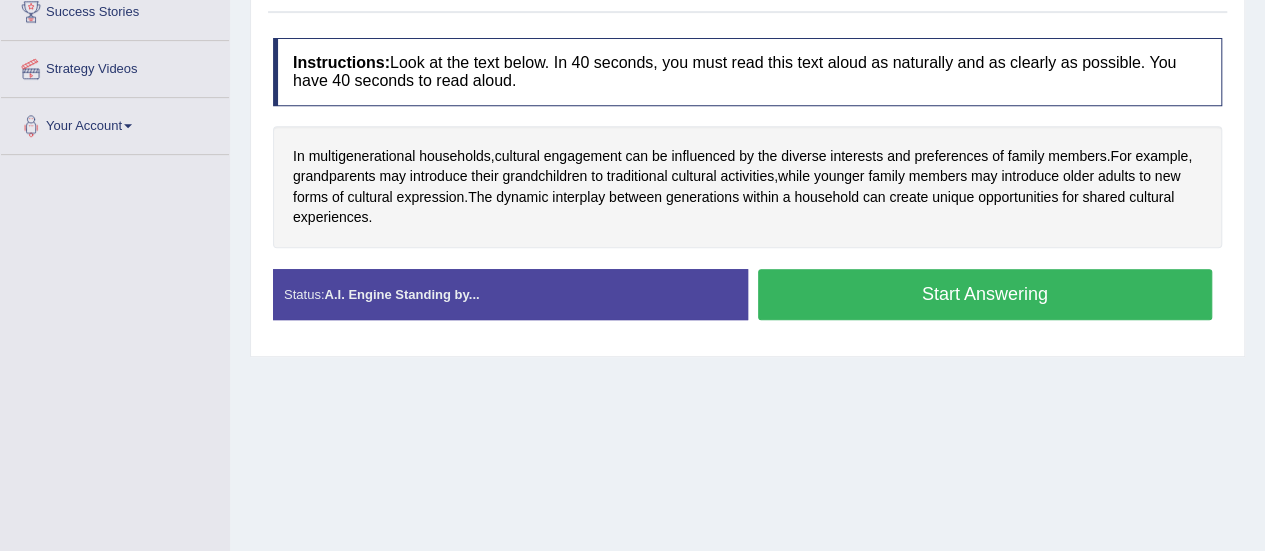 click on "Start Answering" at bounding box center [985, 294] 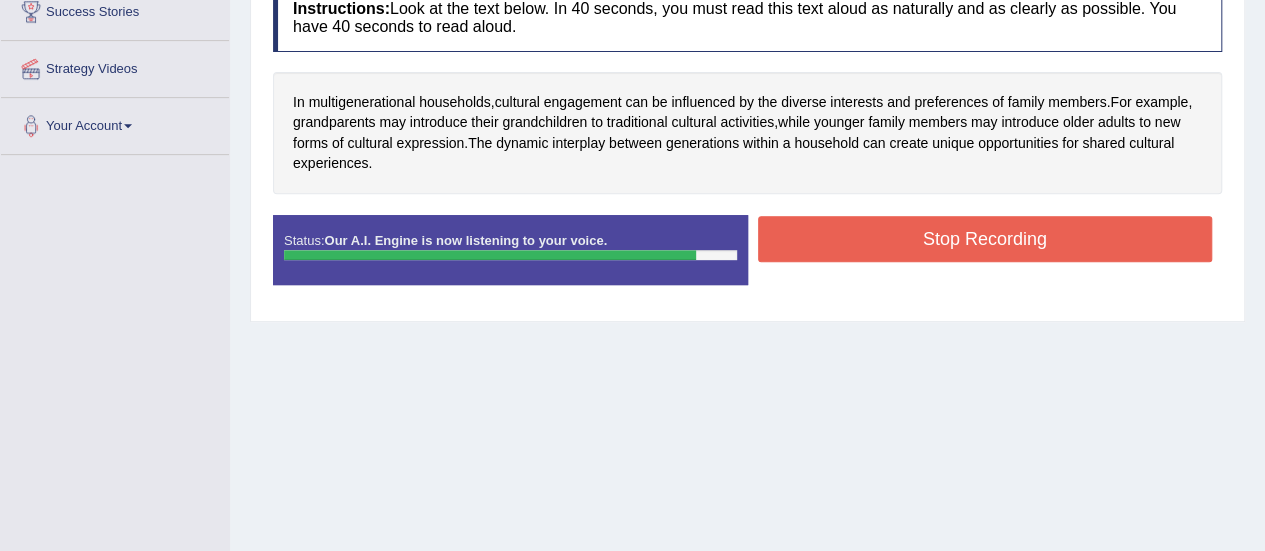 click on "Stop Recording" at bounding box center [985, 239] 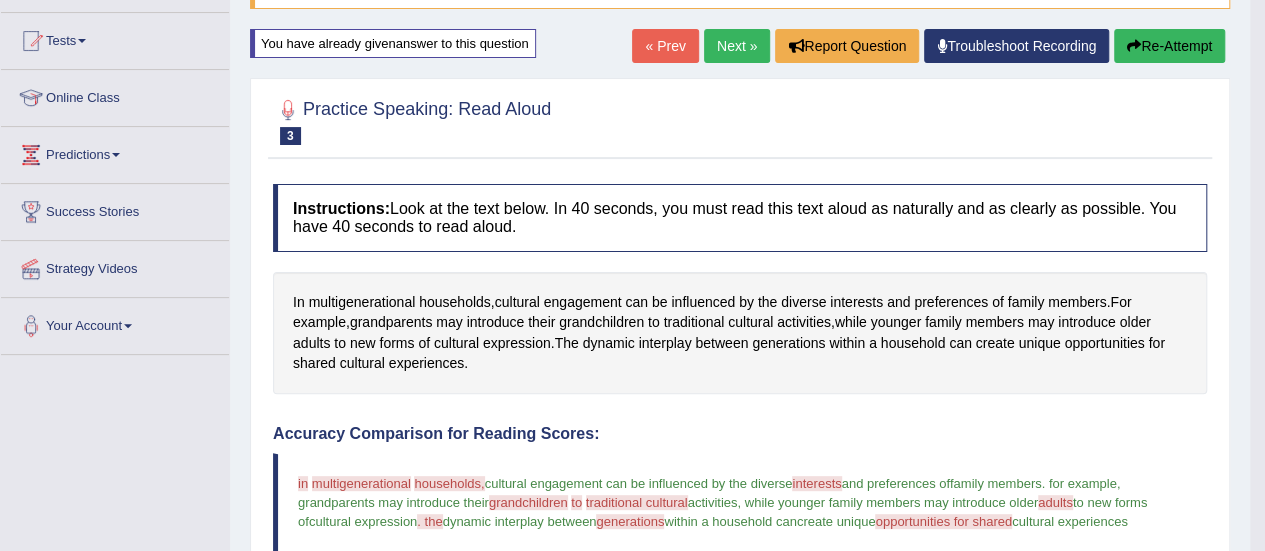 scroll, scrollTop: 100, scrollLeft: 0, axis: vertical 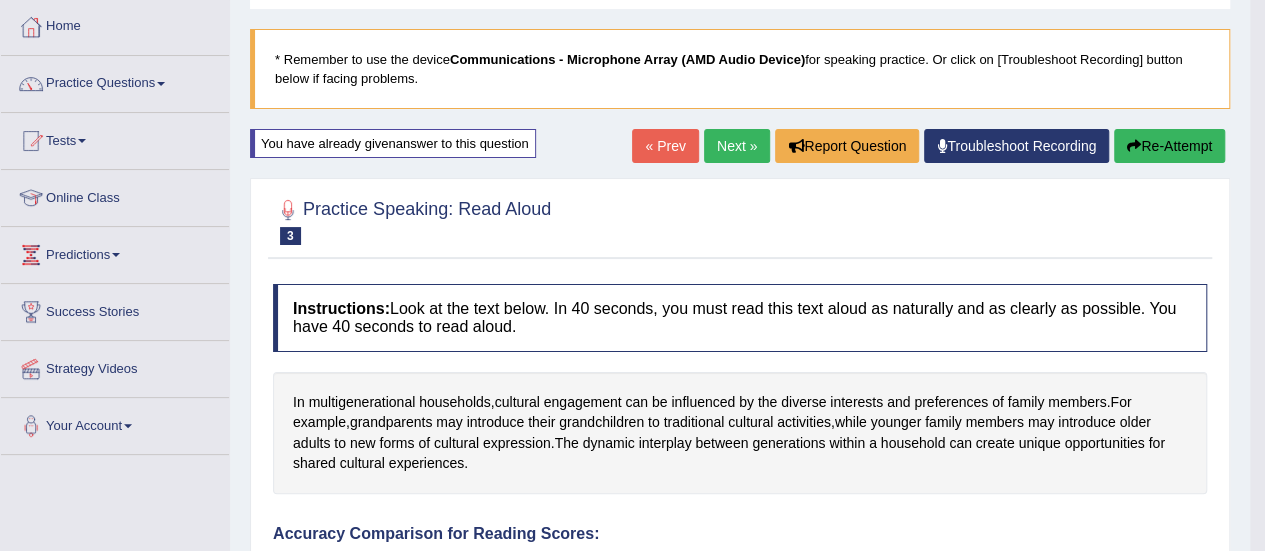 click on "Re-Attempt" at bounding box center [1169, 146] 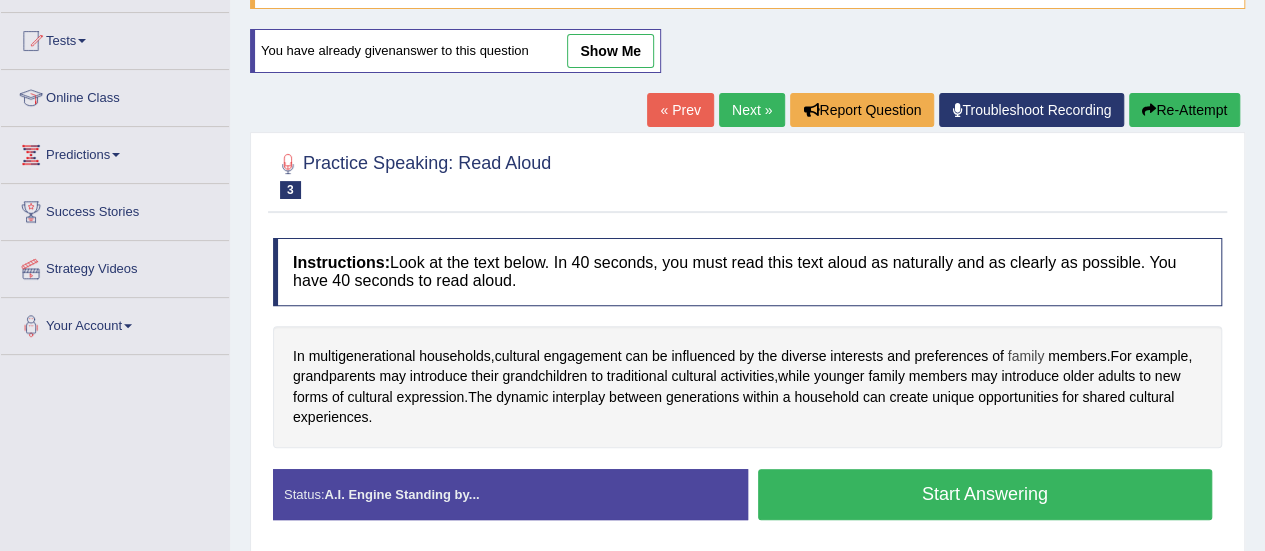 scroll, scrollTop: 0, scrollLeft: 0, axis: both 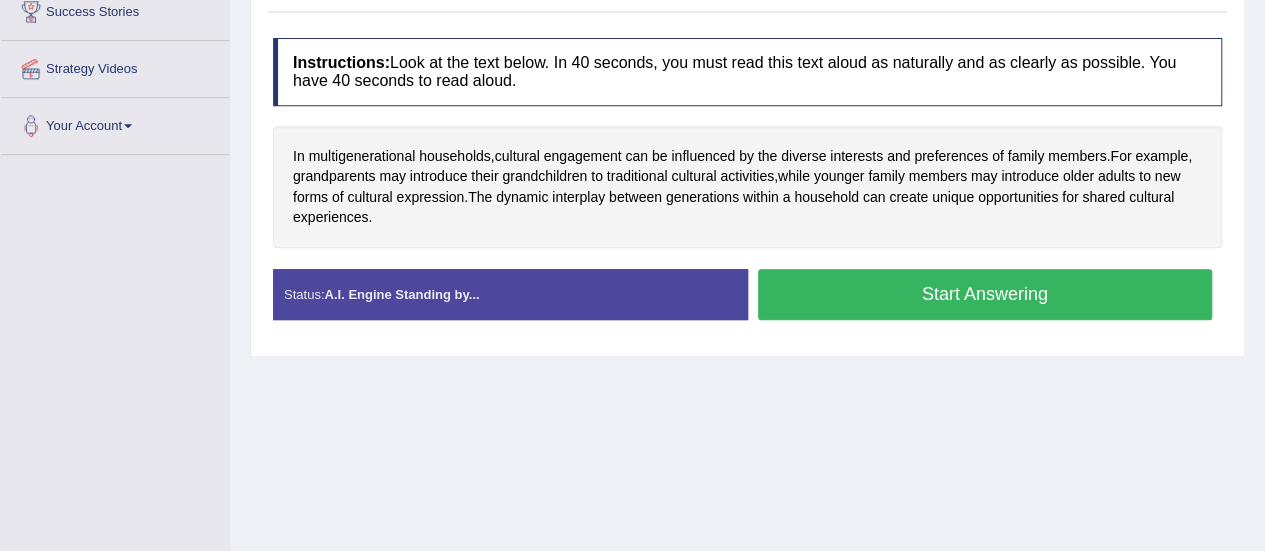click on "Start Answering" at bounding box center (985, 294) 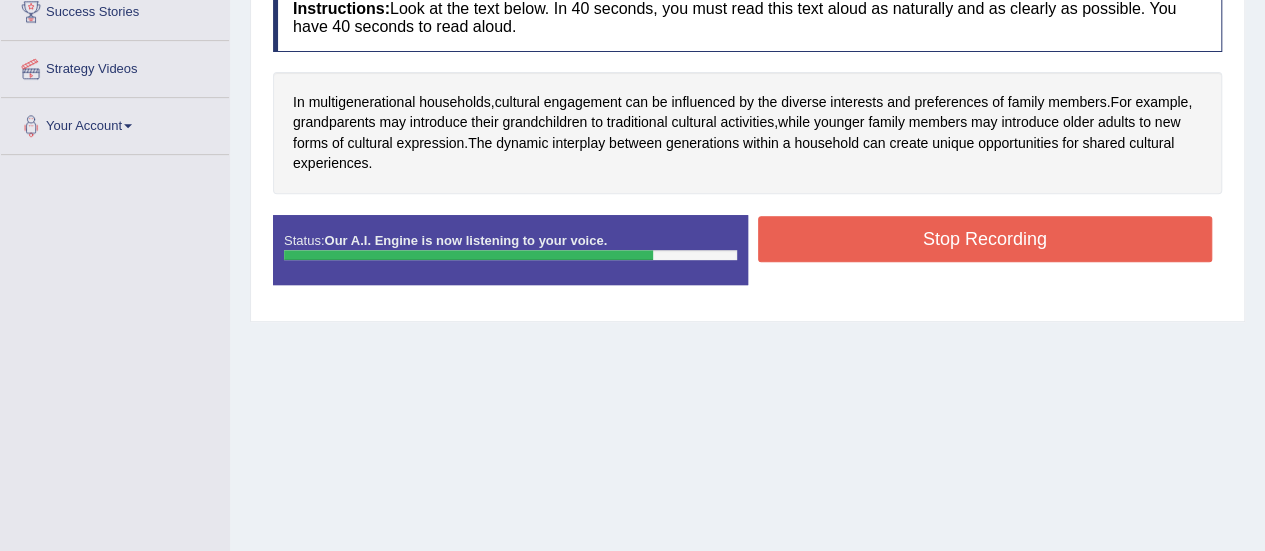 click on "Stop Recording" at bounding box center [985, 239] 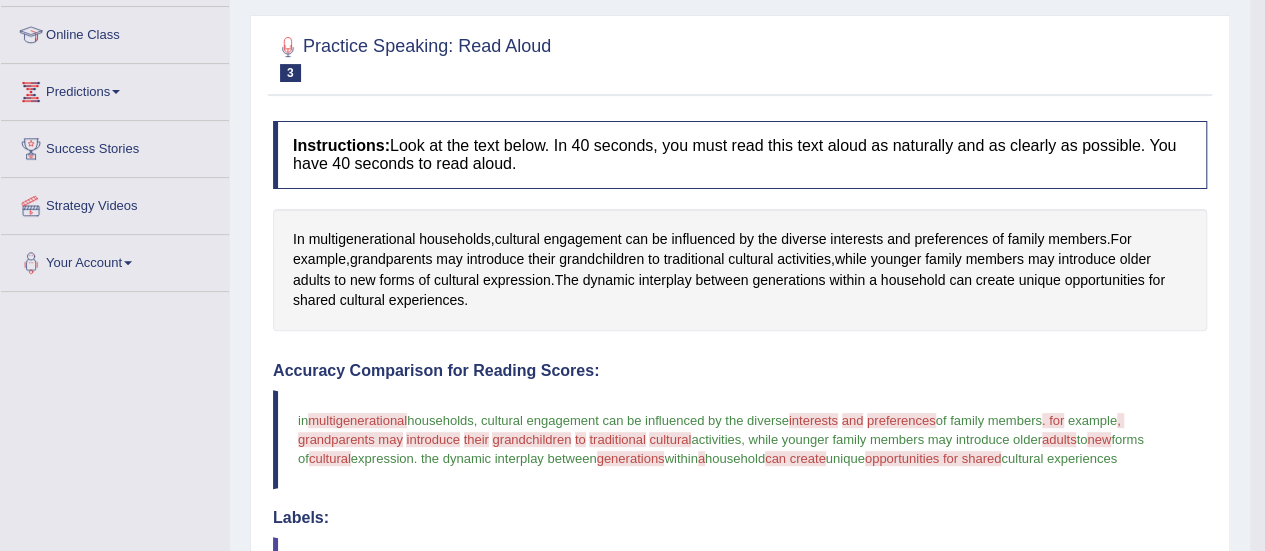 scroll, scrollTop: 200, scrollLeft: 0, axis: vertical 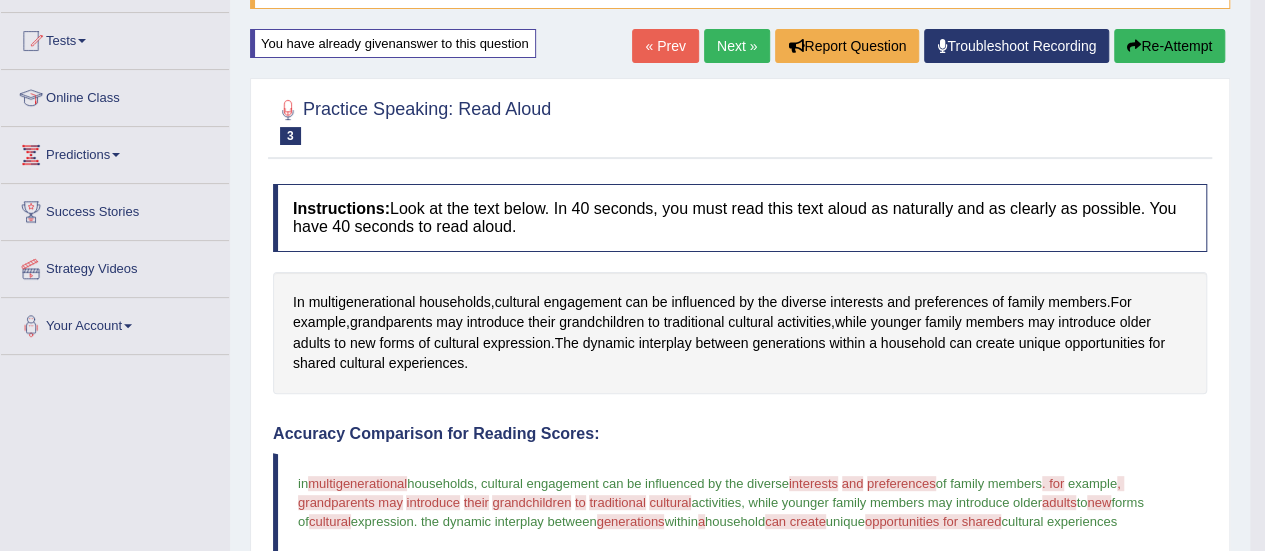 click on "Re-Attempt" at bounding box center (1169, 46) 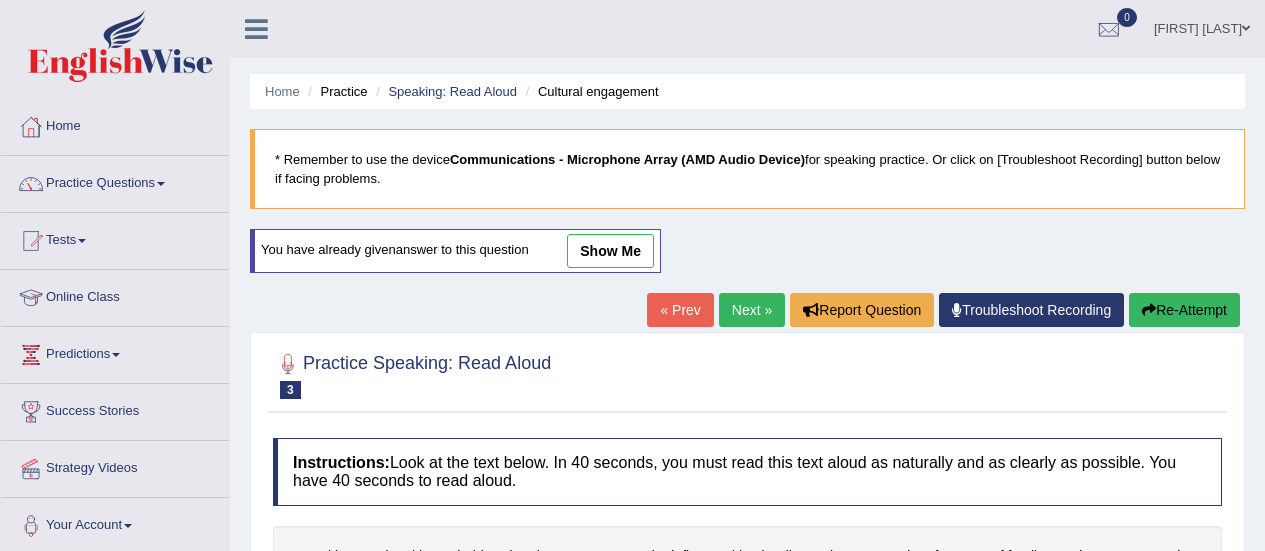 scroll, scrollTop: 326, scrollLeft: 0, axis: vertical 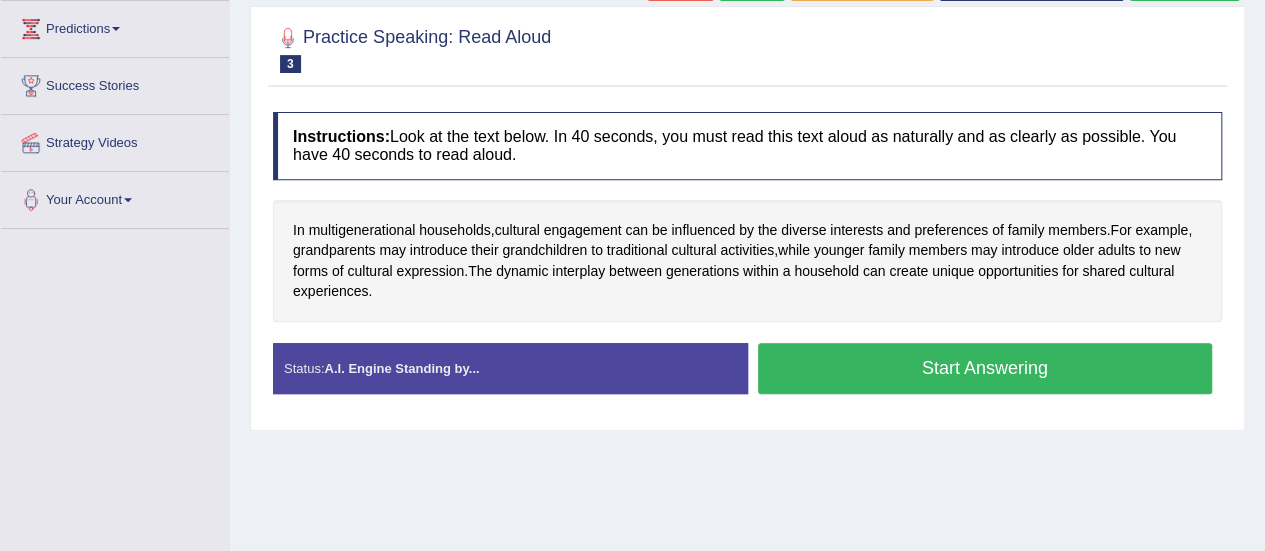 click on "Start Answering" at bounding box center (985, 368) 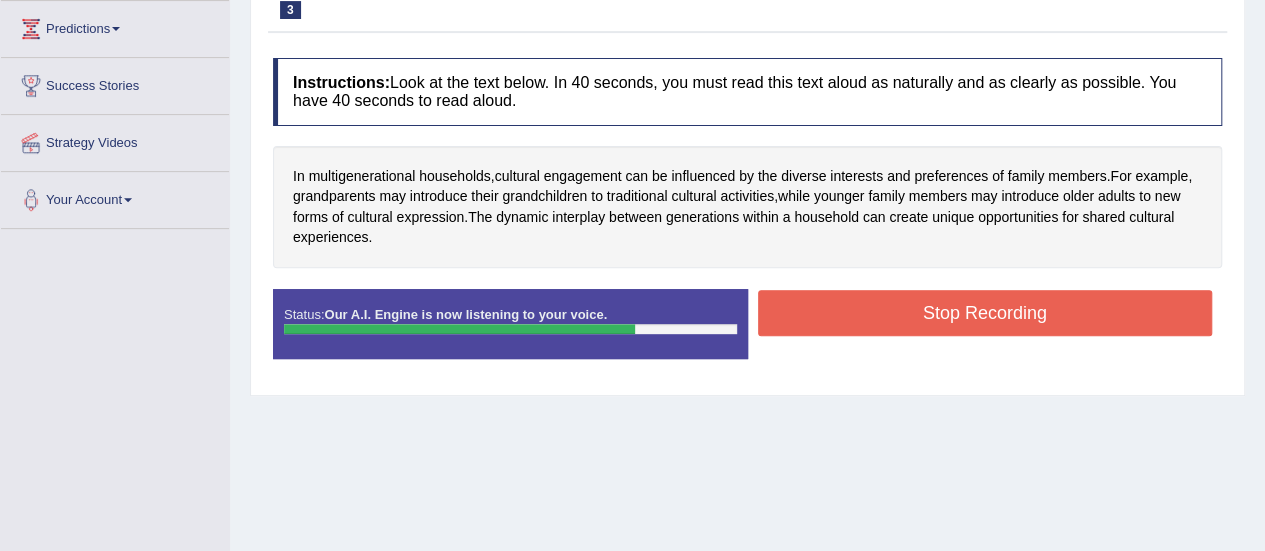 click on "Stop Recording" at bounding box center [985, 313] 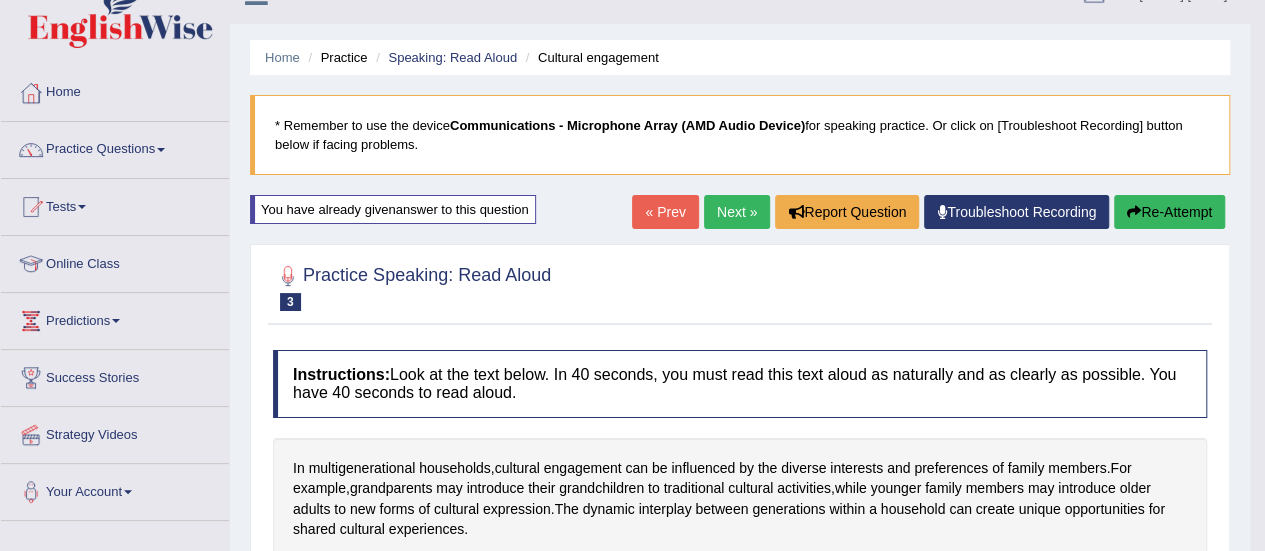 scroll, scrollTop: 26, scrollLeft: 0, axis: vertical 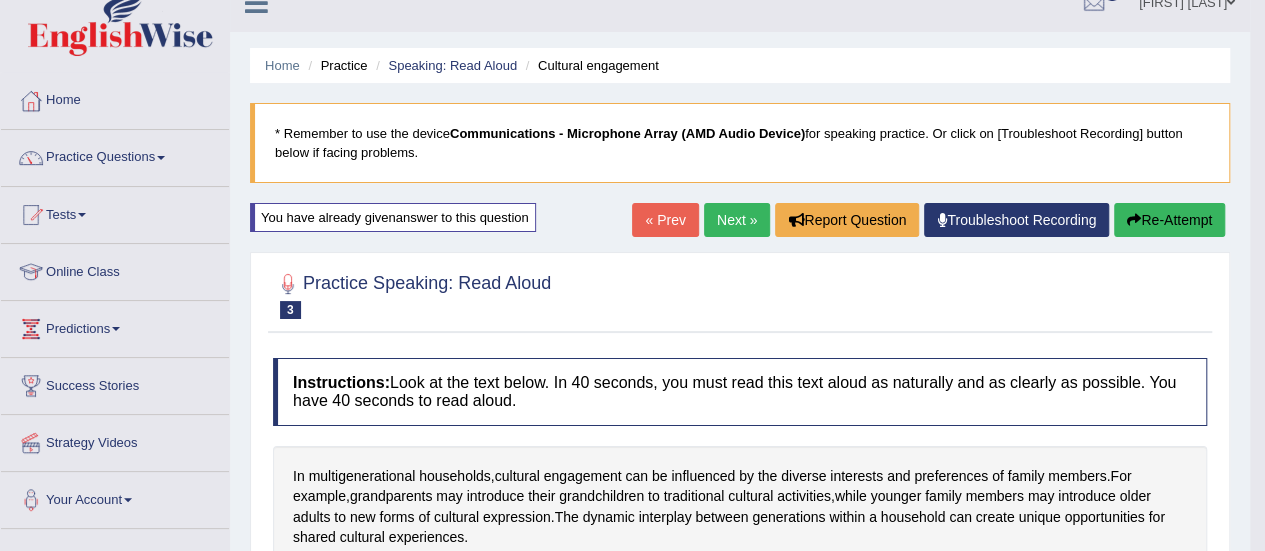 click on "Re-Attempt" at bounding box center (1169, 220) 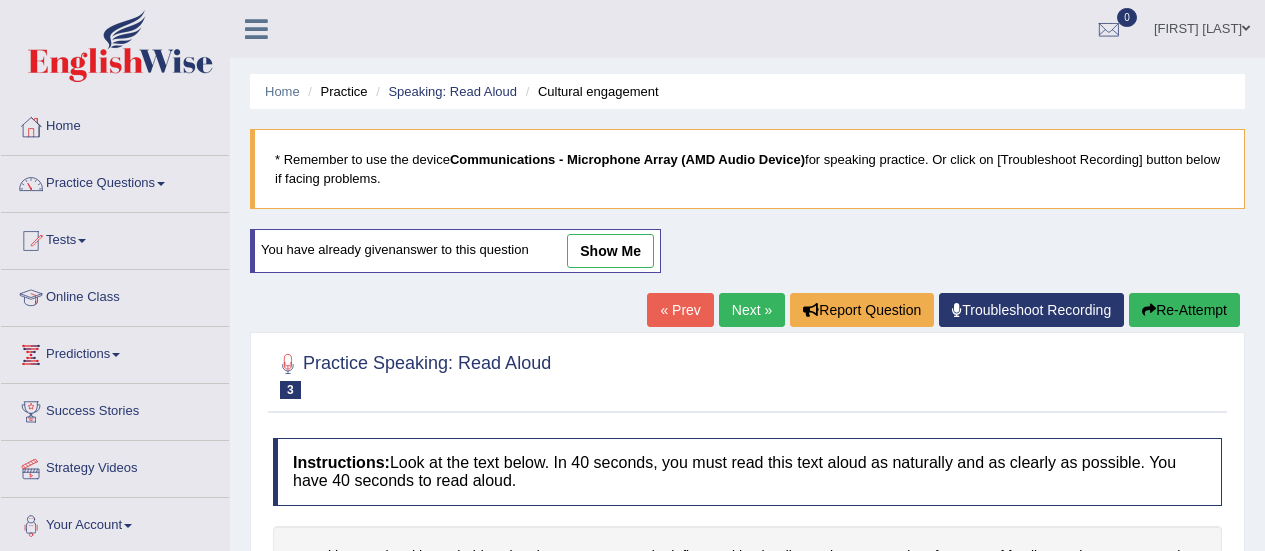 scroll, scrollTop: 326, scrollLeft: 0, axis: vertical 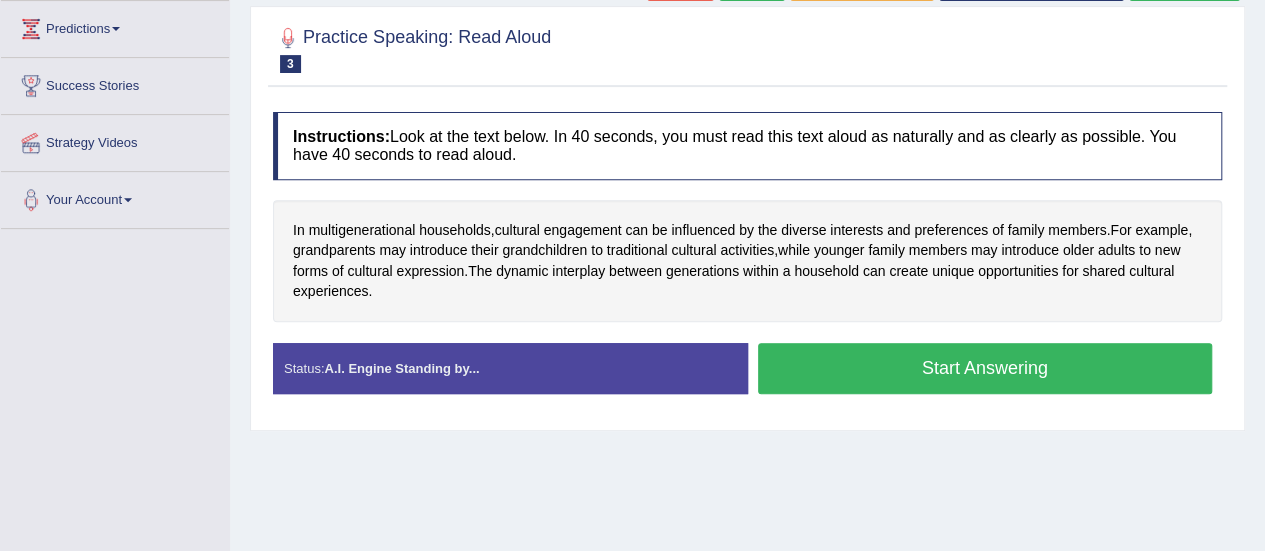 click on "Start Answering" at bounding box center (985, 368) 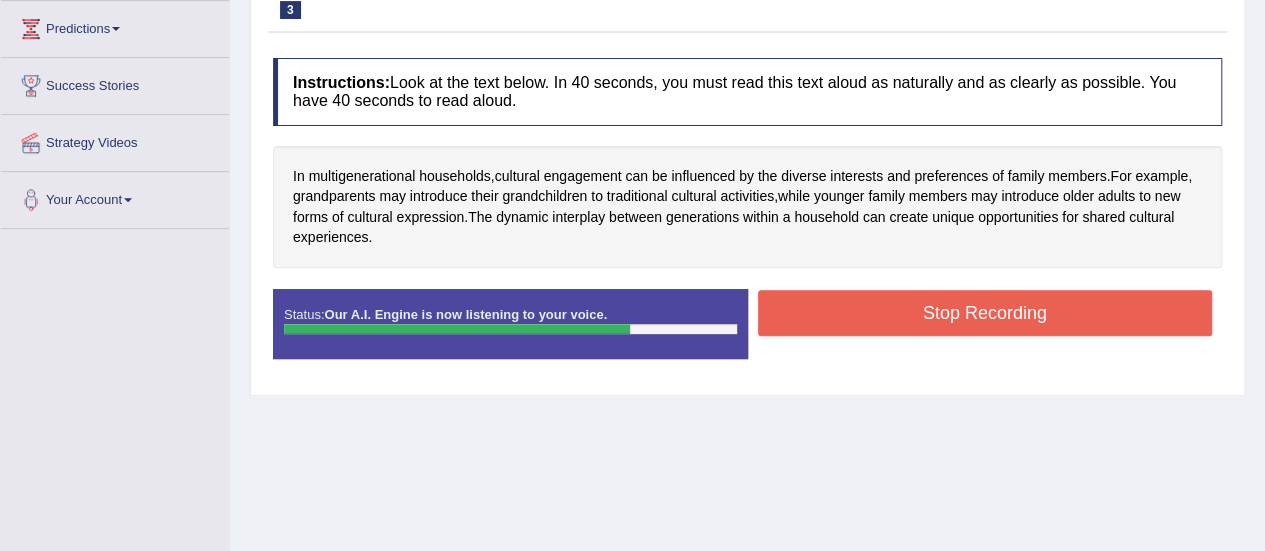 click on "Stop Recording" at bounding box center [985, 313] 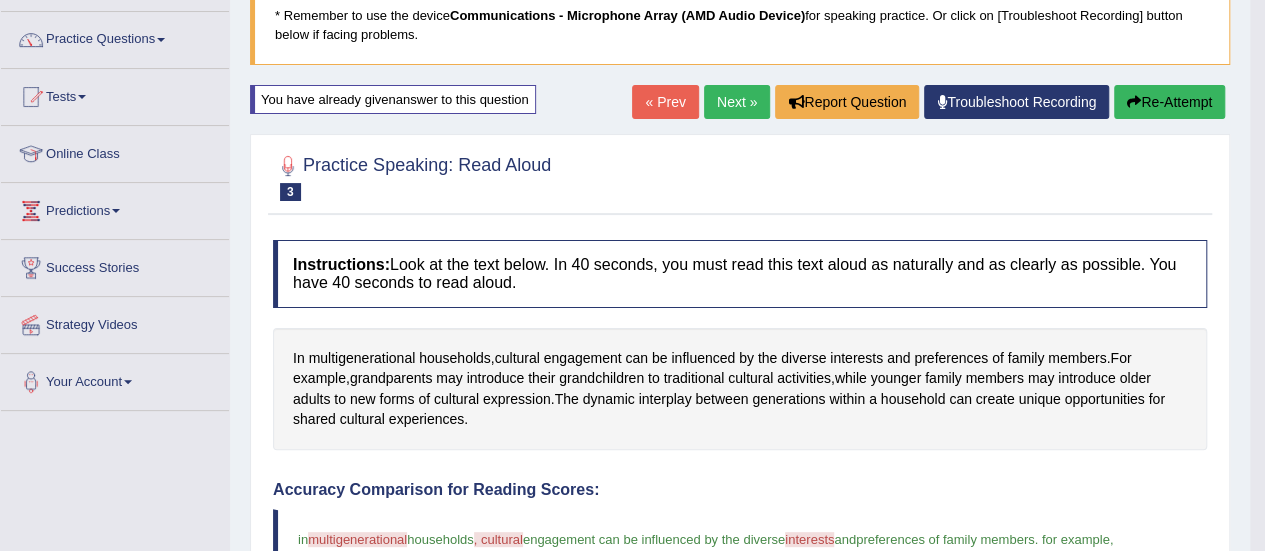 scroll, scrollTop: 126, scrollLeft: 0, axis: vertical 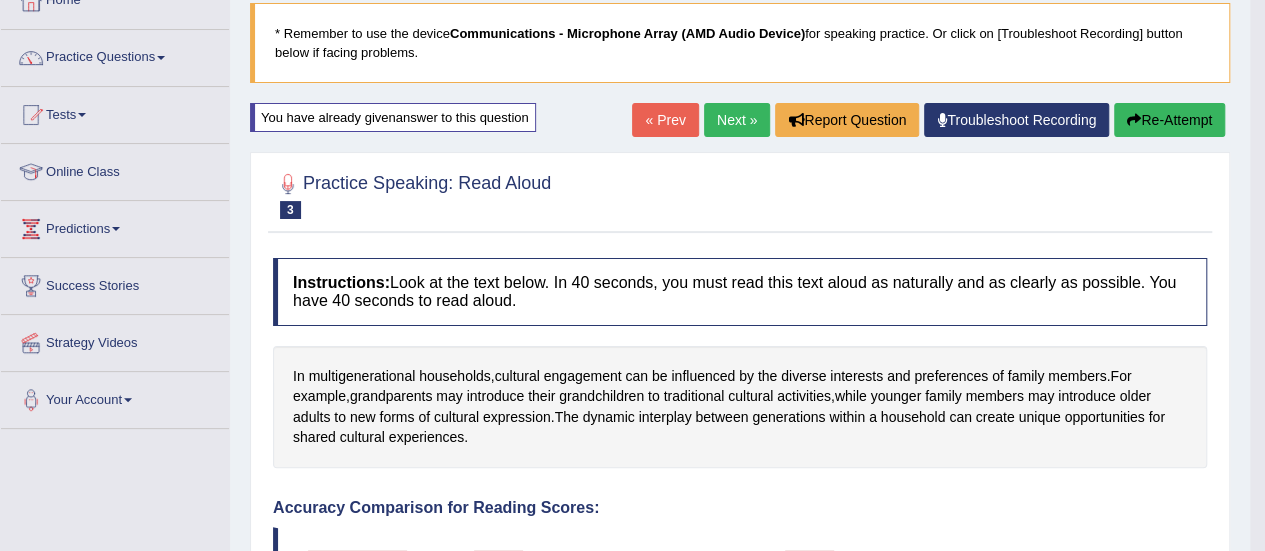 click on "Next »" at bounding box center (737, 120) 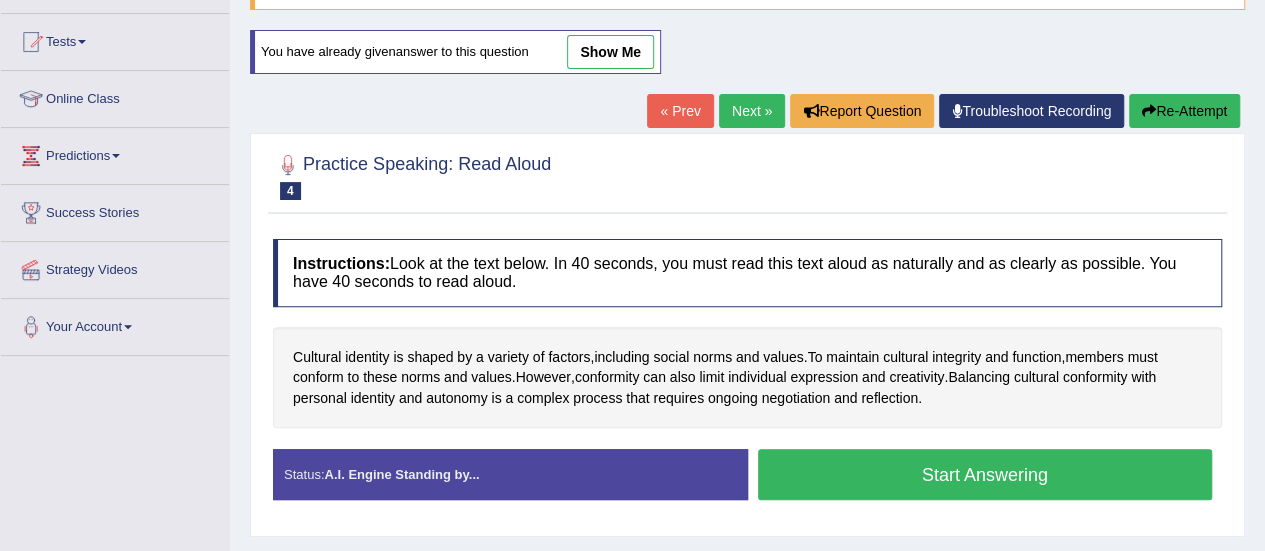 scroll, scrollTop: 400, scrollLeft: 0, axis: vertical 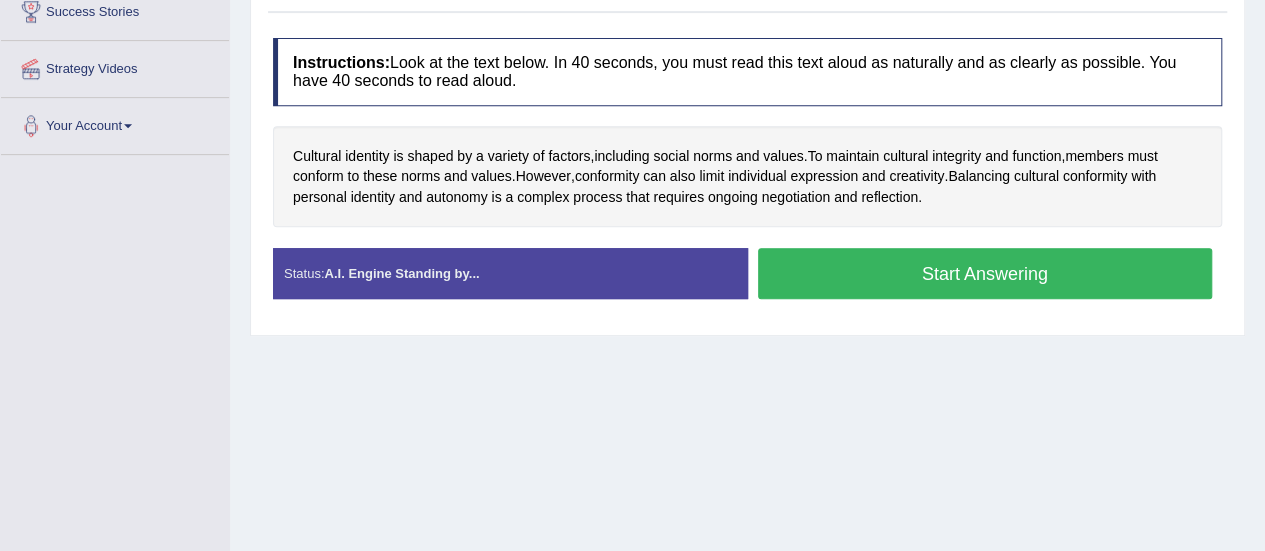 click on "Start Answering" at bounding box center [985, 273] 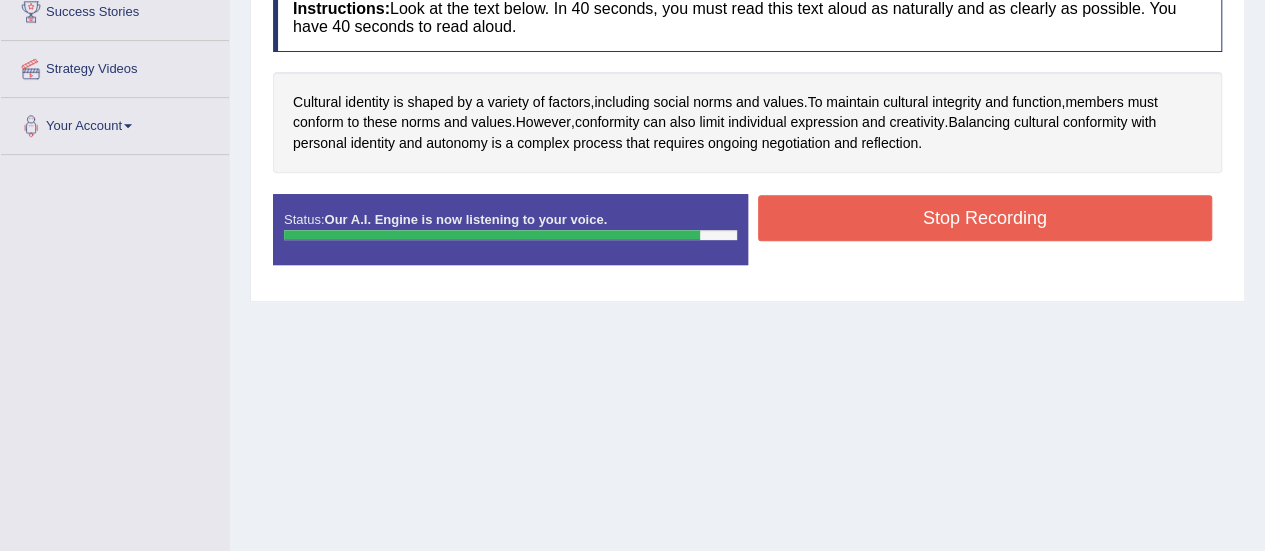 click on "Stop Recording" at bounding box center [985, 218] 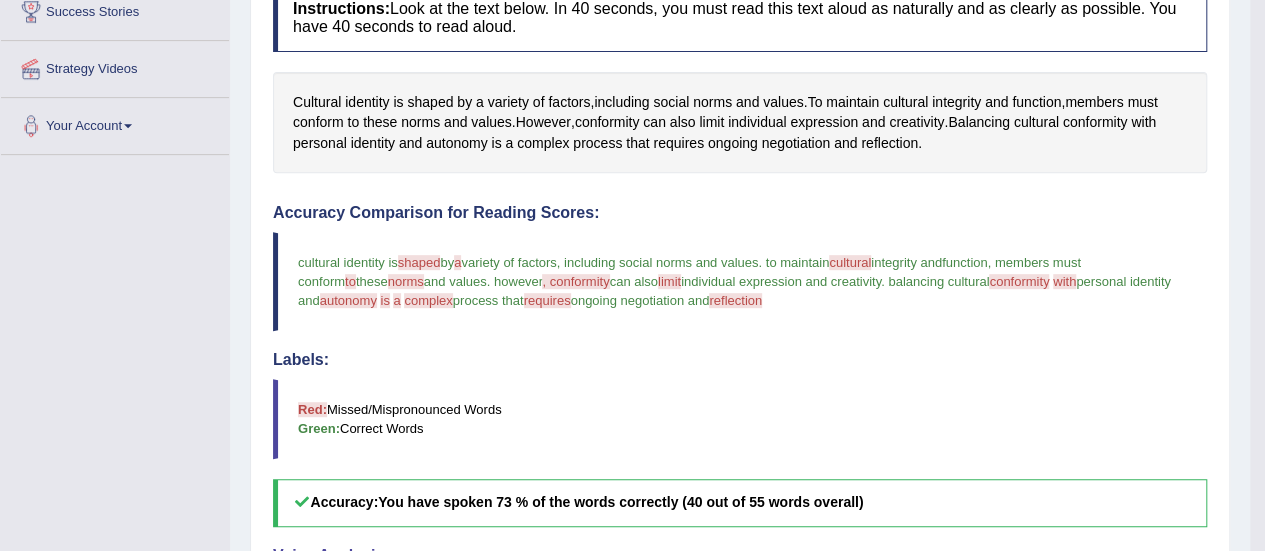 click on "Accuracy Comparison for Reading Scores:" at bounding box center (740, 213) 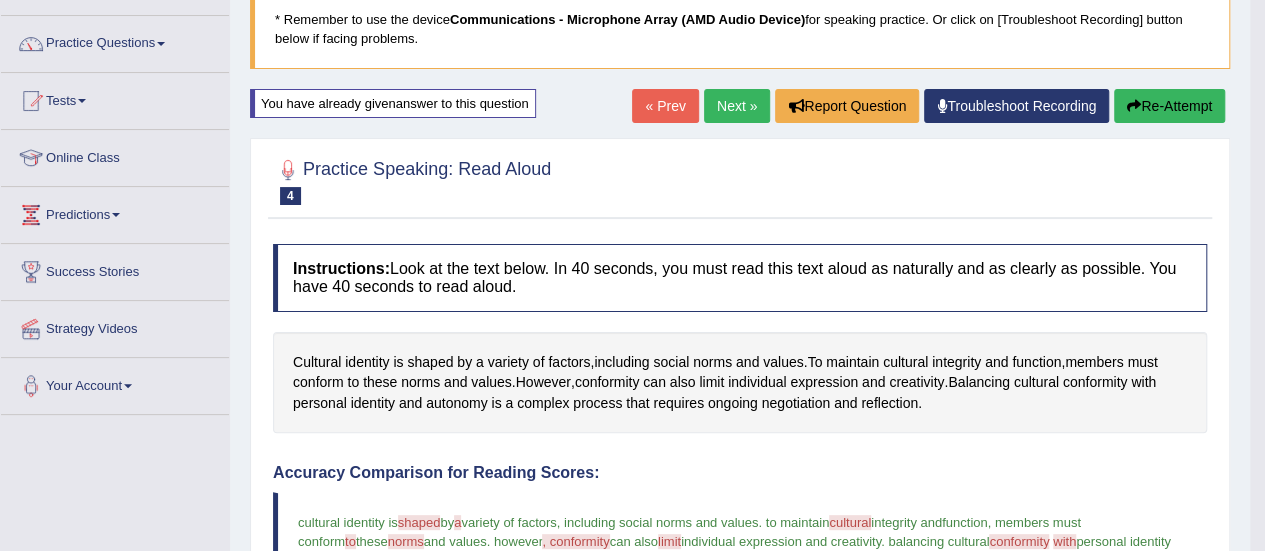 scroll, scrollTop: 100, scrollLeft: 0, axis: vertical 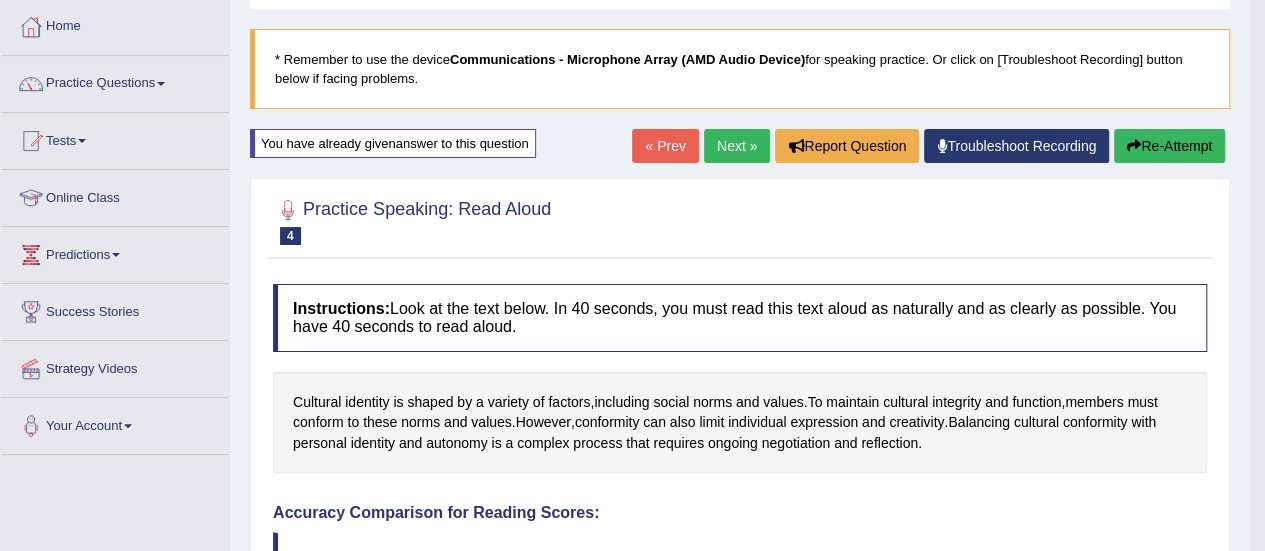 type 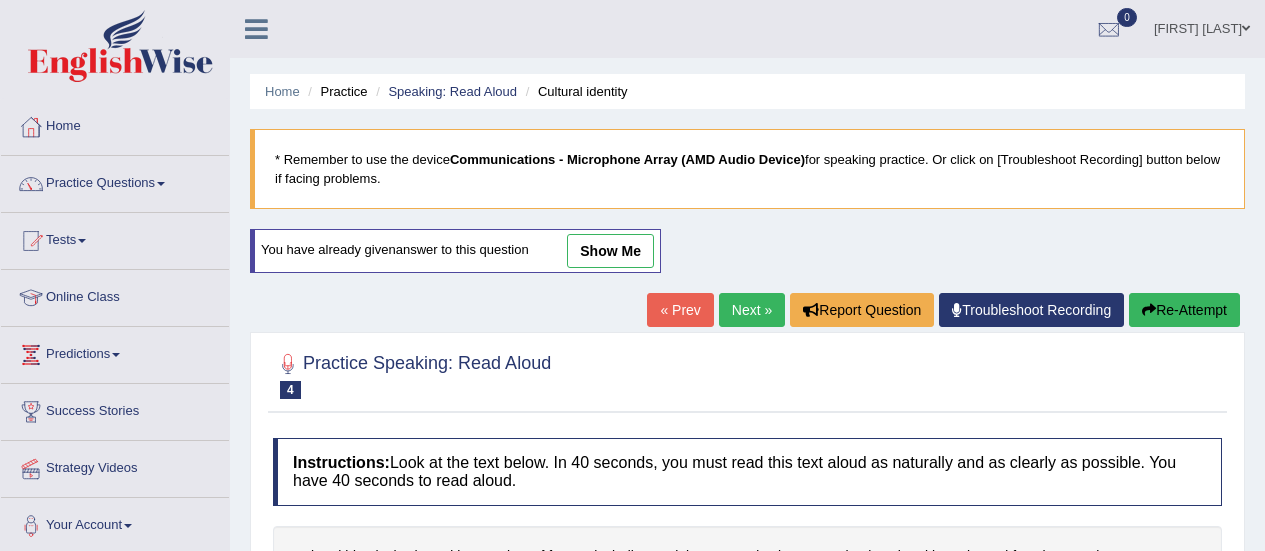 scroll, scrollTop: 100, scrollLeft: 0, axis: vertical 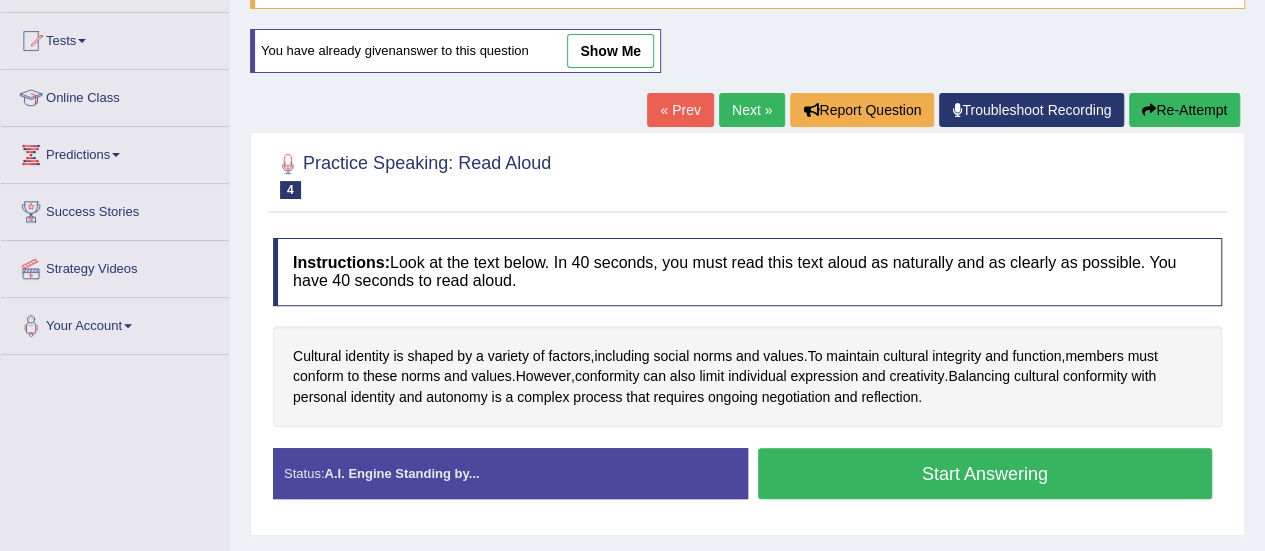type 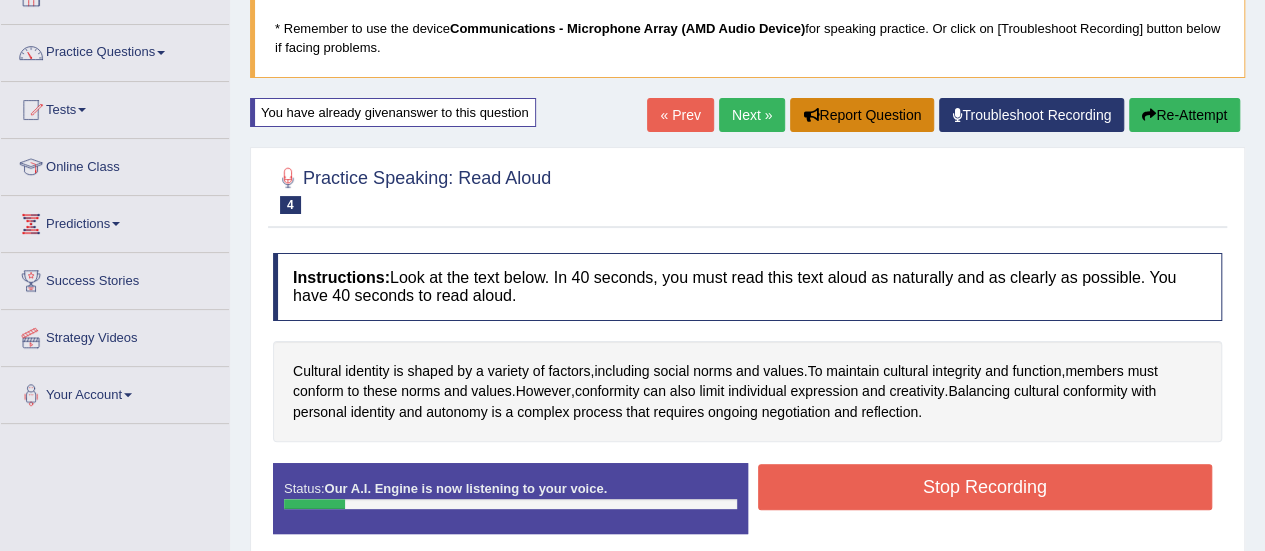 scroll, scrollTop: 100, scrollLeft: 0, axis: vertical 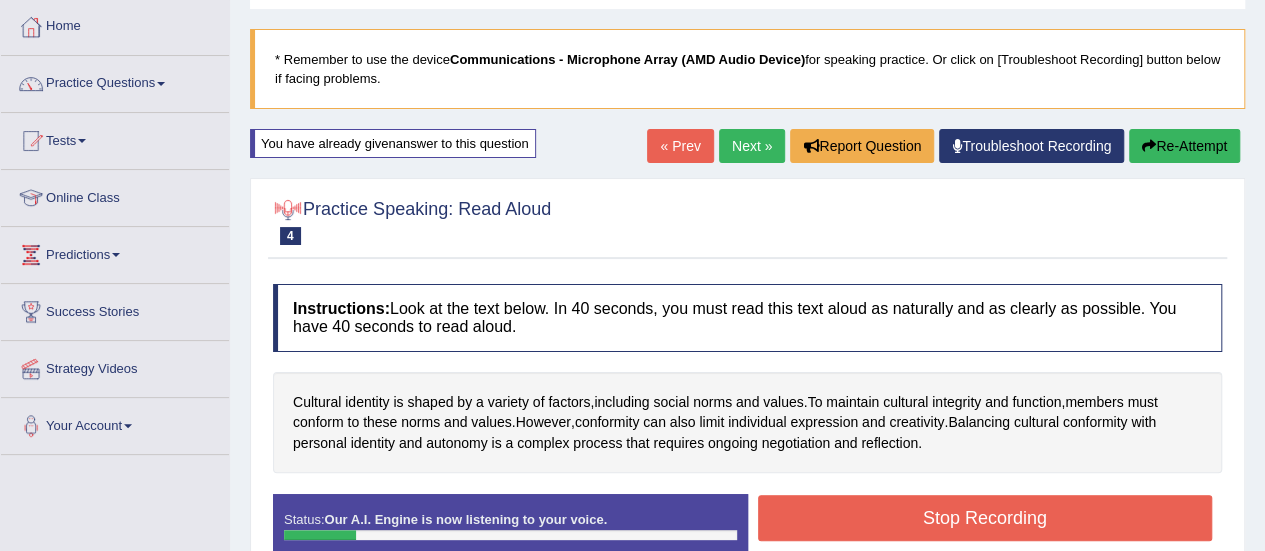 click on "« Prev" at bounding box center (680, 146) 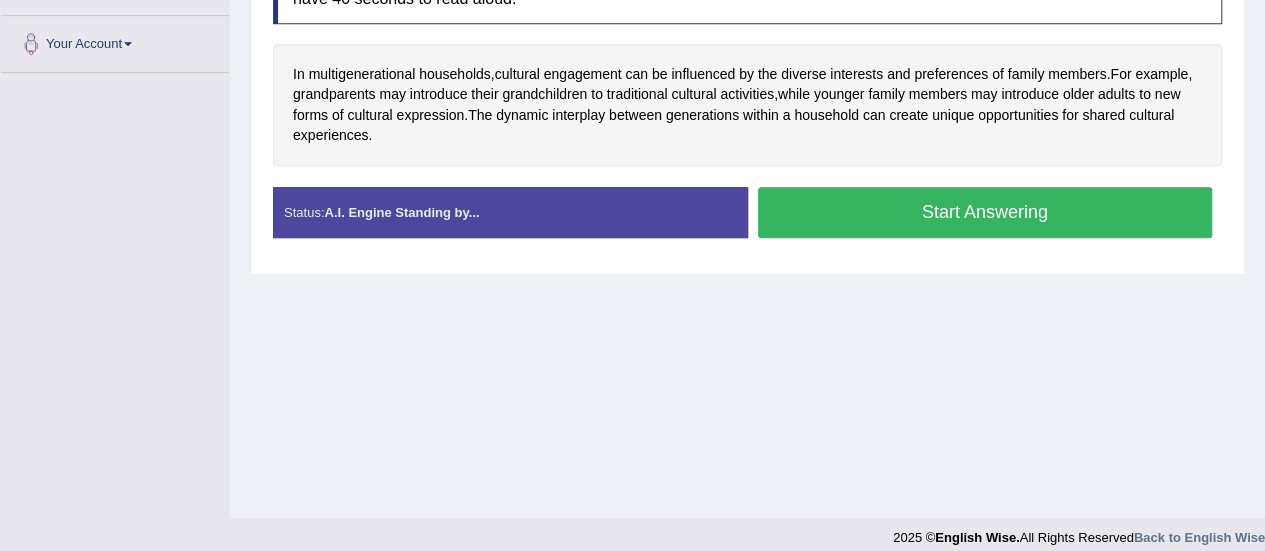 scroll, scrollTop: 484, scrollLeft: 0, axis: vertical 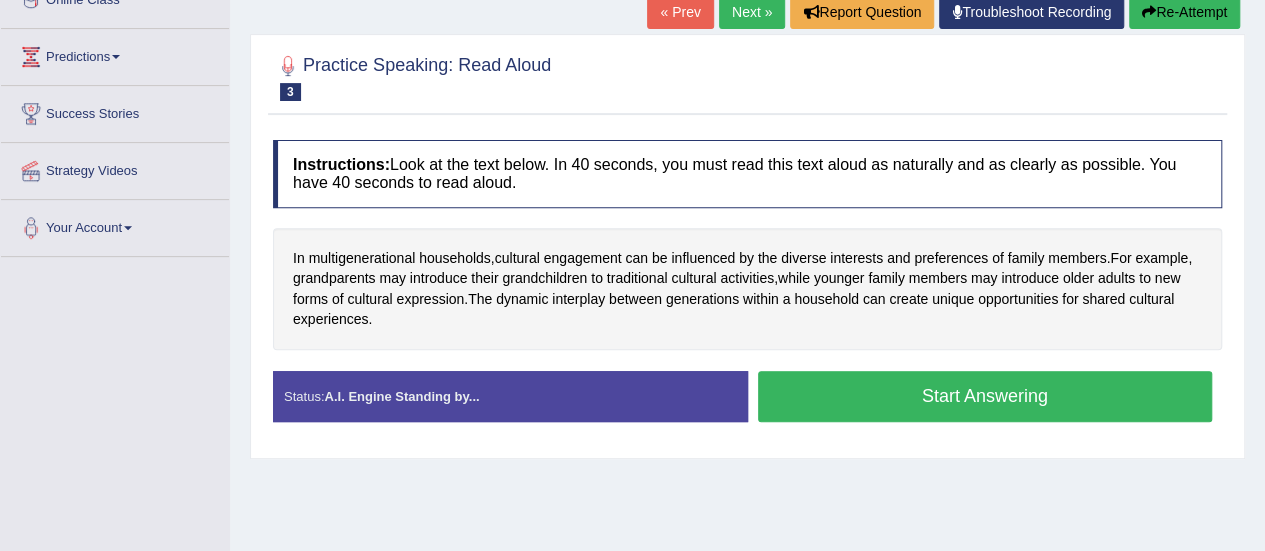 click on "Start Answering" at bounding box center (985, 396) 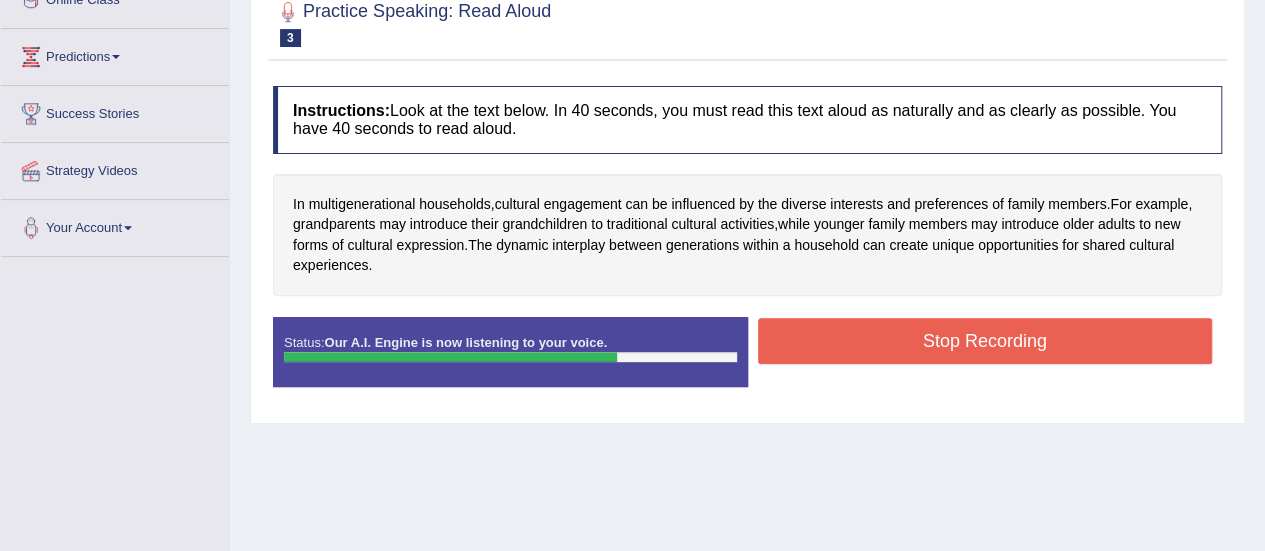 click on "Stop Recording" at bounding box center (985, 341) 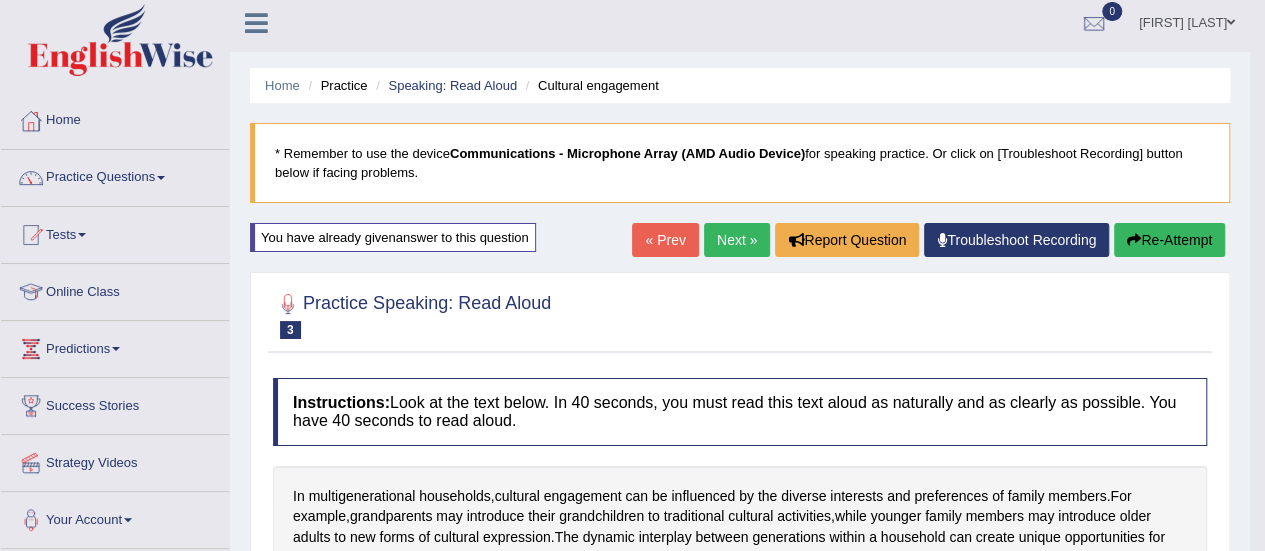 scroll, scrollTop: 0, scrollLeft: 0, axis: both 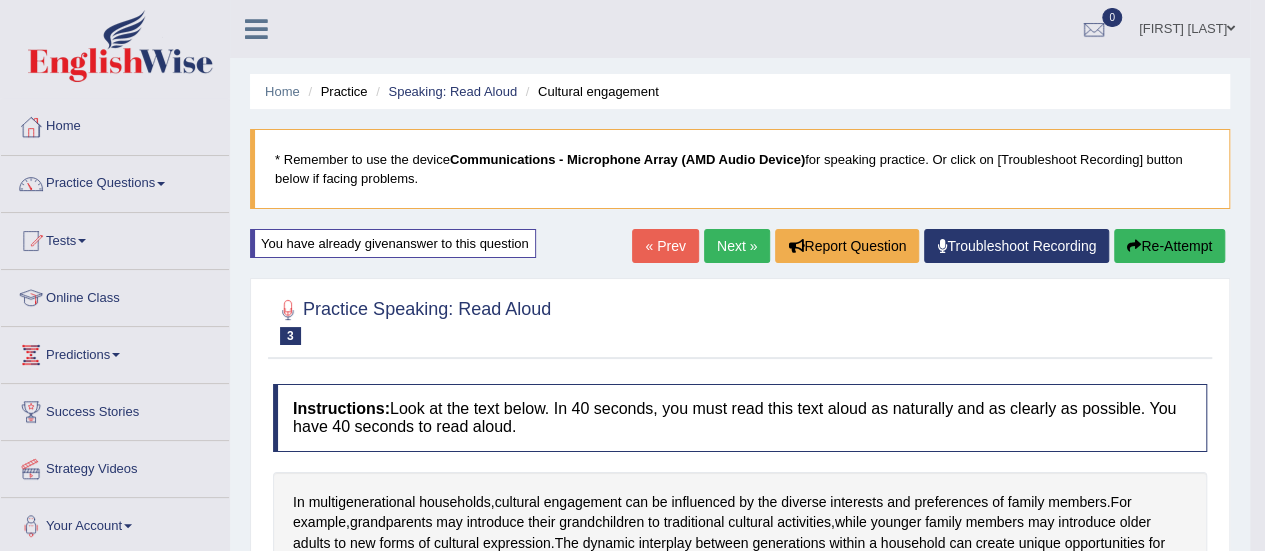 click on "Re-Attempt" at bounding box center (1169, 246) 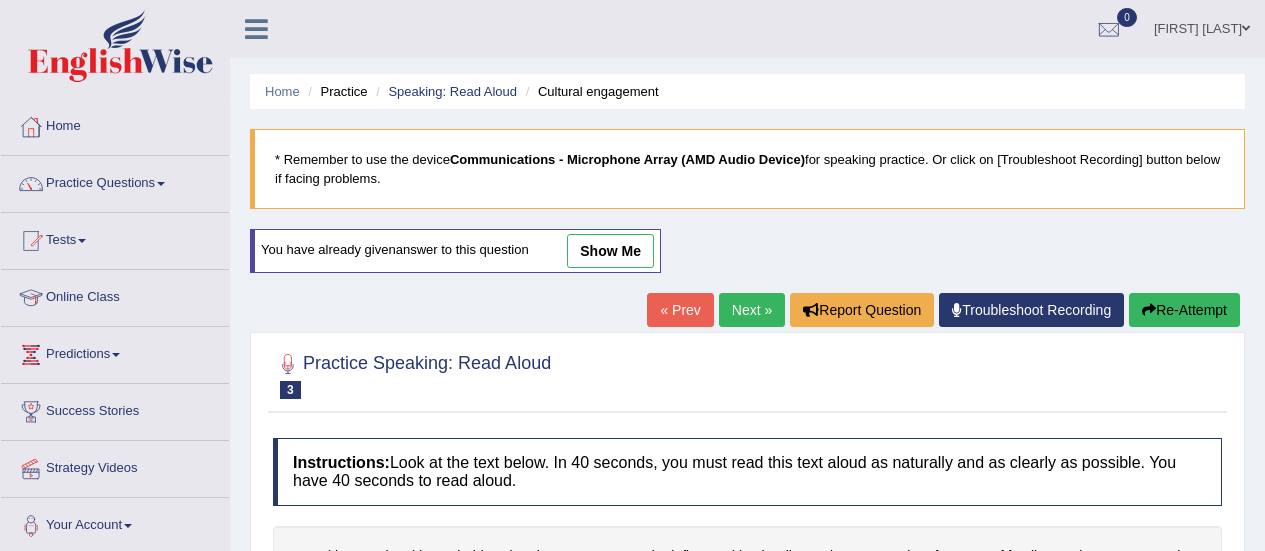 scroll, scrollTop: 400, scrollLeft: 0, axis: vertical 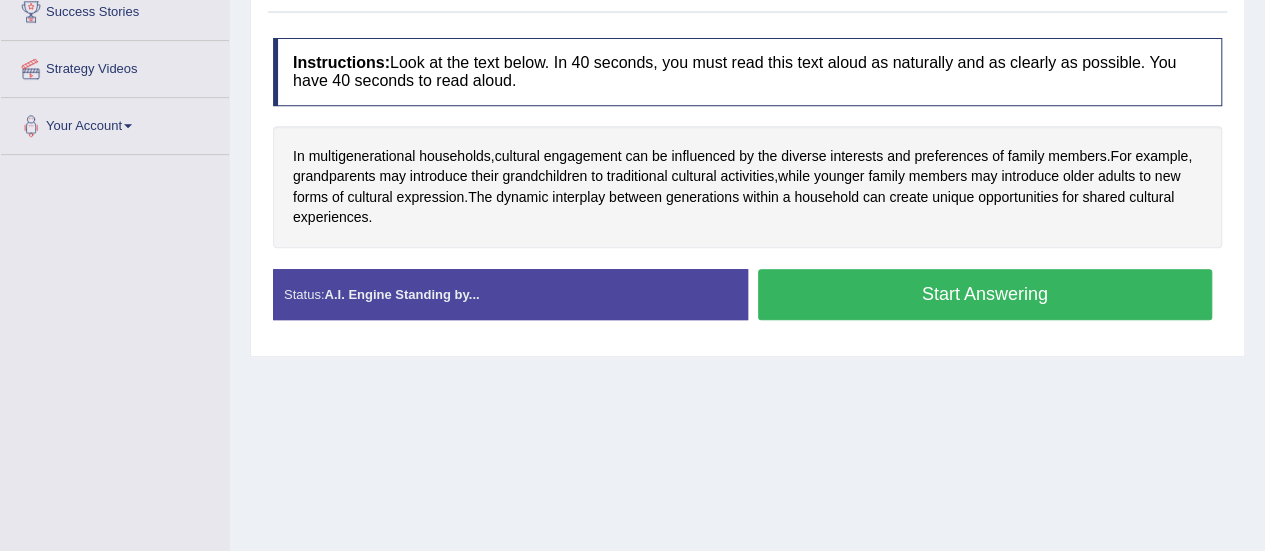 click on "Start Answering" at bounding box center [985, 294] 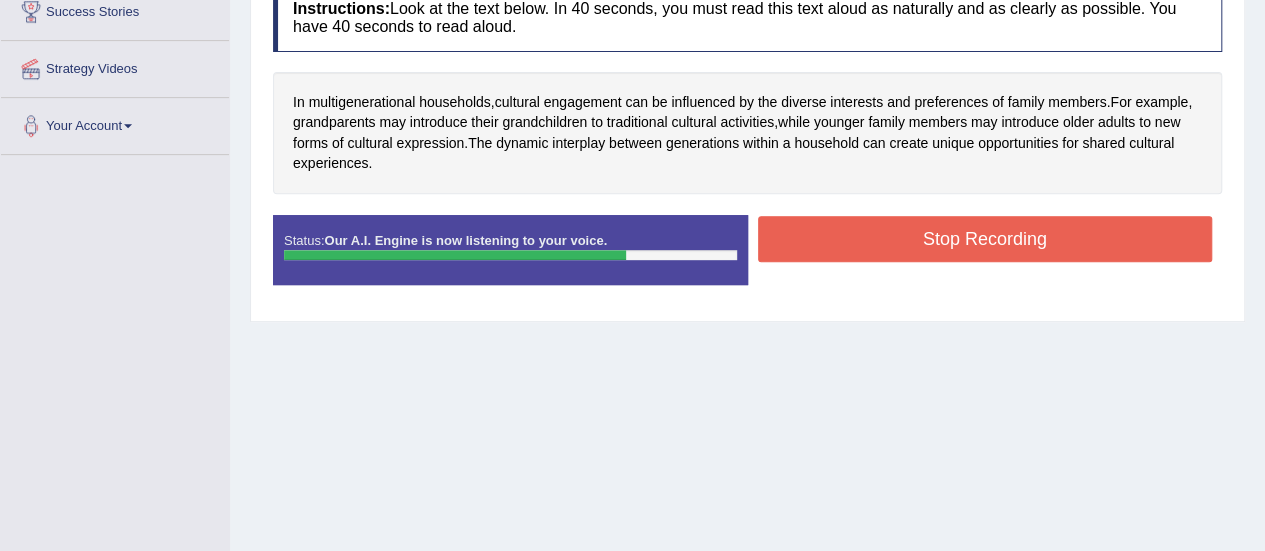 click on "Stop Recording" at bounding box center [985, 239] 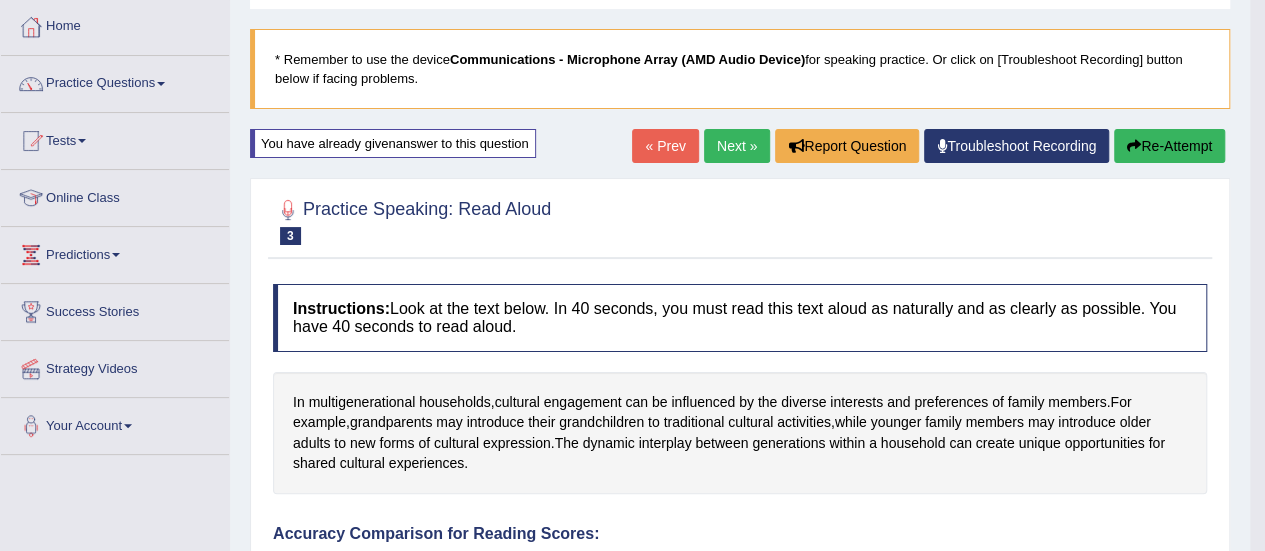 scroll, scrollTop: 58, scrollLeft: 0, axis: vertical 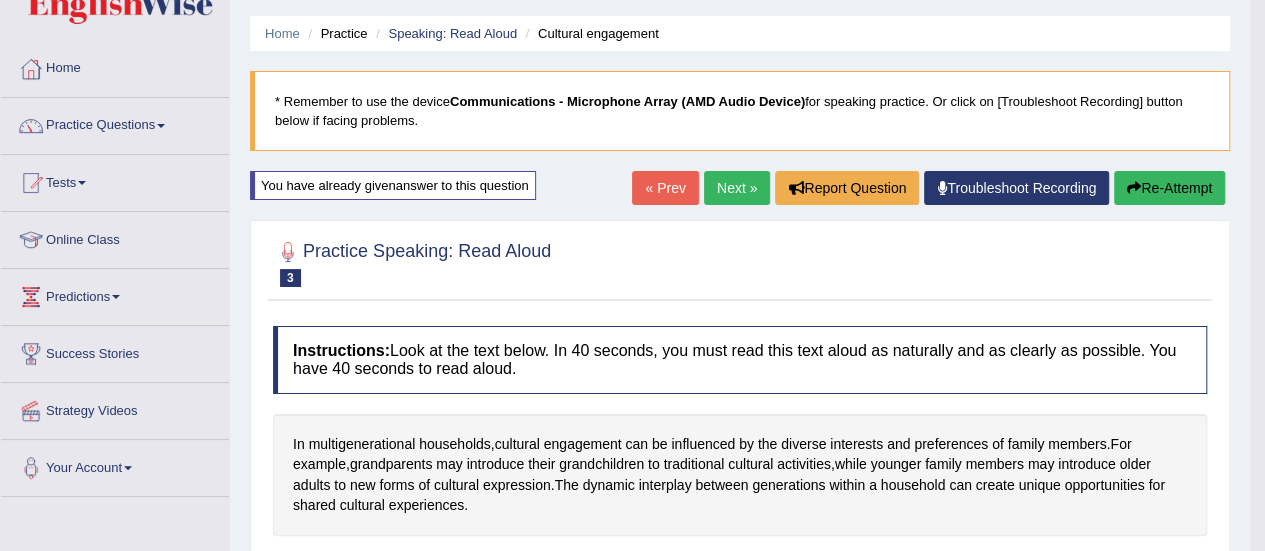 click on "Next »" at bounding box center [737, 188] 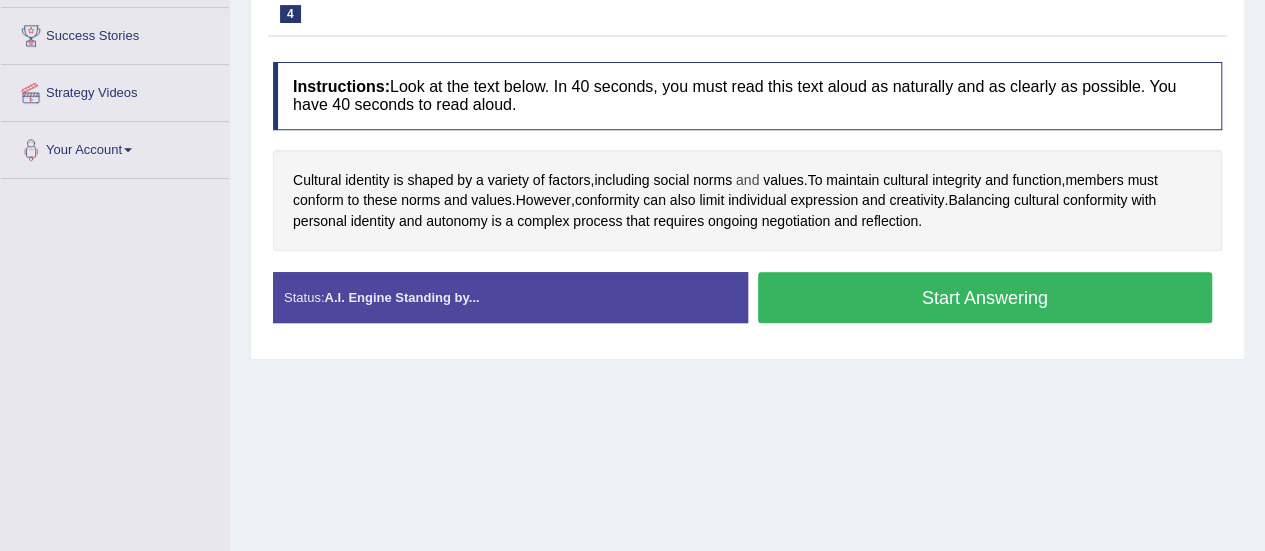 scroll, scrollTop: 0, scrollLeft: 0, axis: both 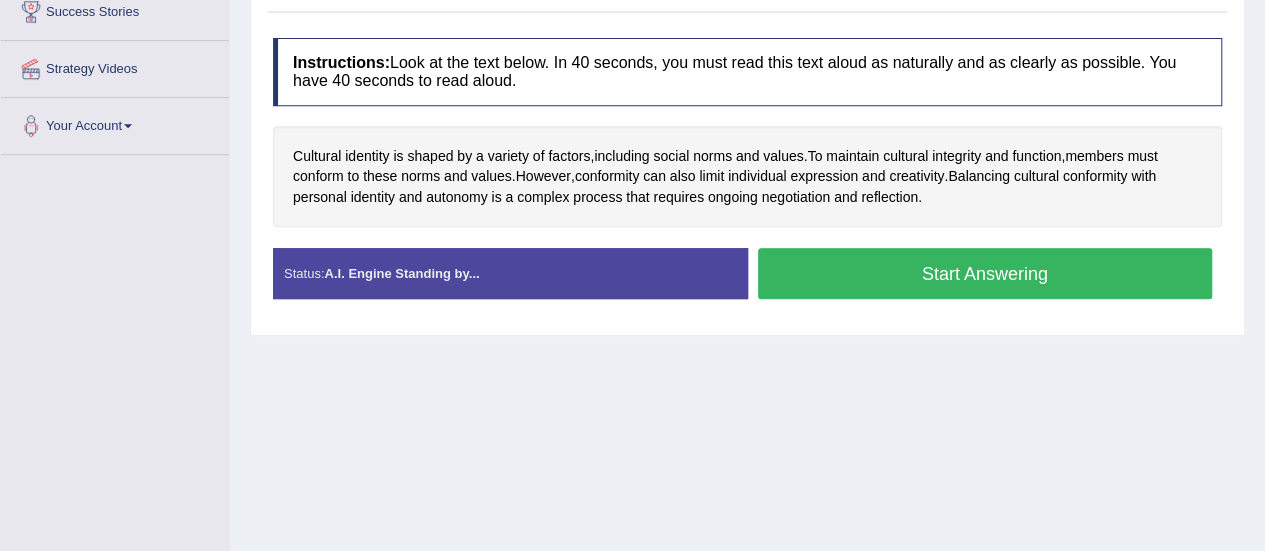 click on "Start Answering" at bounding box center [985, 273] 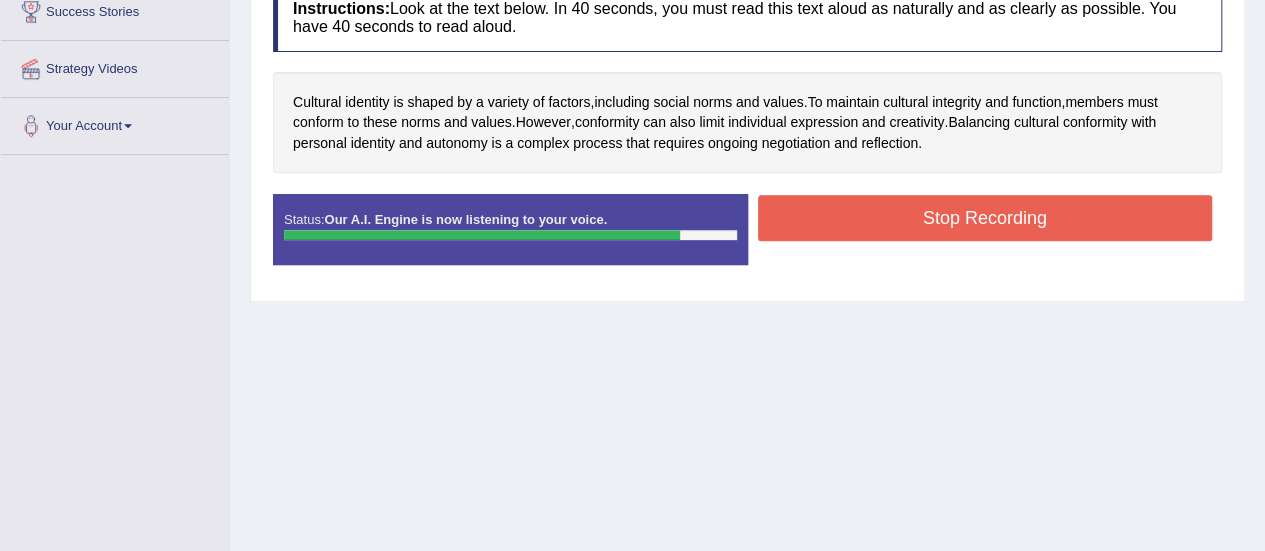 click on "Stop Recording" at bounding box center [985, 218] 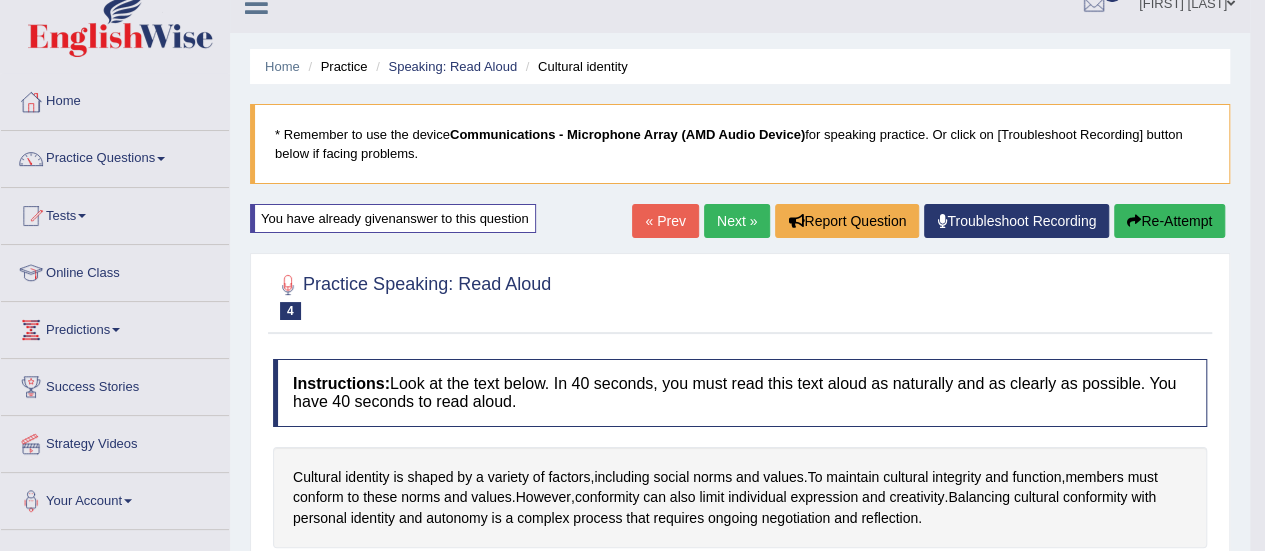 scroll, scrollTop: 0, scrollLeft: 0, axis: both 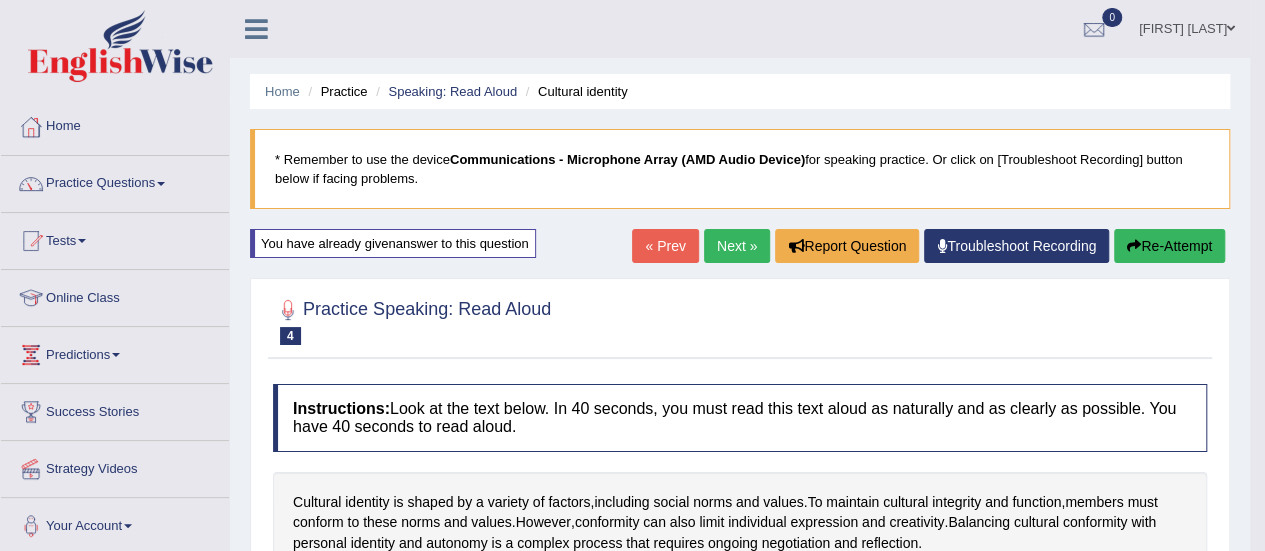 click on "Next »" at bounding box center [737, 246] 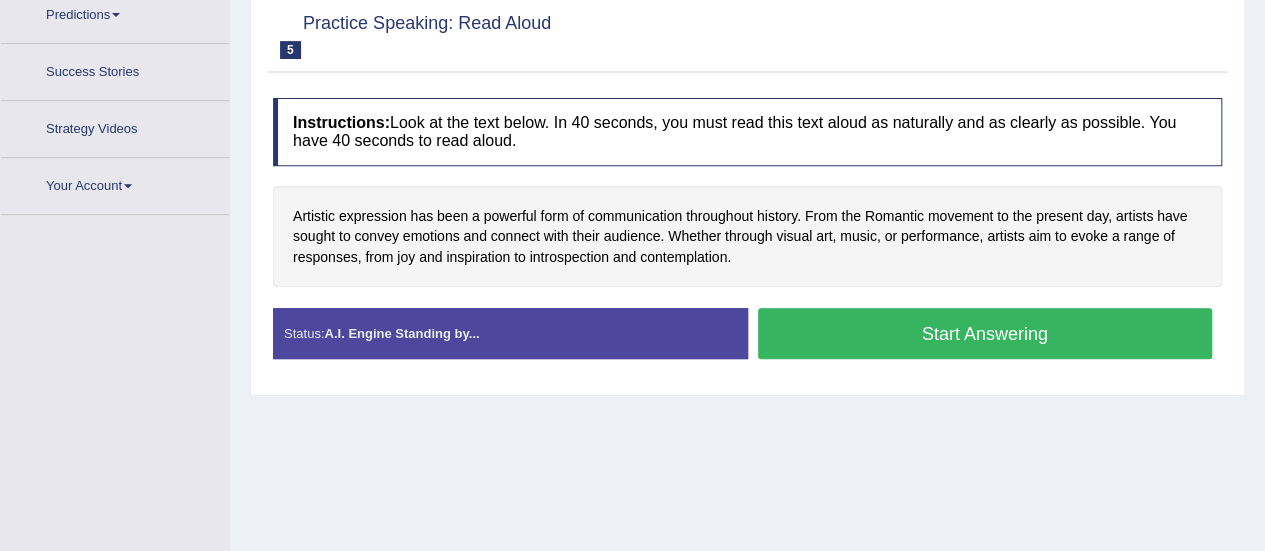 scroll, scrollTop: 0, scrollLeft: 0, axis: both 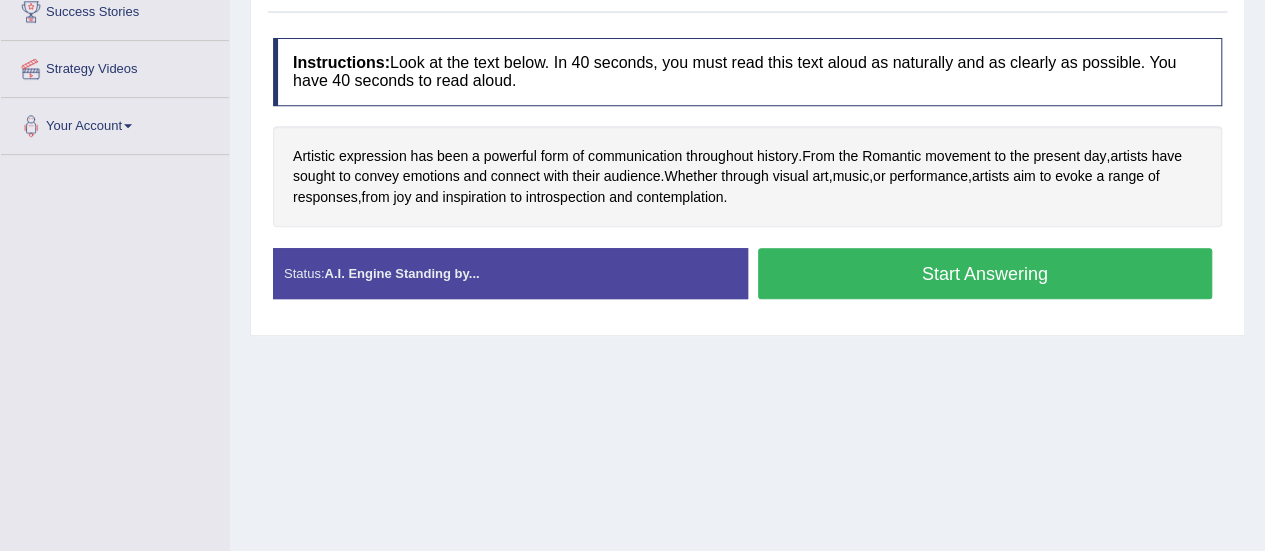 click on "Start Answering" at bounding box center [985, 273] 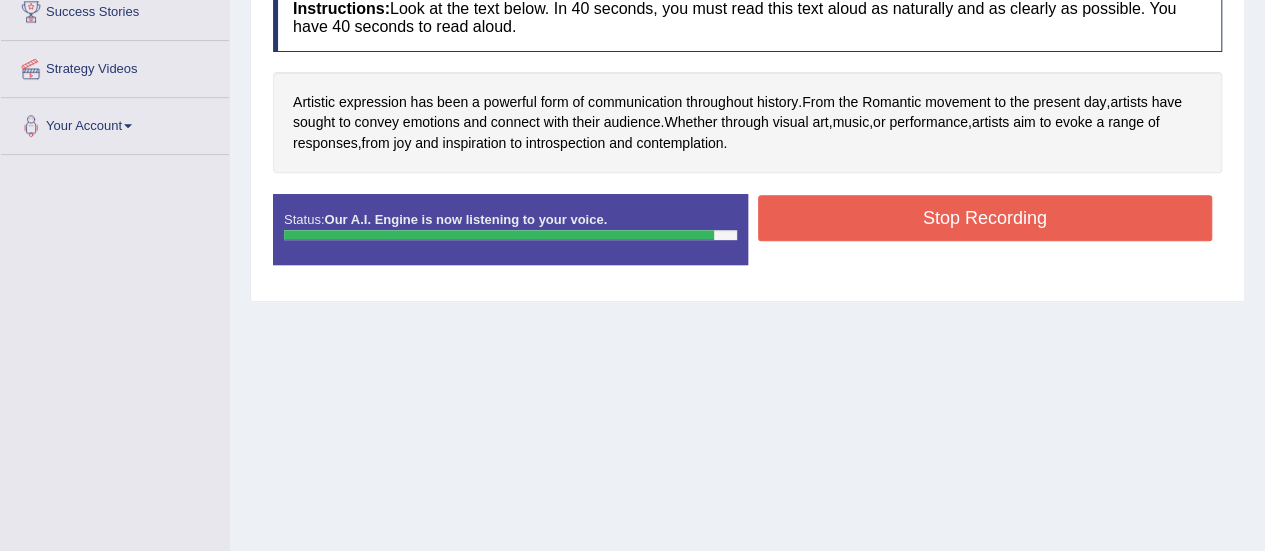 click on "Stop Recording" at bounding box center (985, 218) 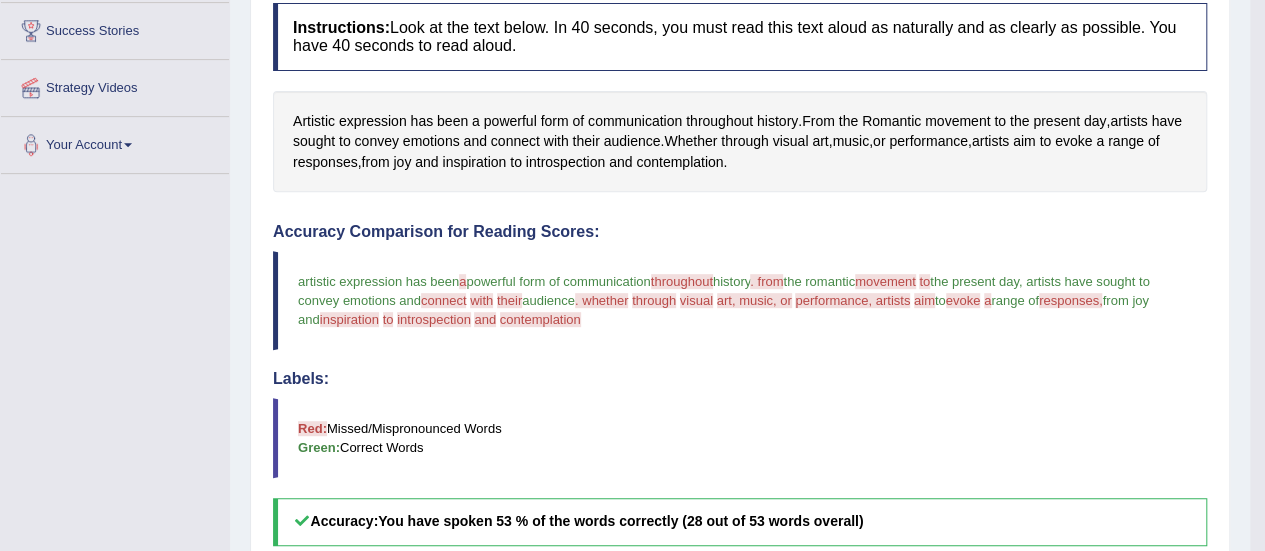 scroll, scrollTop: 400, scrollLeft: 0, axis: vertical 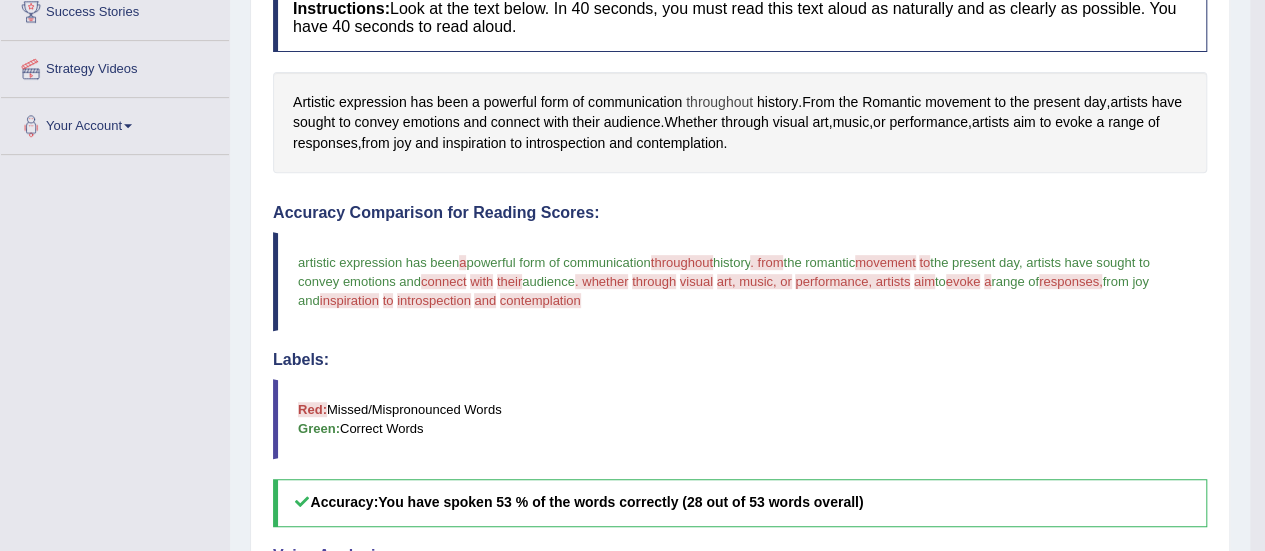 click on "throughout" at bounding box center [719, 102] 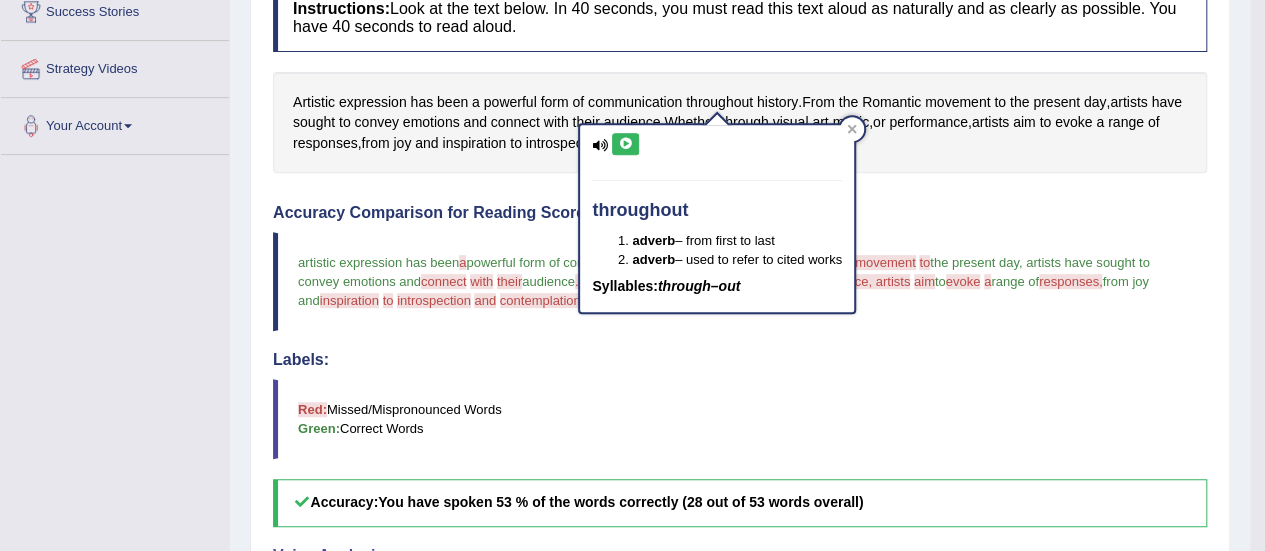 click at bounding box center [625, 144] 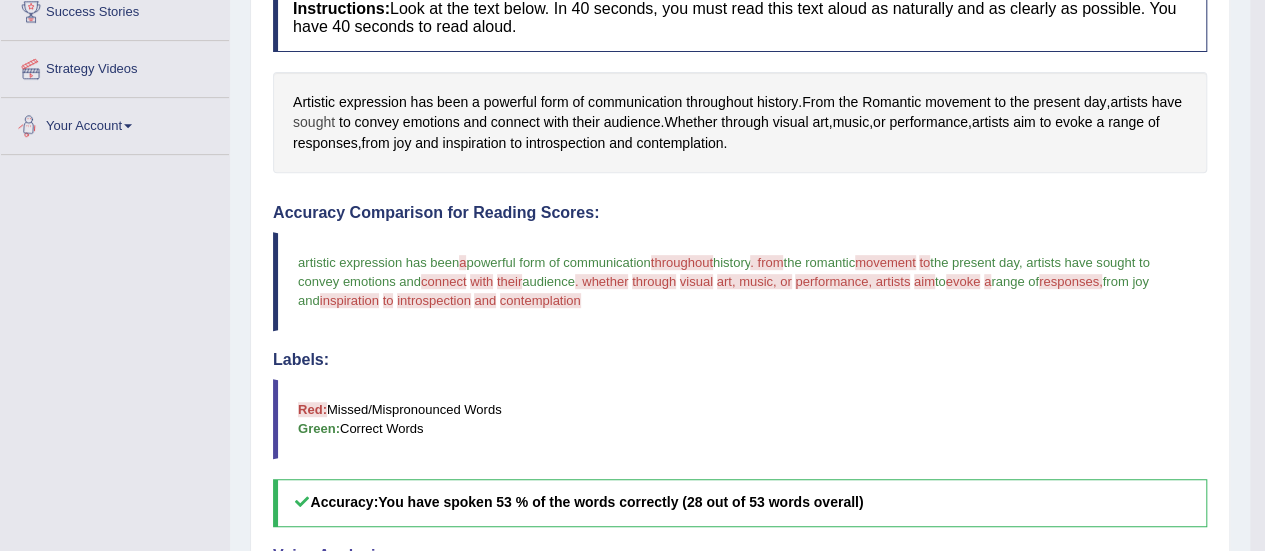 click on "sought" at bounding box center [314, 122] 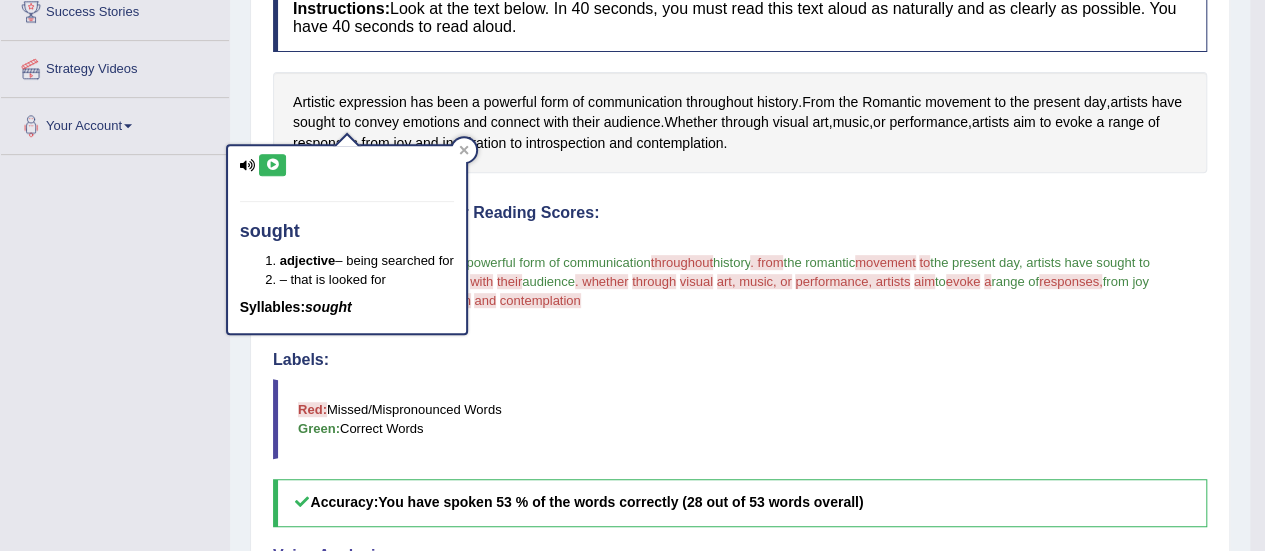 drag, startPoint x: 569, startPoint y: 387, endPoint x: 560, endPoint y: 382, distance: 10.29563 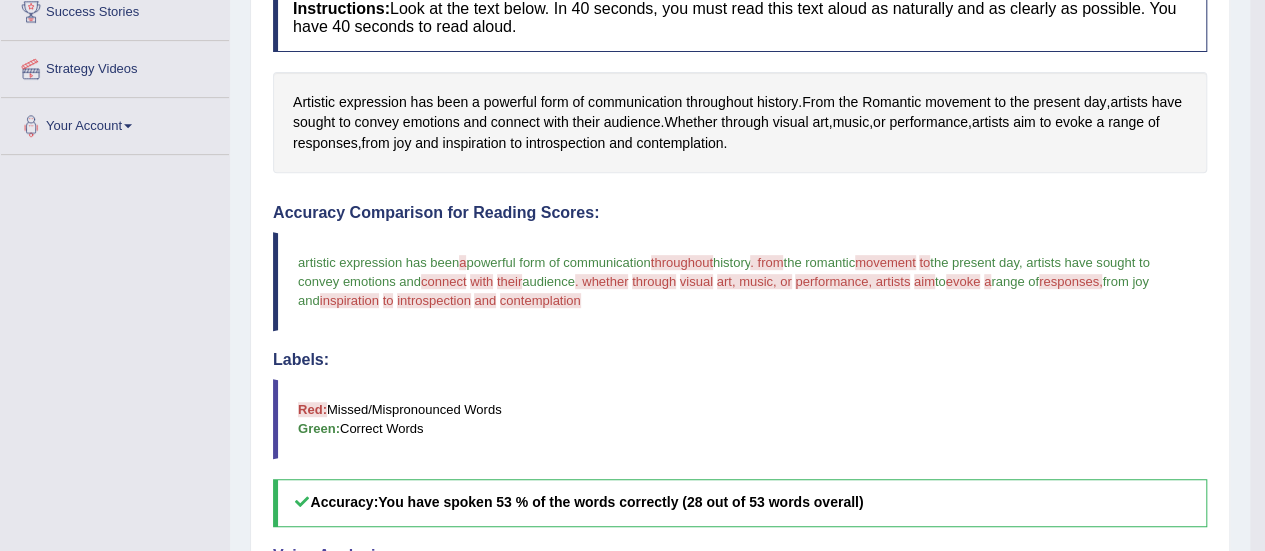 scroll, scrollTop: 300, scrollLeft: 0, axis: vertical 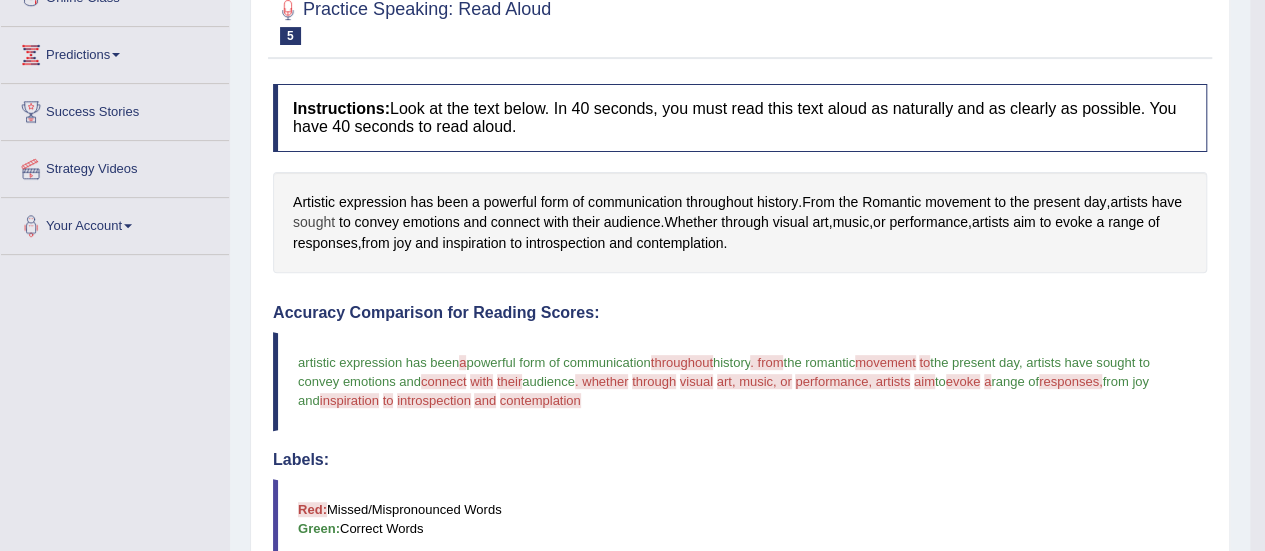 click on "sought" at bounding box center [314, 222] 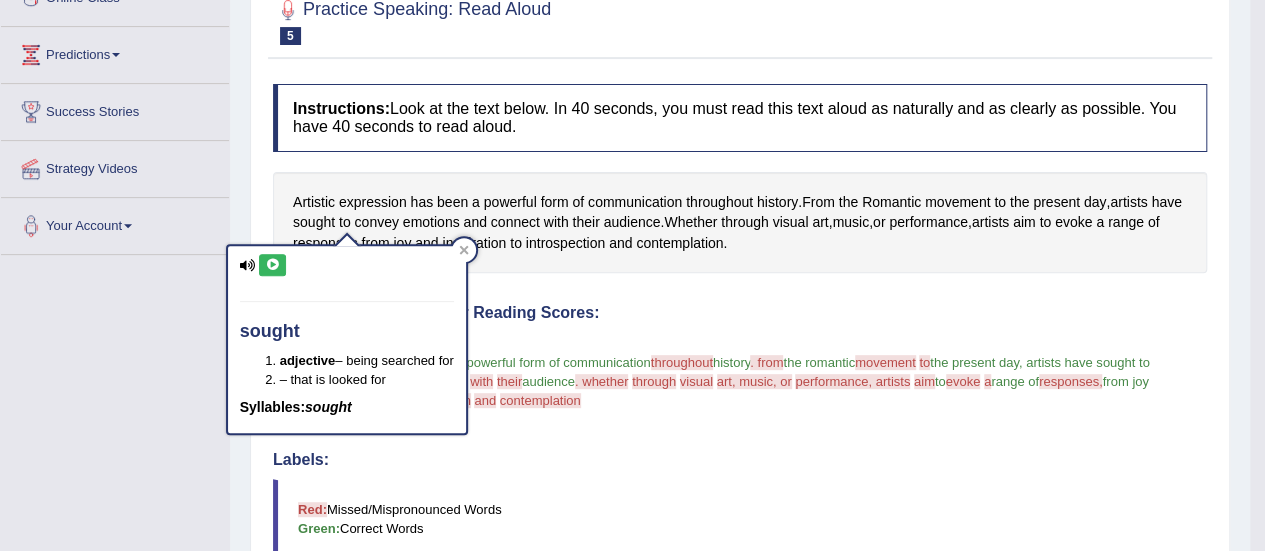 click at bounding box center (272, 265) 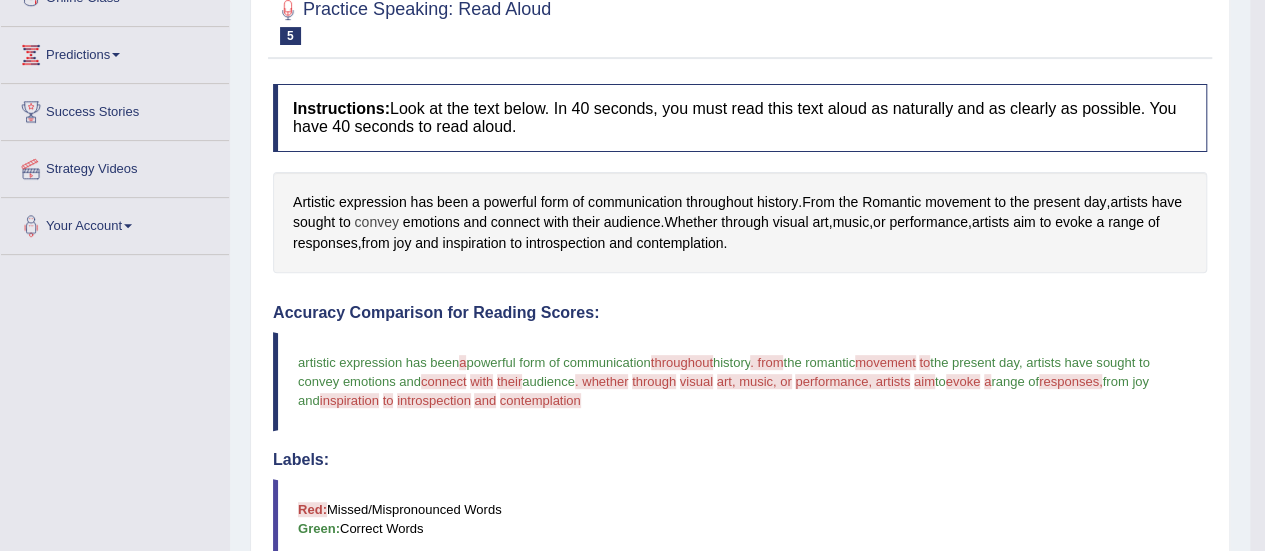 click on "convey" at bounding box center (377, 222) 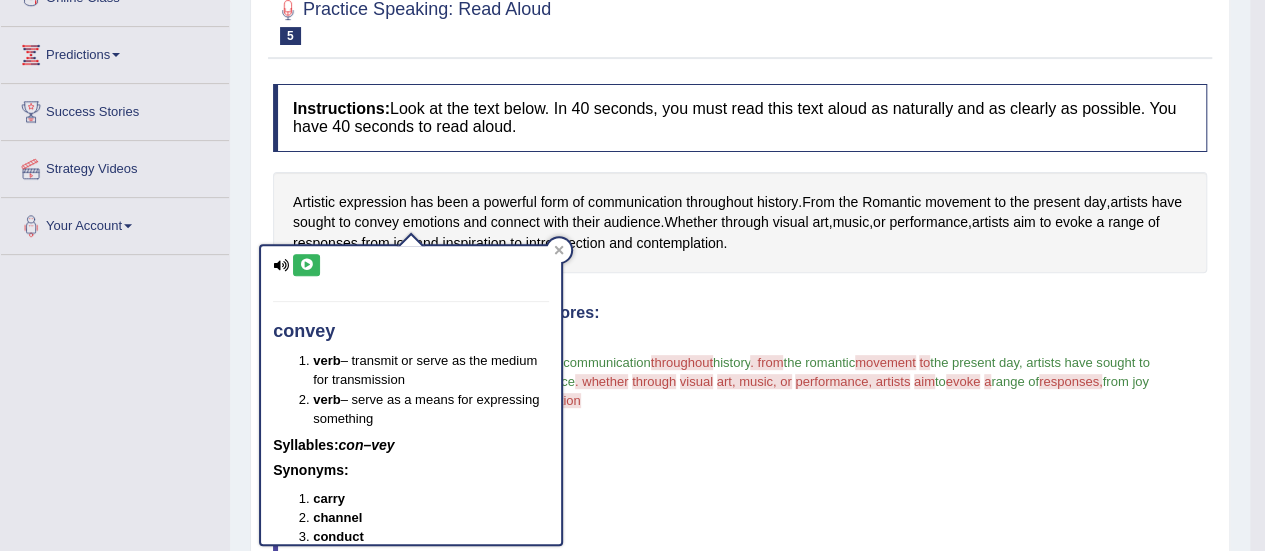 click at bounding box center [306, 265] 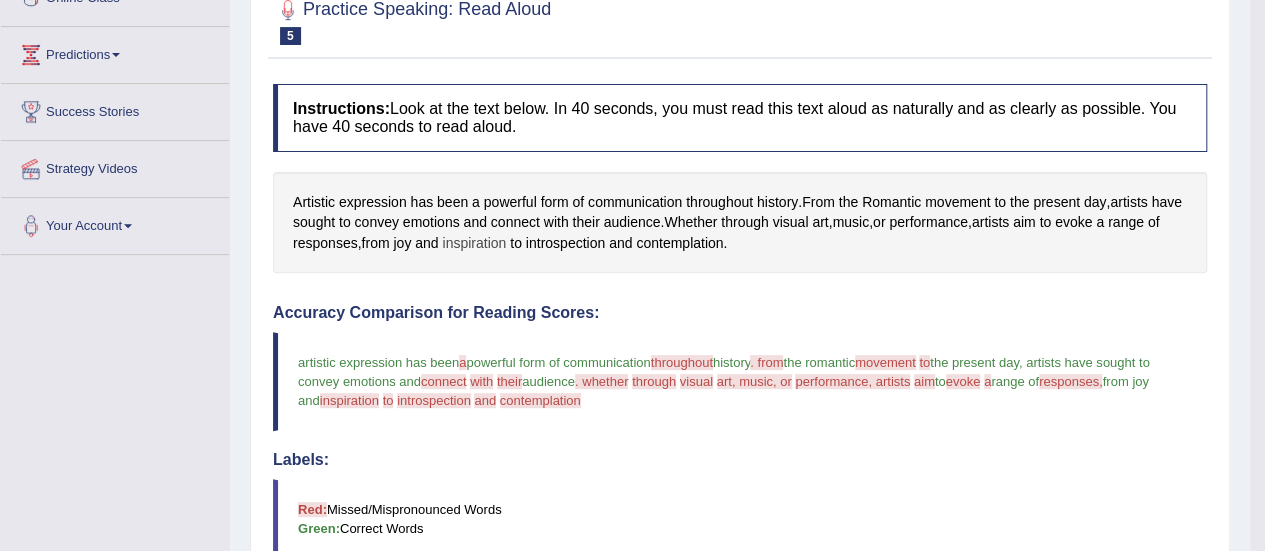 click on "inspiration" at bounding box center [474, 243] 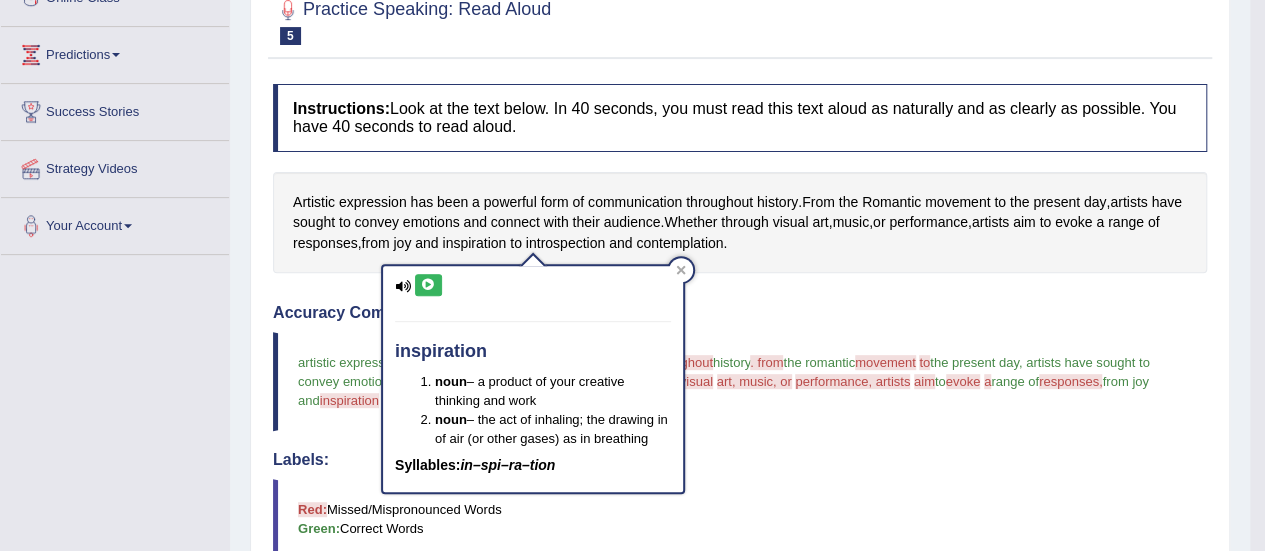click at bounding box center (428, 285) 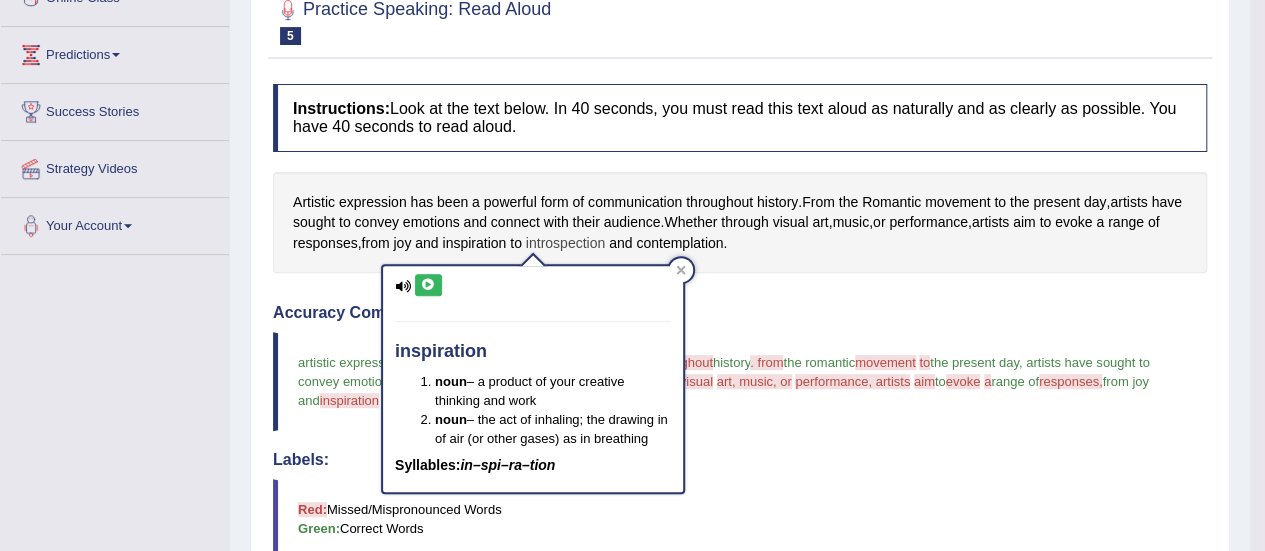 click on "introspection" at bounding box center [565, 243] 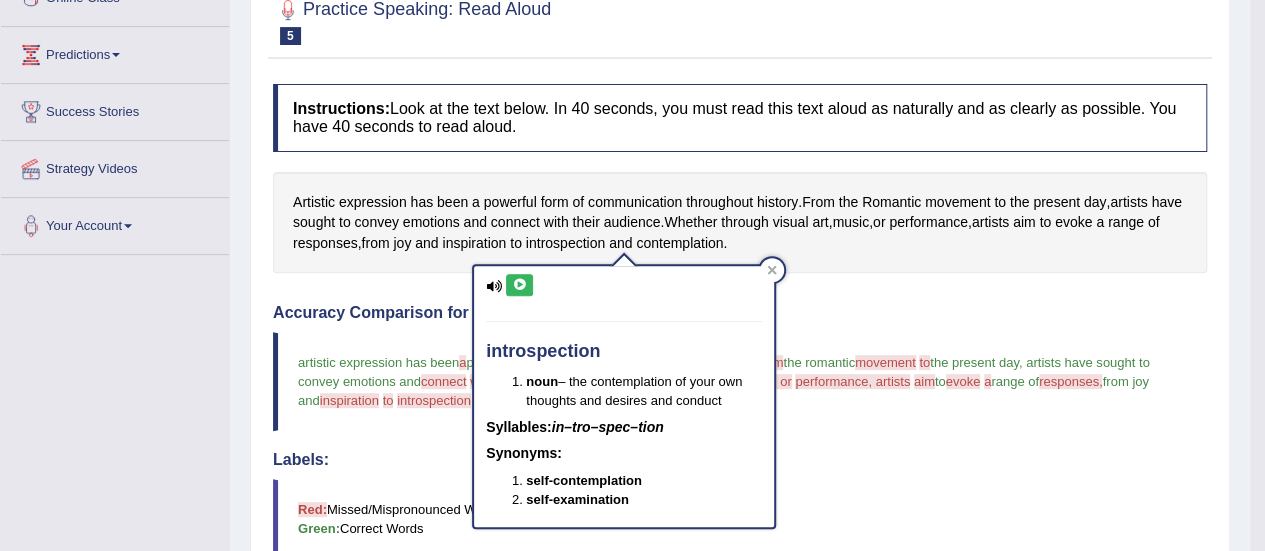 click at bounding box center (519, 285) 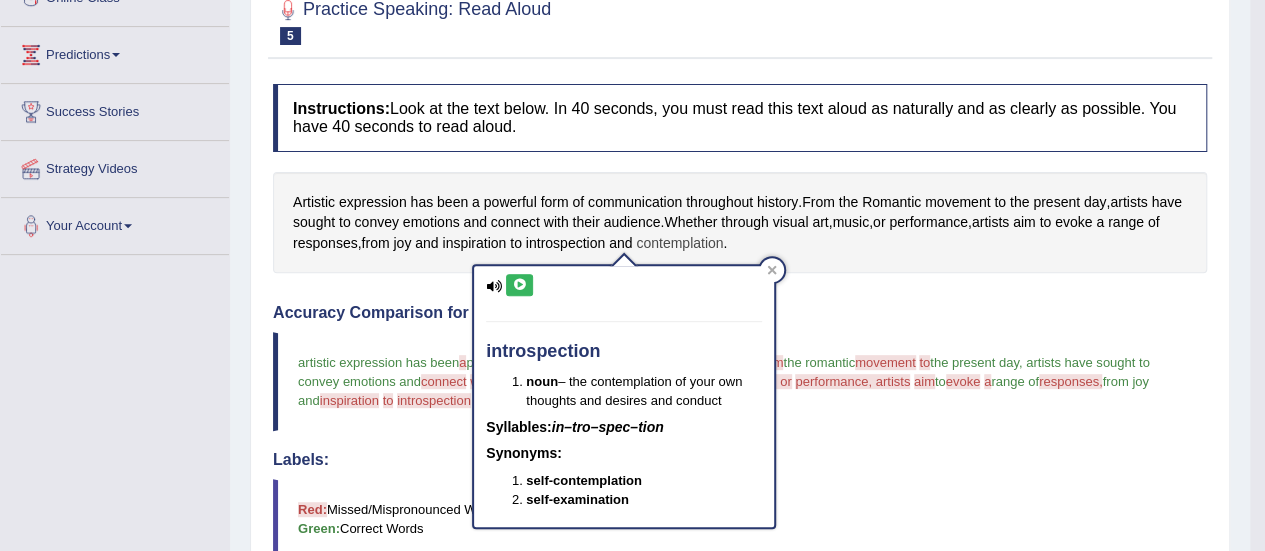 click on "contemplation" at bounding box center (679, 243) 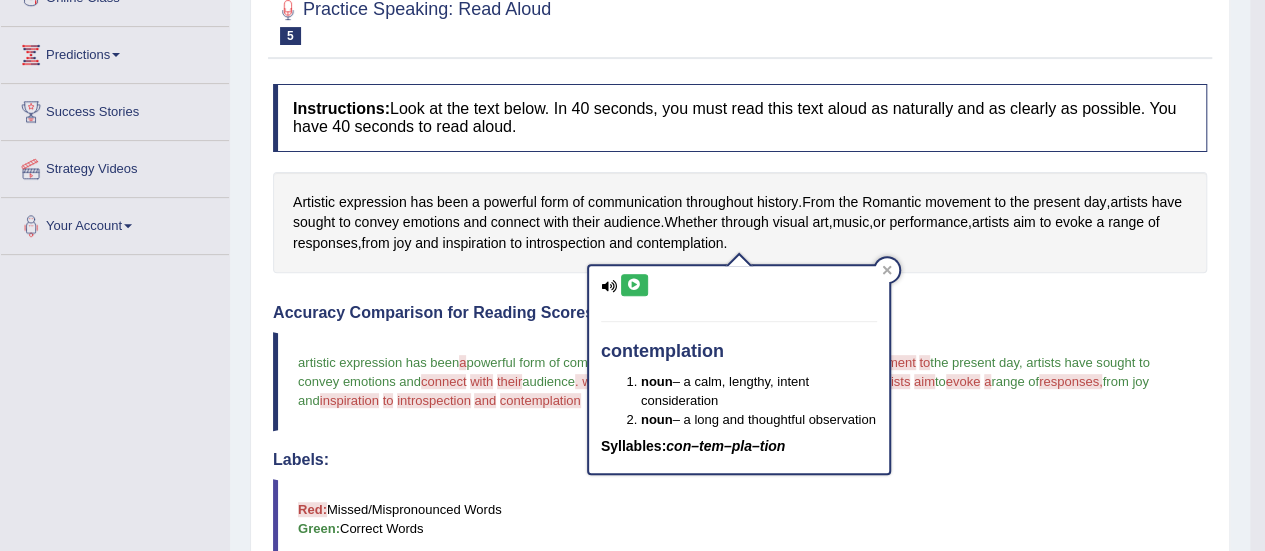 click at bounding box center (634, 285) 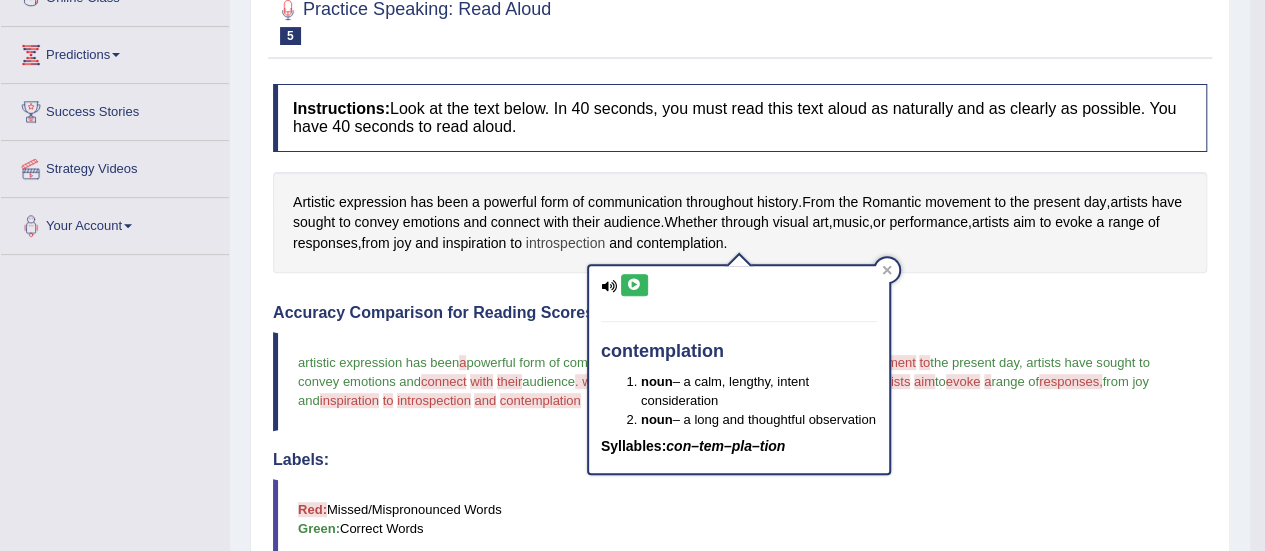 click on "introspection" at bounding box center (565, 243) 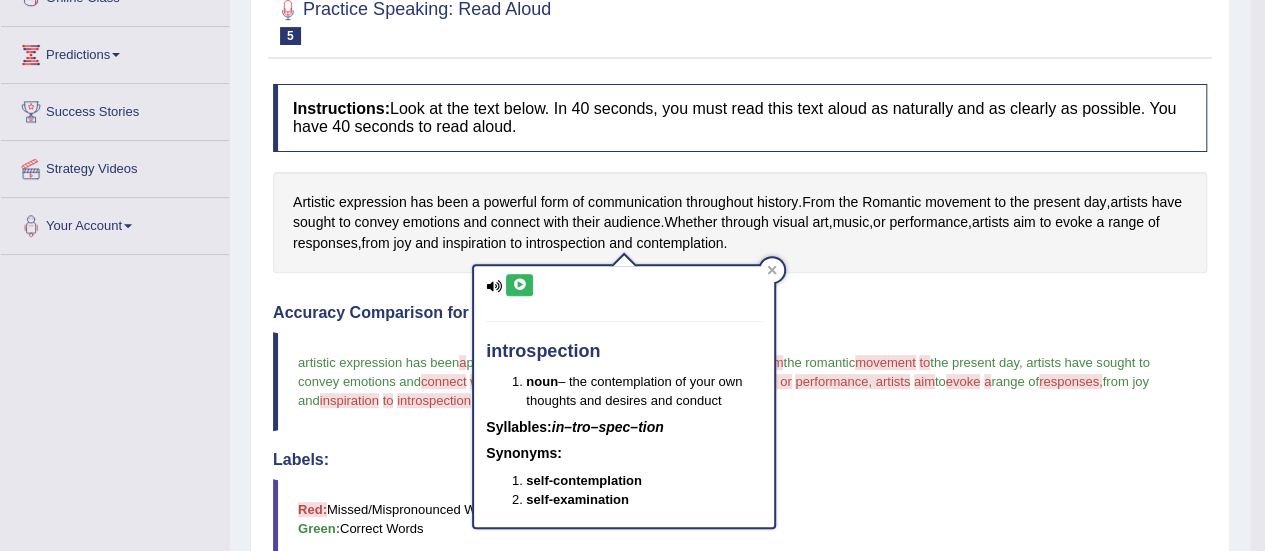 click at bounding box center [519, 285] 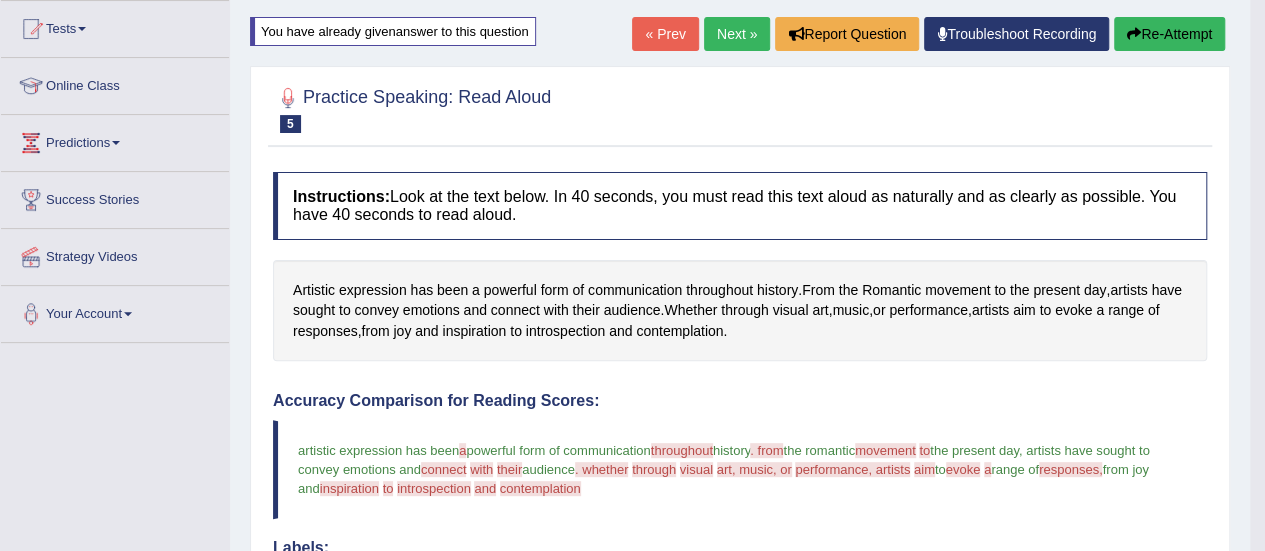 scroll, scrollTop: 0, scrollLeft: 0, axis: both 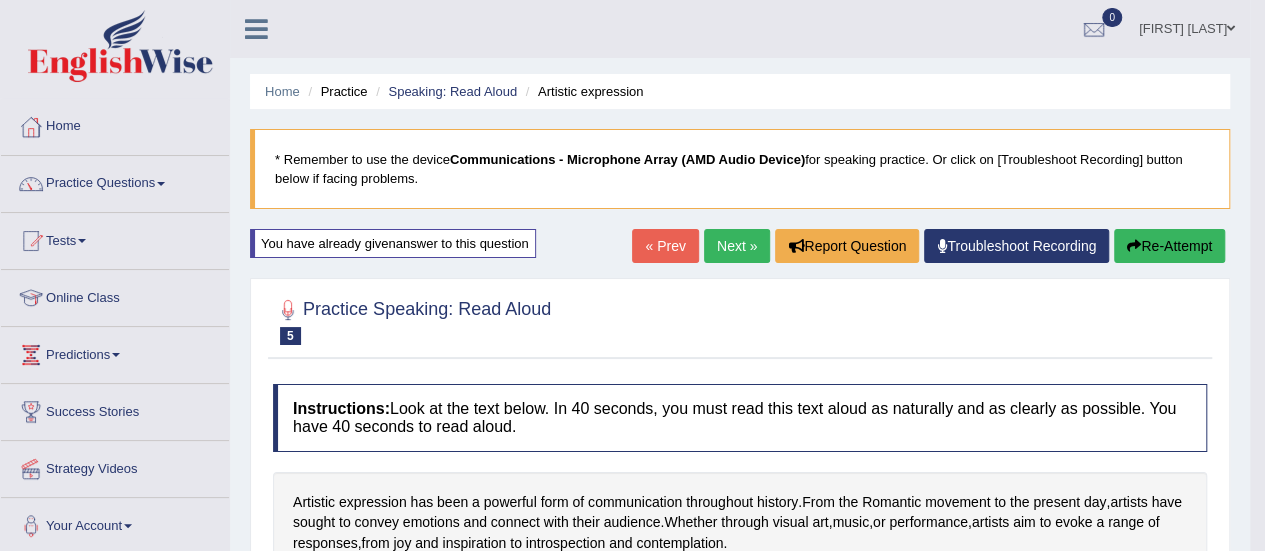 click on "Re-Attempt" at bounding box center (1169, 246) 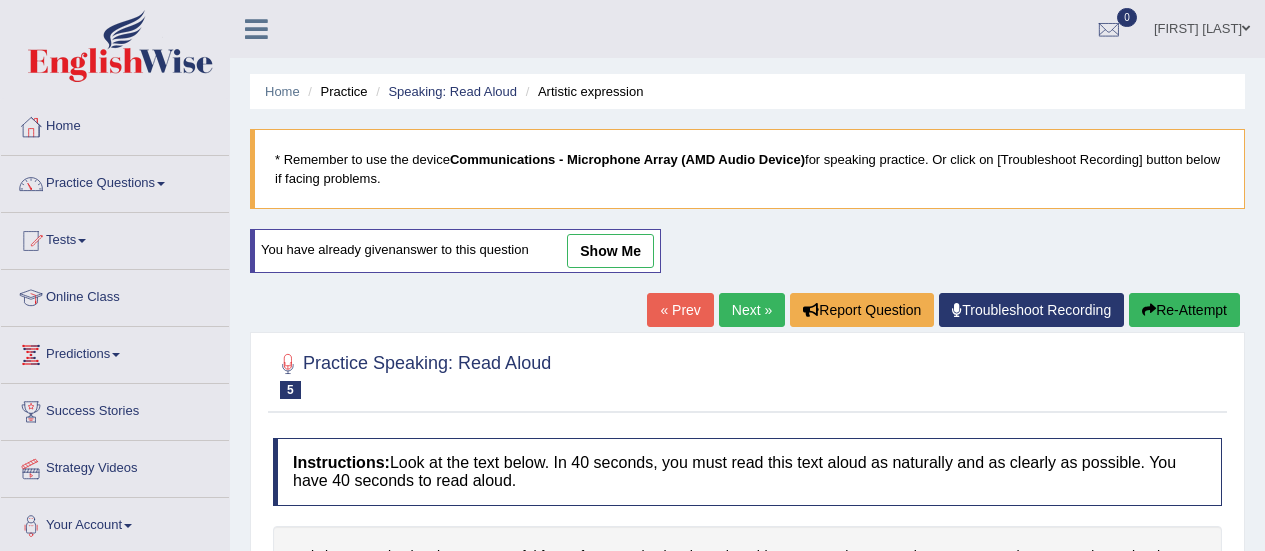 scroll, scrollTop: 167, scrollLeft: 0, axis: vertical 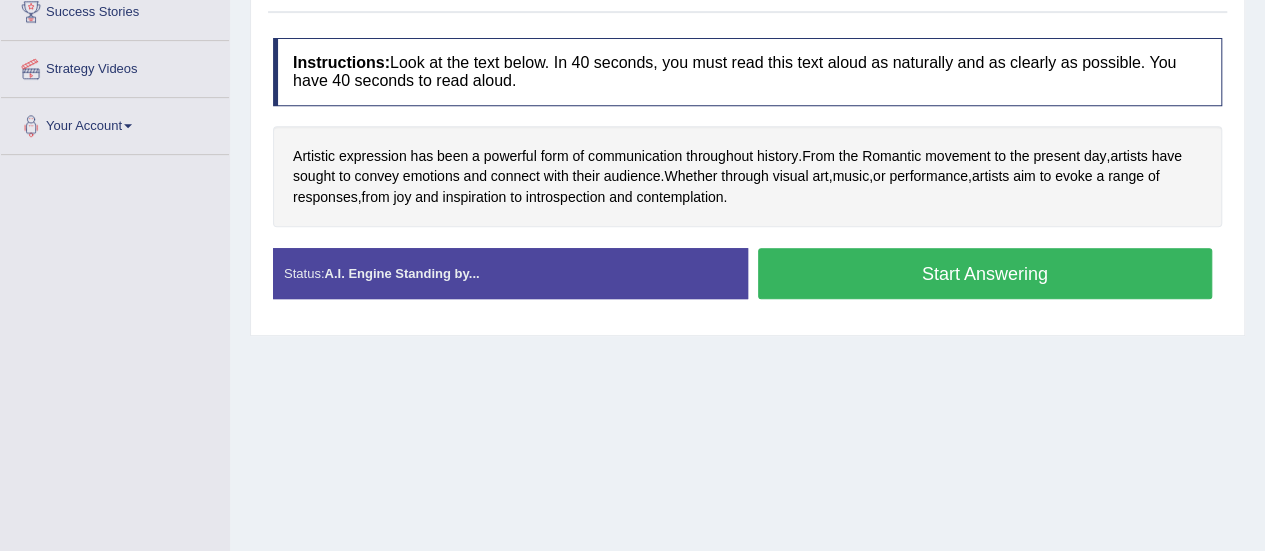 click on "Start Answering" at bounding box center [985, 273] 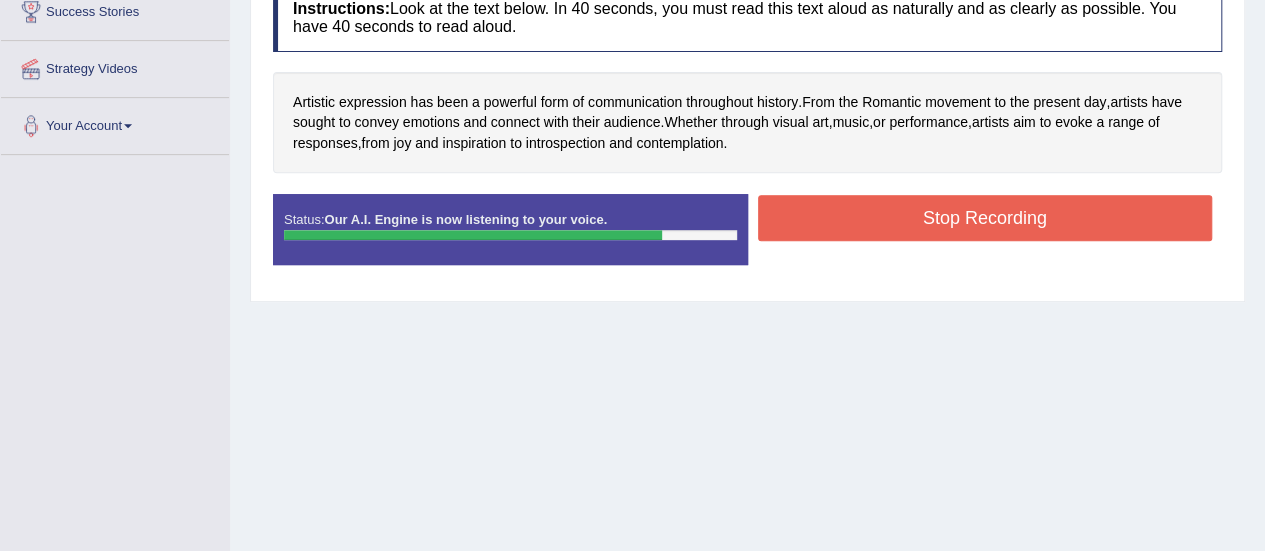 click on "Stop Recording" at bounding box center [985, 218] 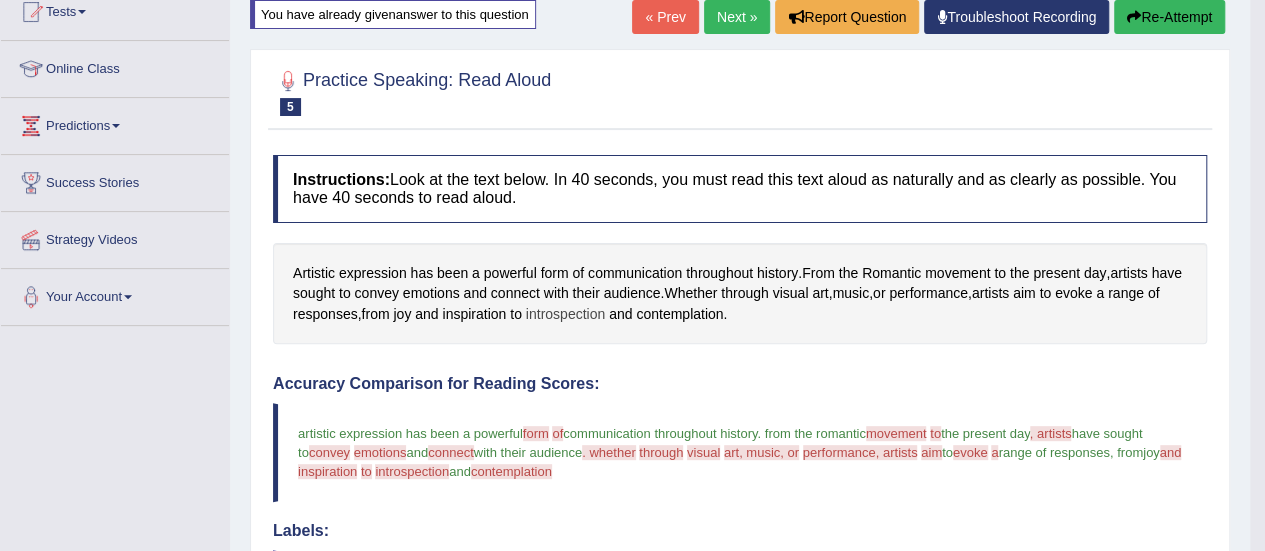 scroll, scrollTop: 338, scrollLeft: 0, axis: vertical 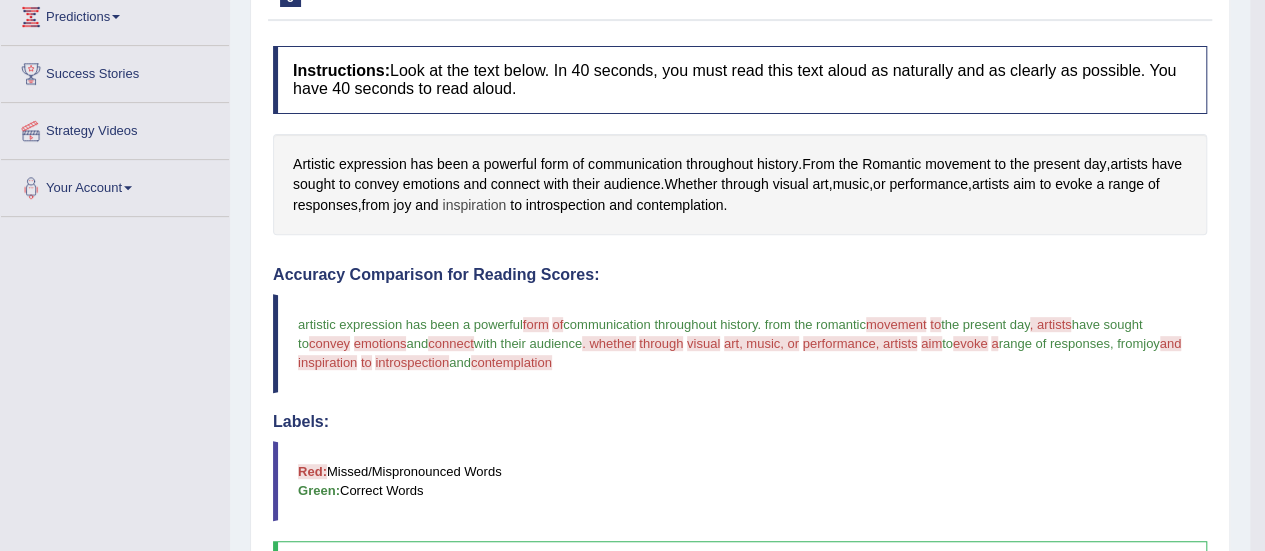 click on "inspiration" at bounding box center [474, 205] 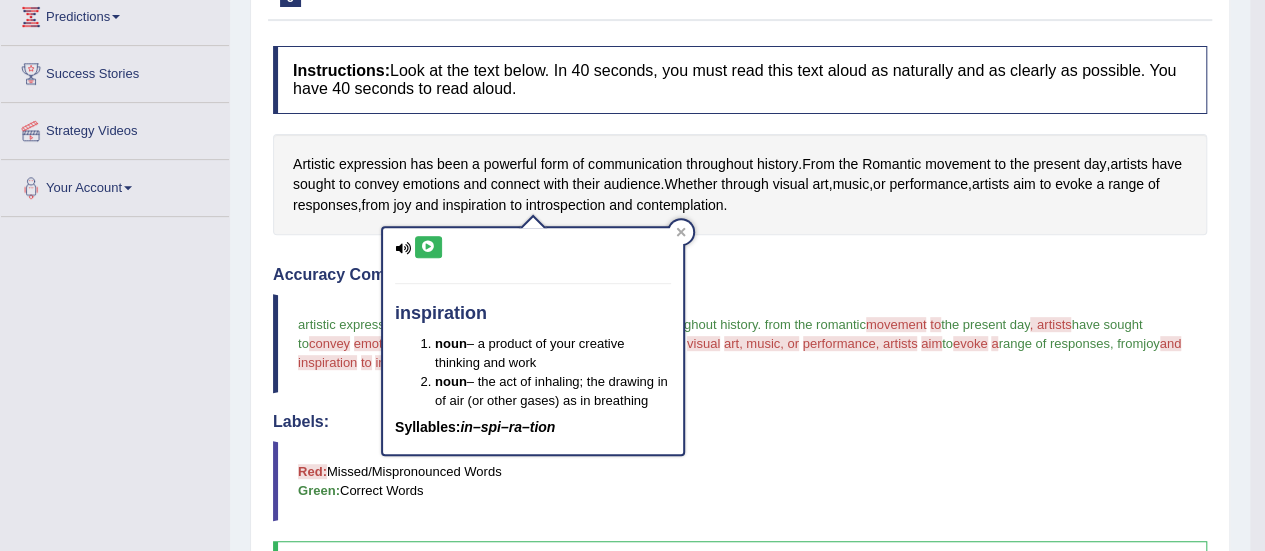 click at bounding box center [428, 247] 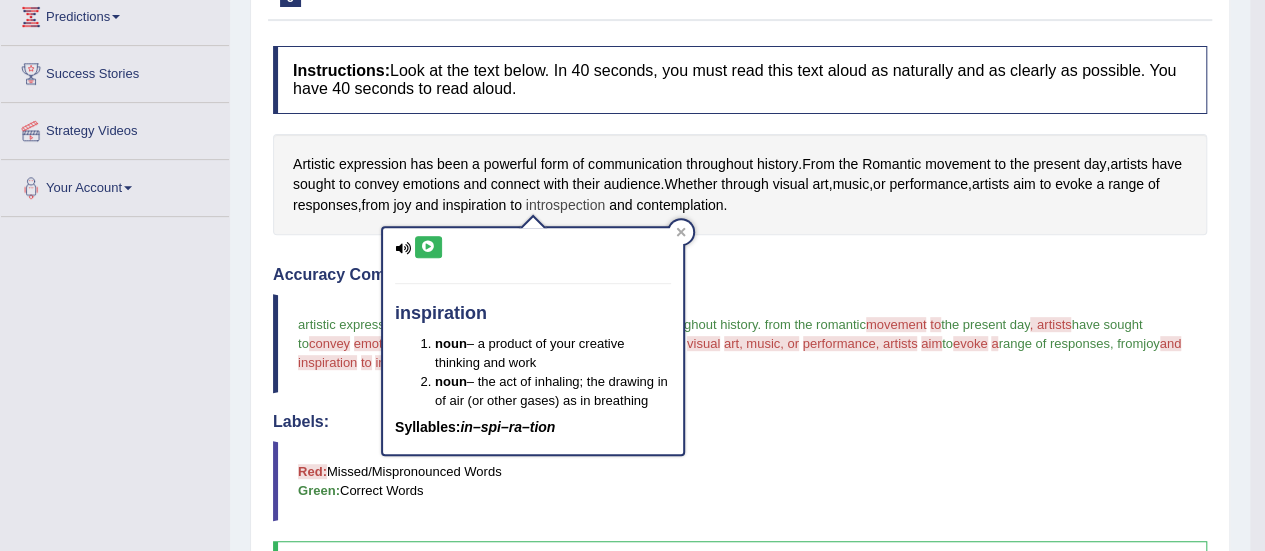 click on "introspection" at bounding box center [565, 205] 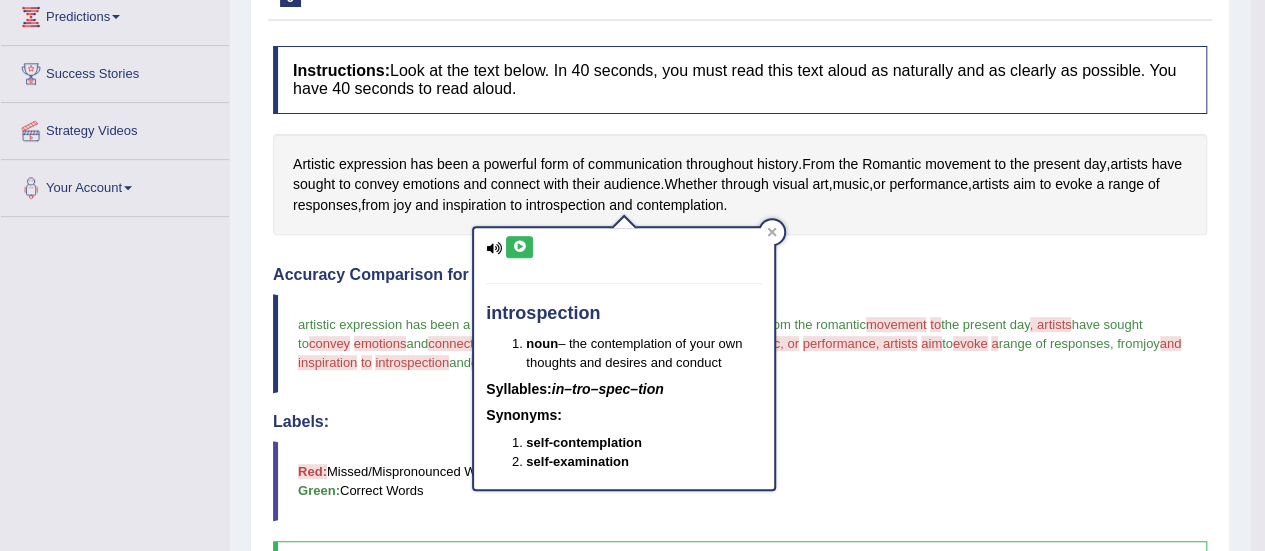 click at bounding box center [519, 247] 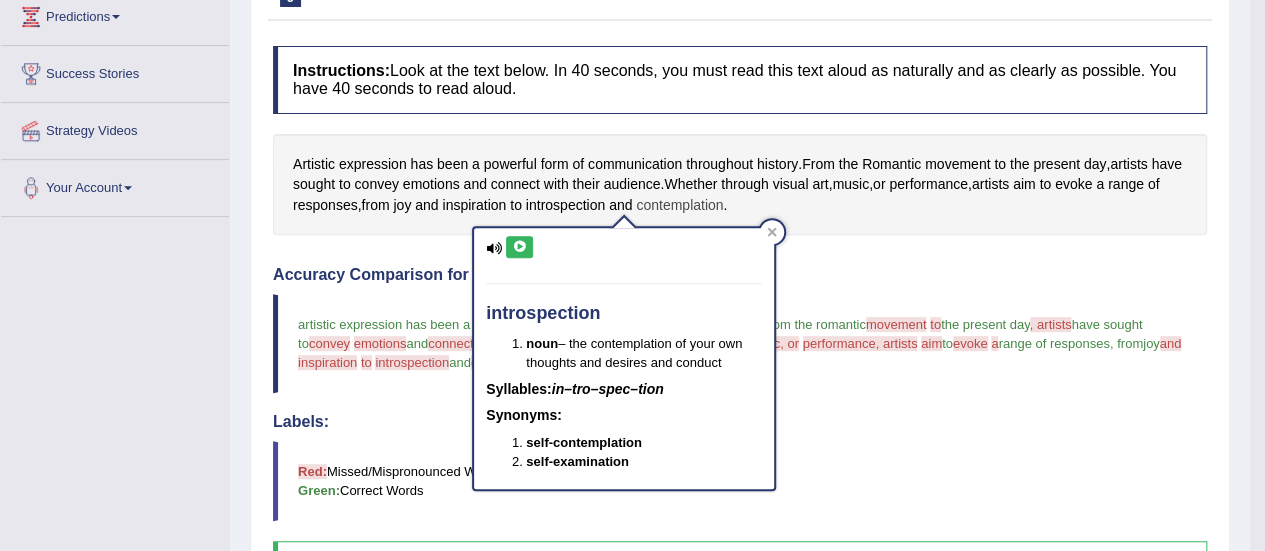 click on "contemplation" at bounding box center (679, 205) 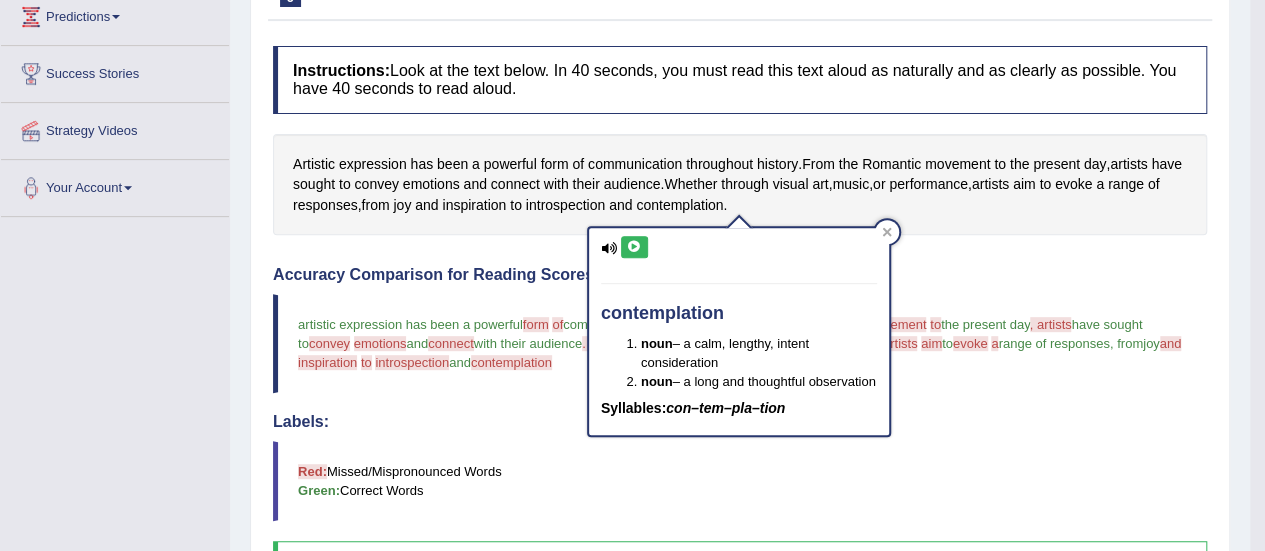 click at bounding box center (634, 247) 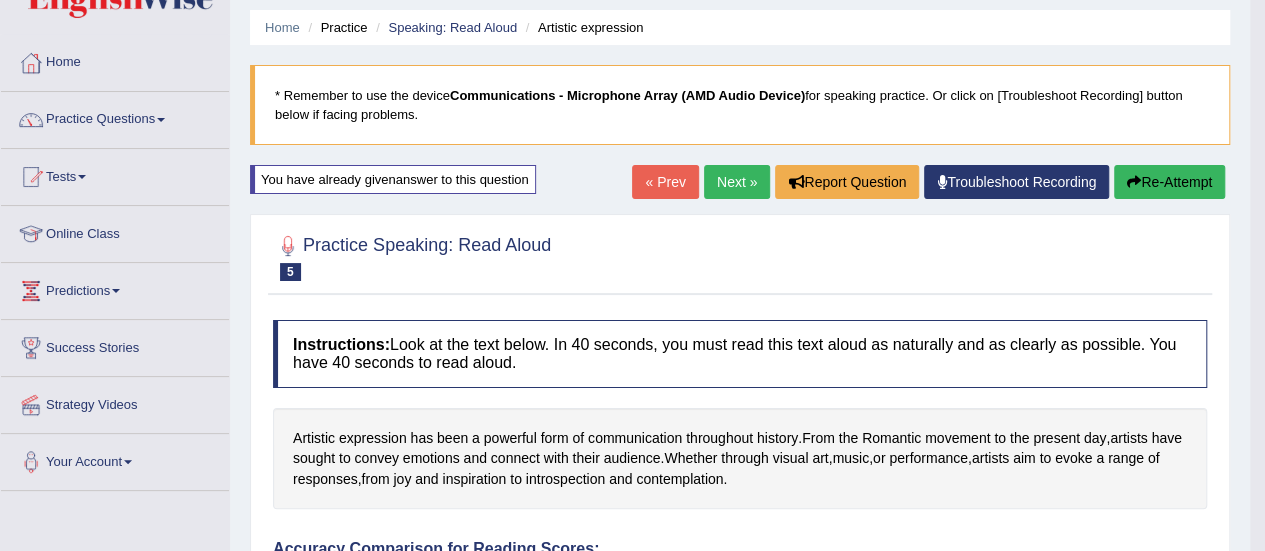 scroll, scrollTop: 38, scrollLeft: 0, axis: vertical 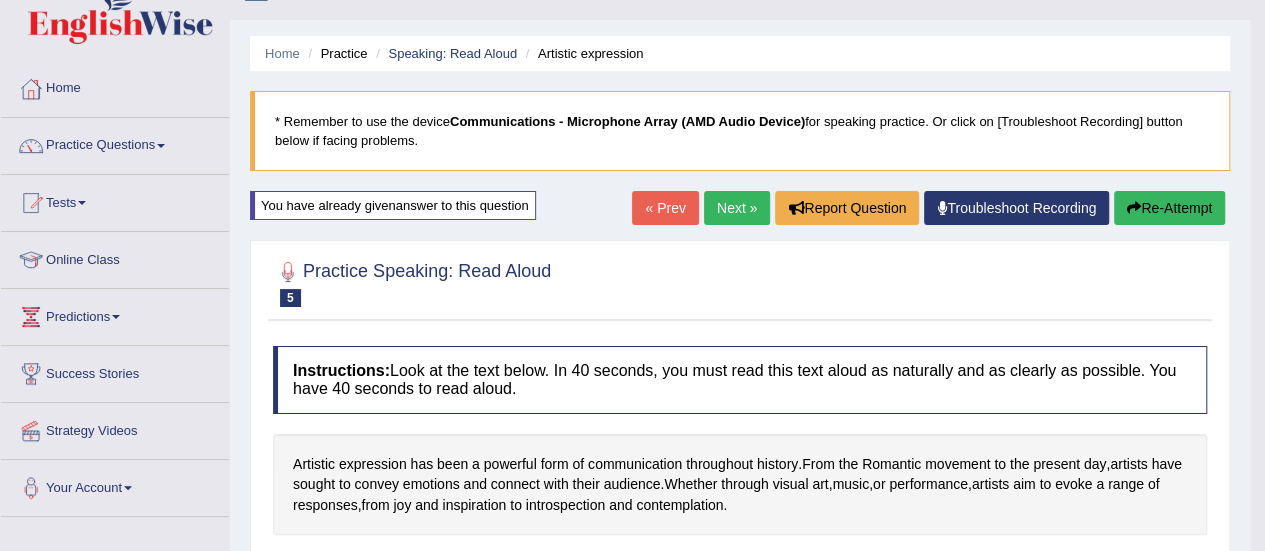 click on "Re-Attempt" at bounding box center (1169, 208) 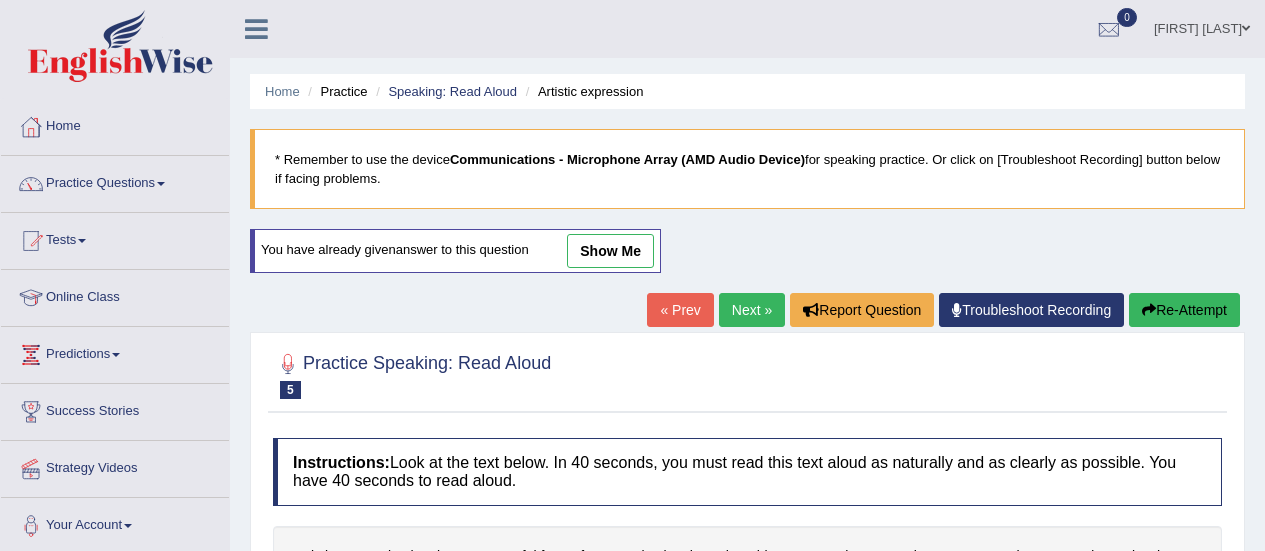 scroll, scrollTop: 277, scrollLeft: 0, axis: vertical 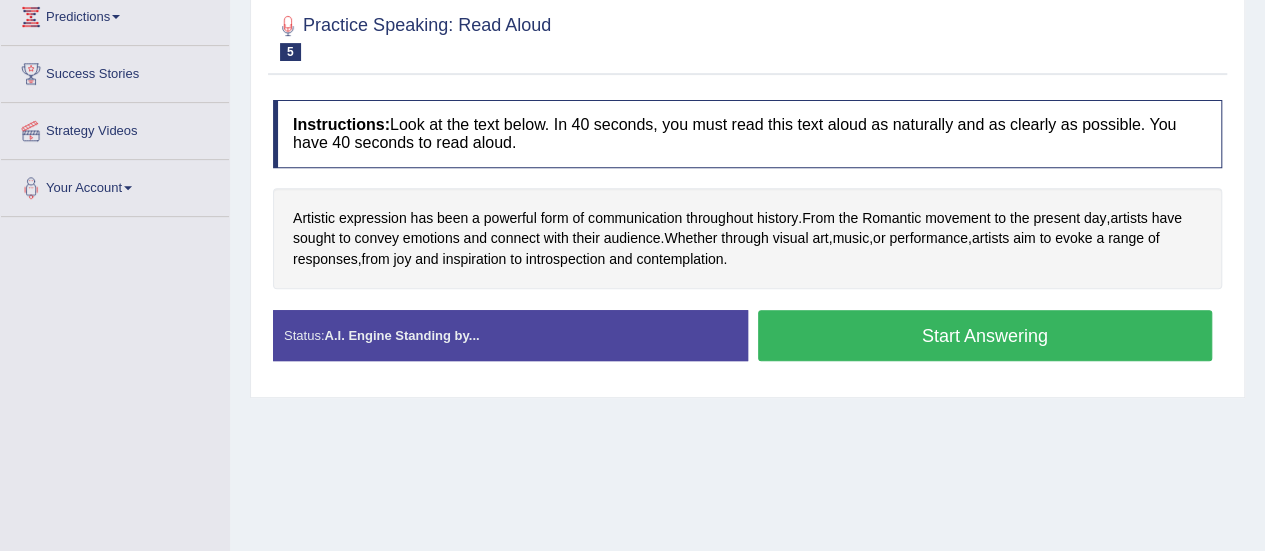 click on "Start Answering" at bounding box center (985, 335) 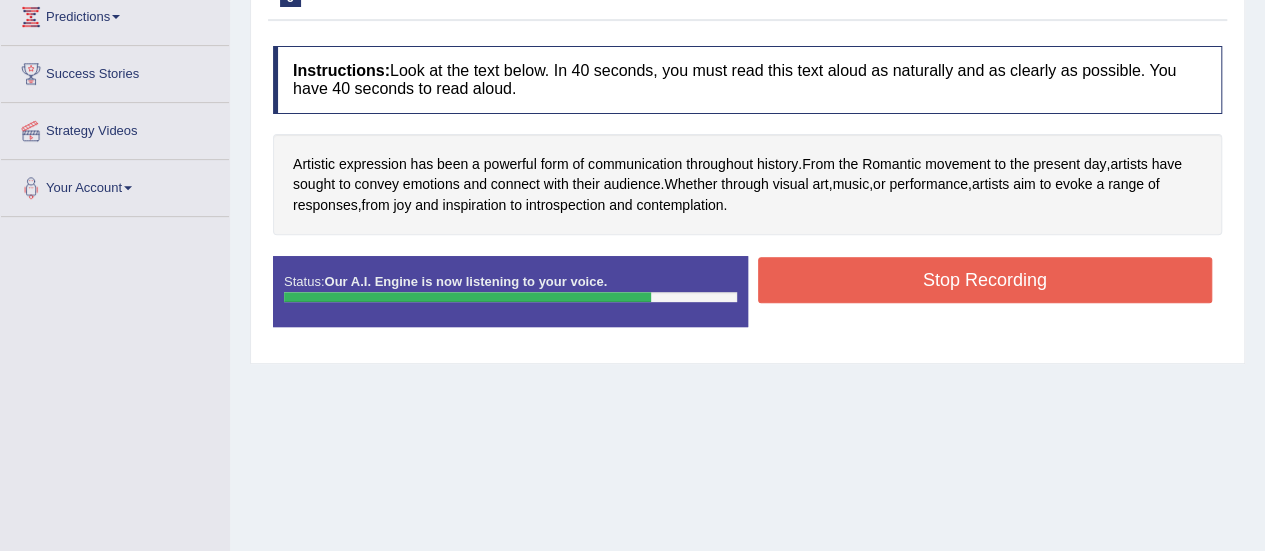 click on "Stop Recording" at bounding box center [985, 280] 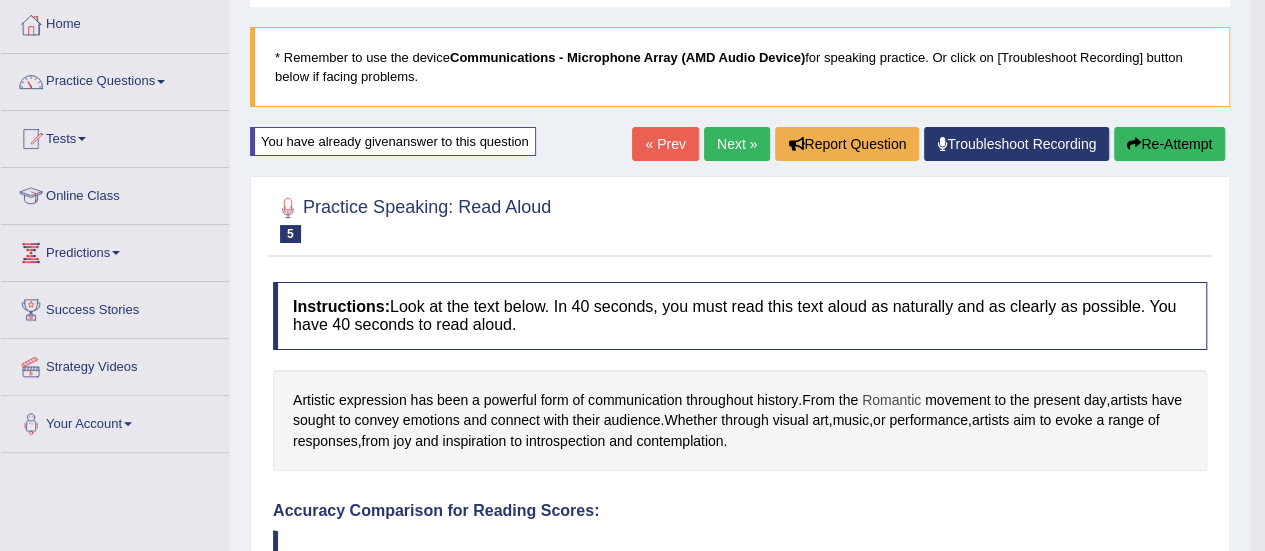 scroll, scrollTop: 0, scrollLeft: 0, axis: both 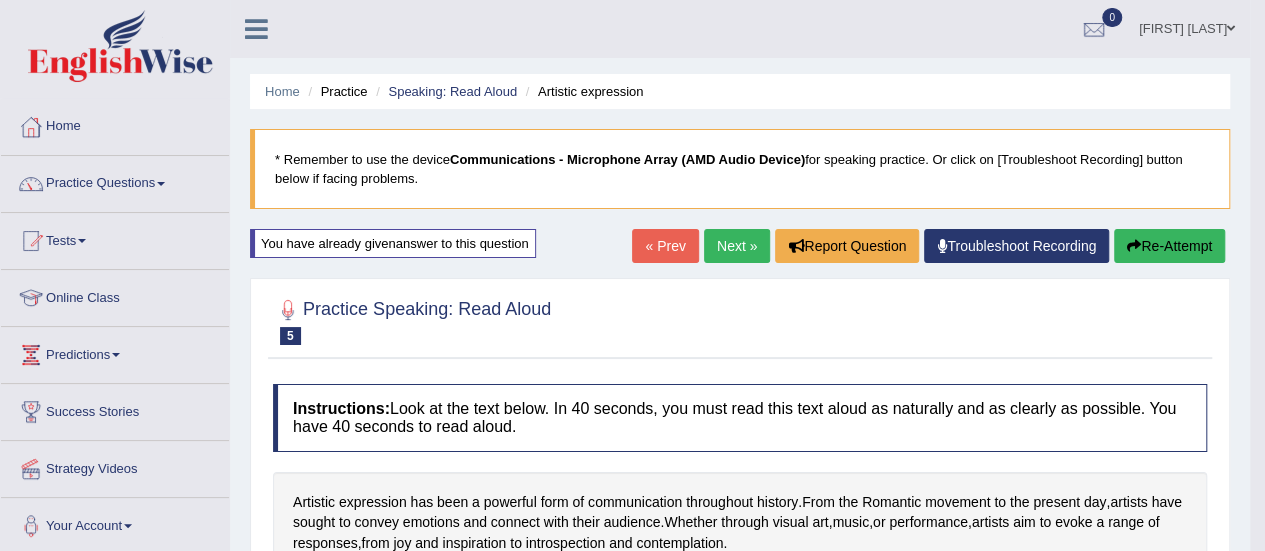 click on "Next »" at bounding box center [737, 246] 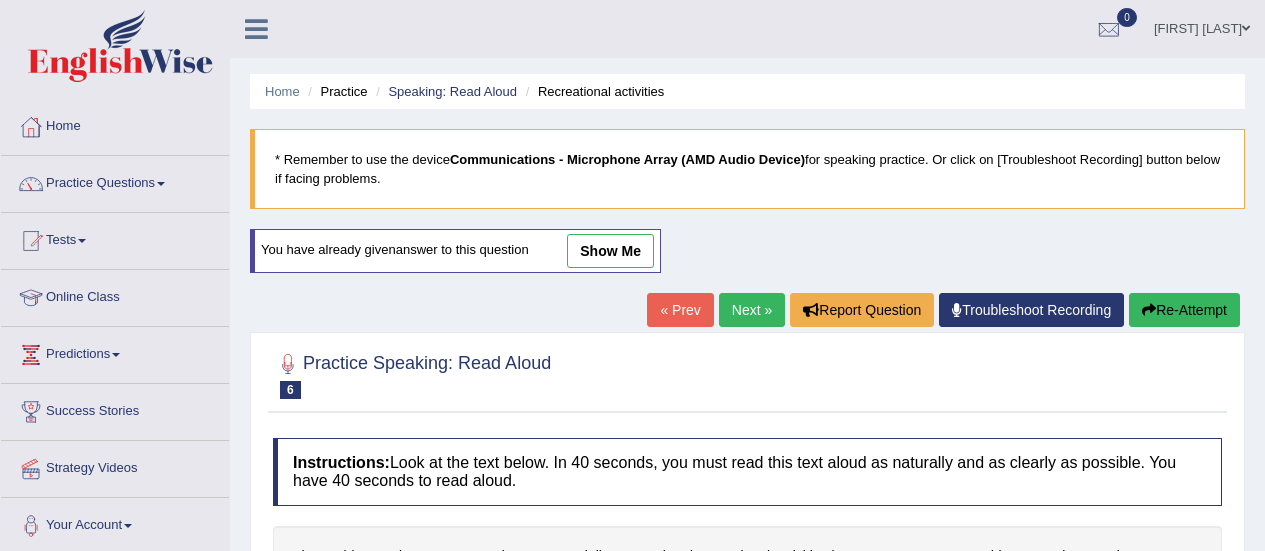 scroll, scrollTop: 274, scrollLeft: 0, axis: vertical 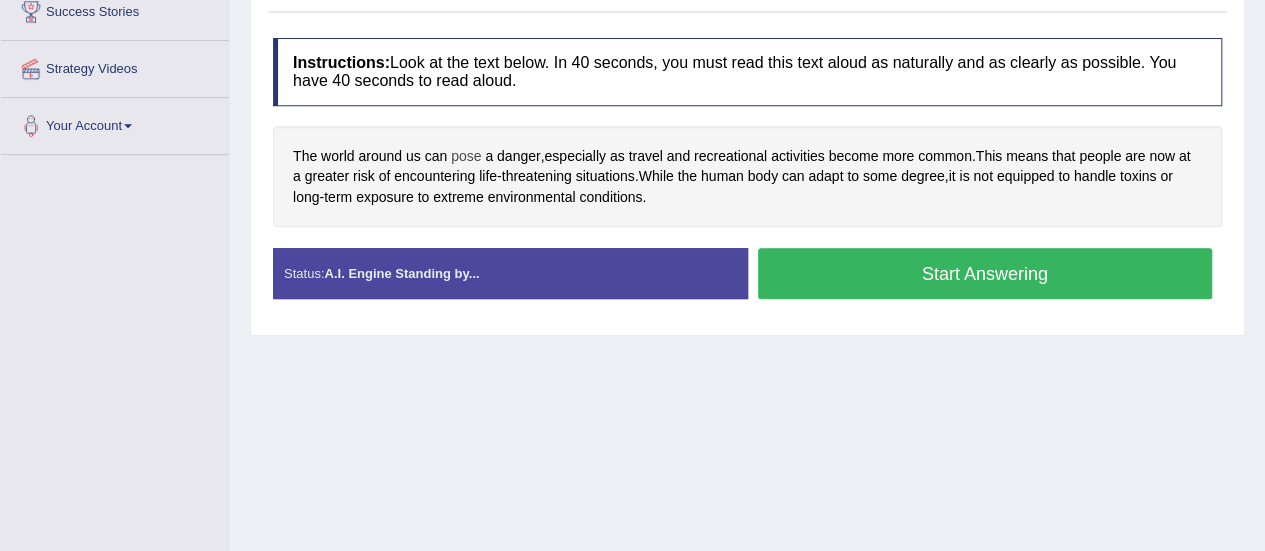 click on "pose" at bounding box center (466, 156) 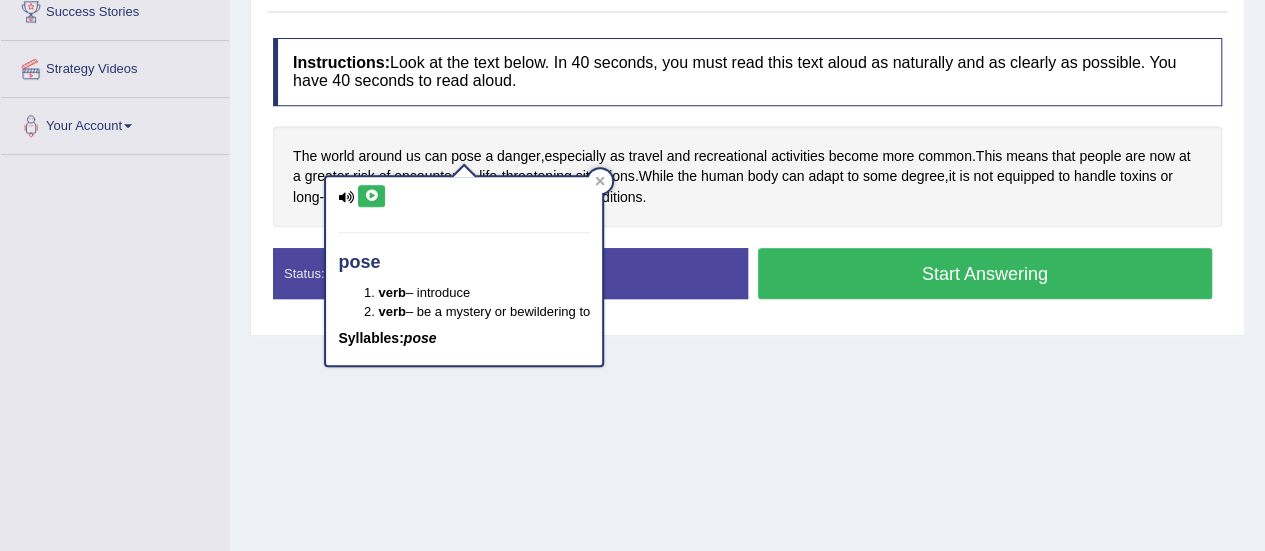 click at bounding box center (371, 196) 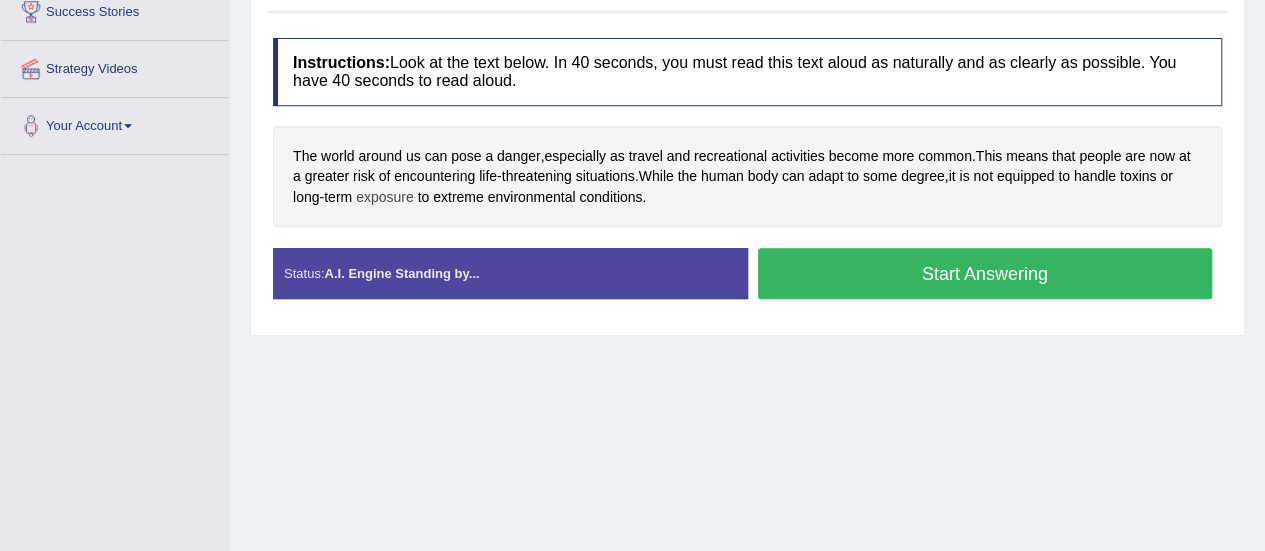 click on "exposure" at bounding box center [385, 197] 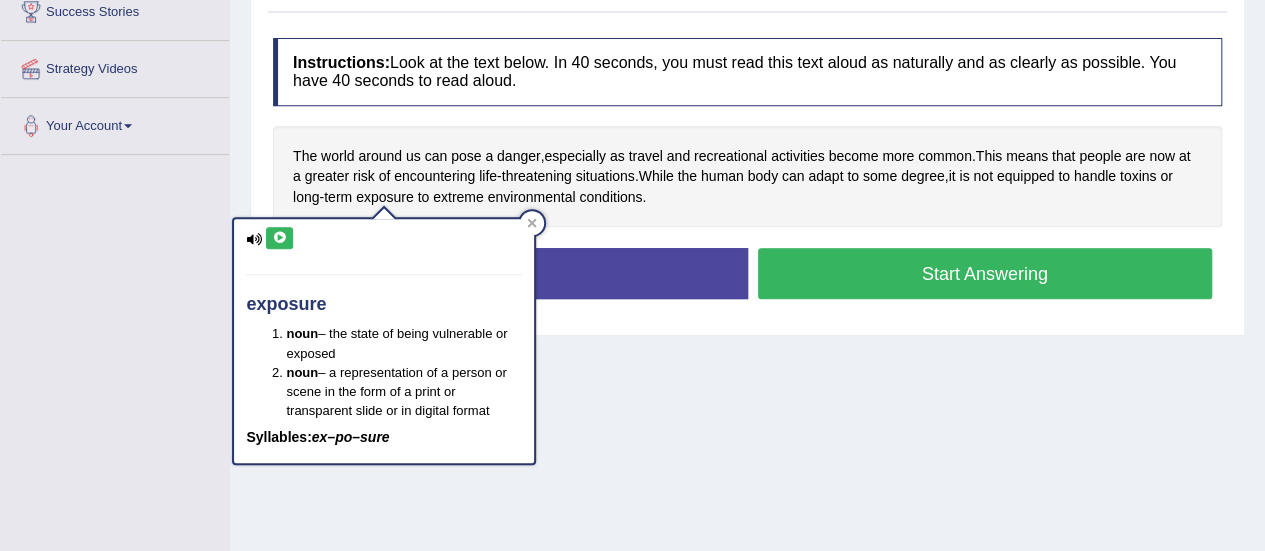 click at bounding box center (279, 238) 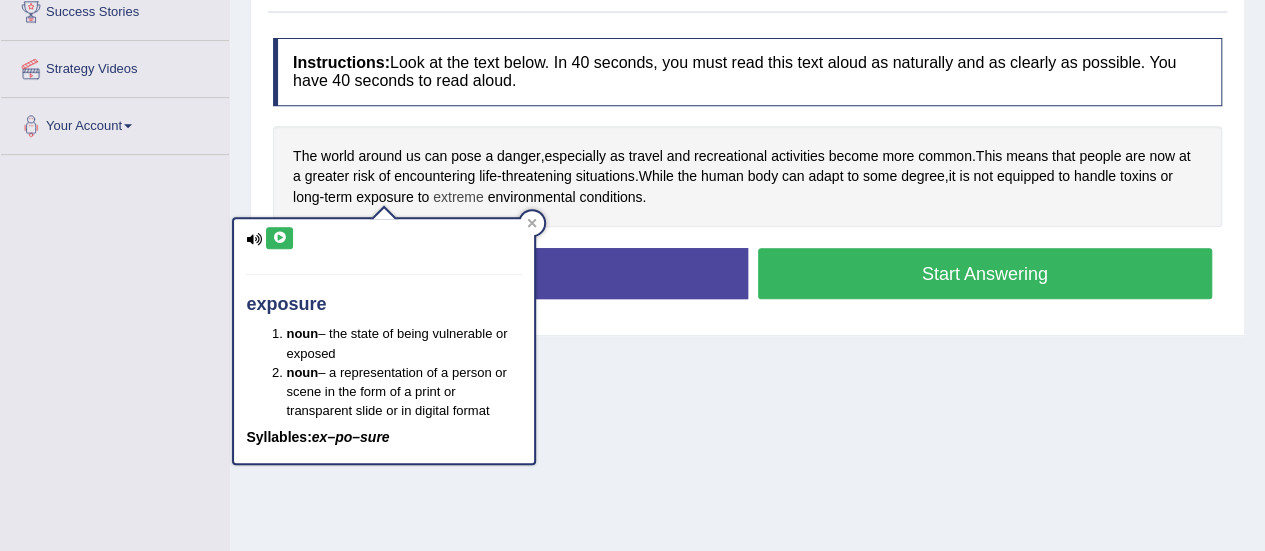 click on "extreme" at bounding box center [458, 197] 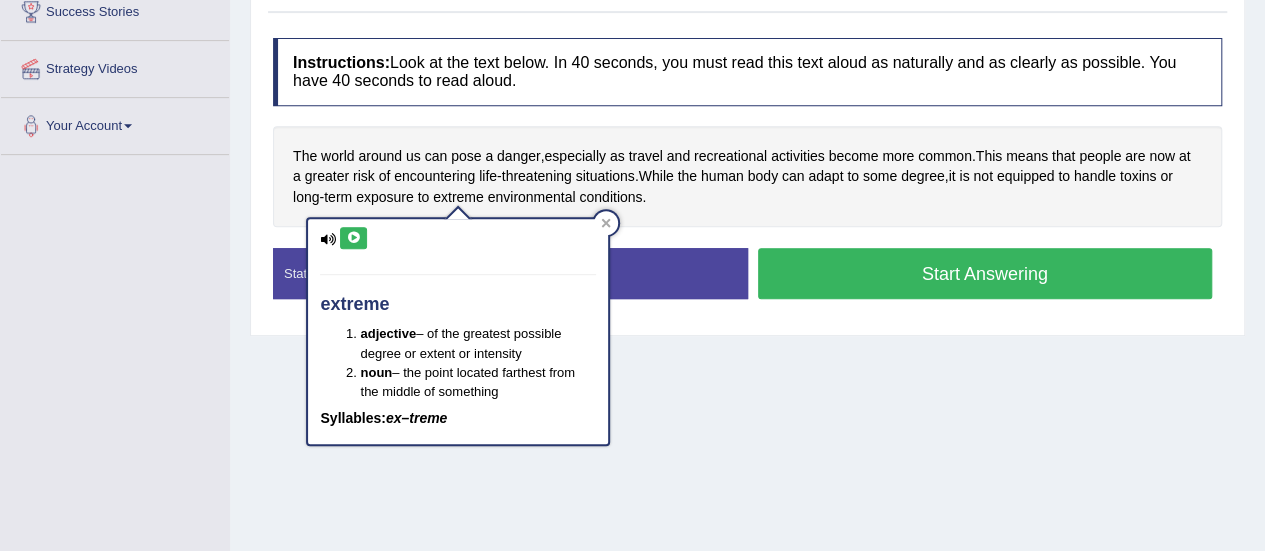 click on "Home
Practice
Speaking: Read Aloud
Recreational activities
* Remember to use the device  Communications - Microphone Array (AMD Audio Device)  for speaking practice. Or click on [Troubleshoot Recording] button below if facing problems.
You have already given   answer to this question
show me
« Prev Next »  Report Question  Troubleshoot Recording  Re-Attempt
Practice Speaking: Read Aloud
6
Recreational activities
Instructions:  Look at the text below. In 40 seconds, you must read this text aloud as naturally and as clearly as possible. You have 40 seconds to read aloud.
The   world   around   us   can   pose   a   danger ,  especially   as   travel   and   recreational   activities   become   more   common .  This   means   that   people   are   now   at   a   greater   risk" at bounding box center (747, 100) 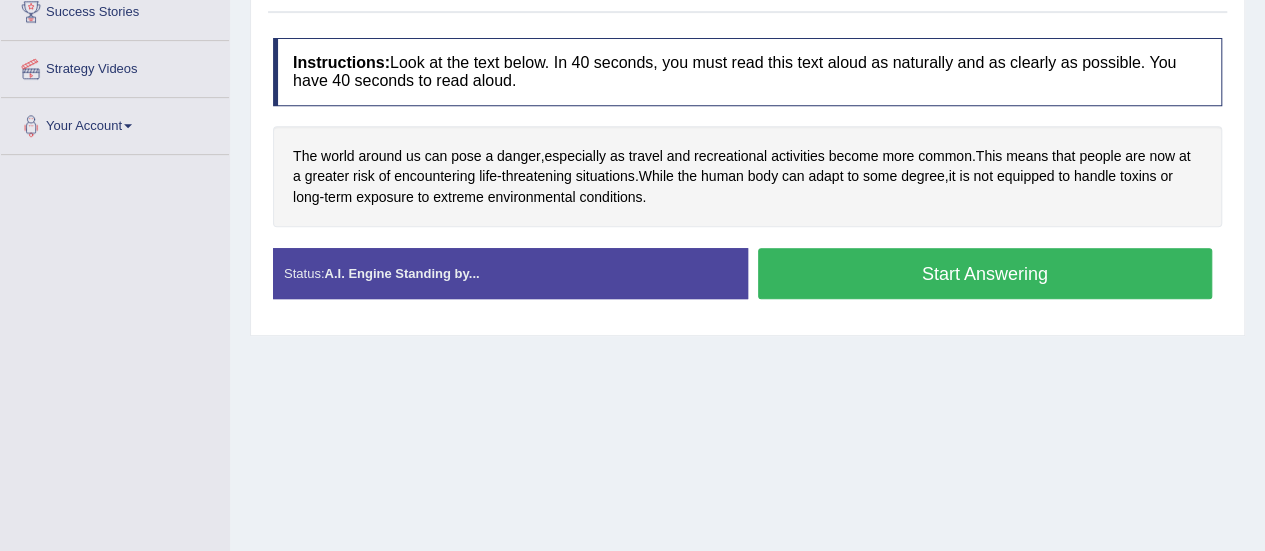 click on "Start Answering" at bounding box center [985, 273] 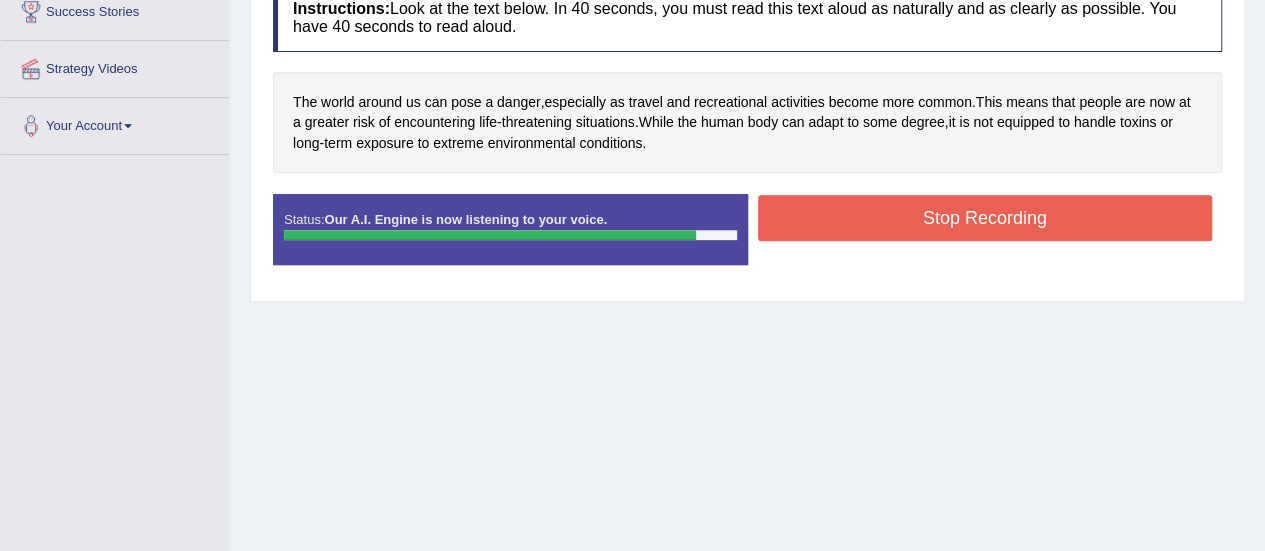 click on "Stop Recording" at bounding box center (985, 220) 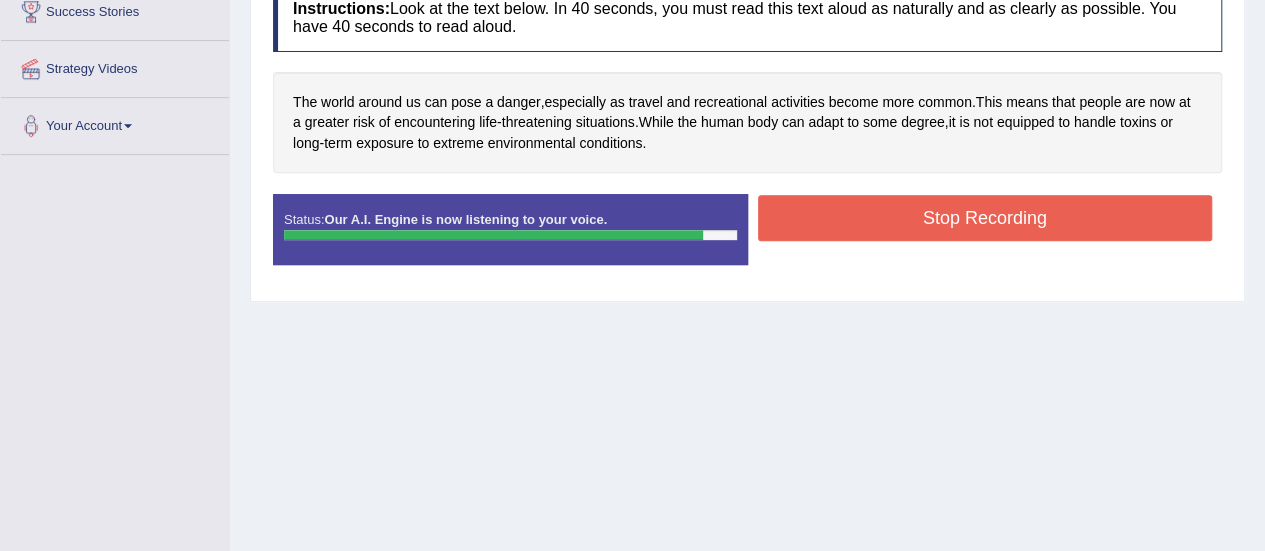 click on "Stop Recording" at bounding box center (985, 218) 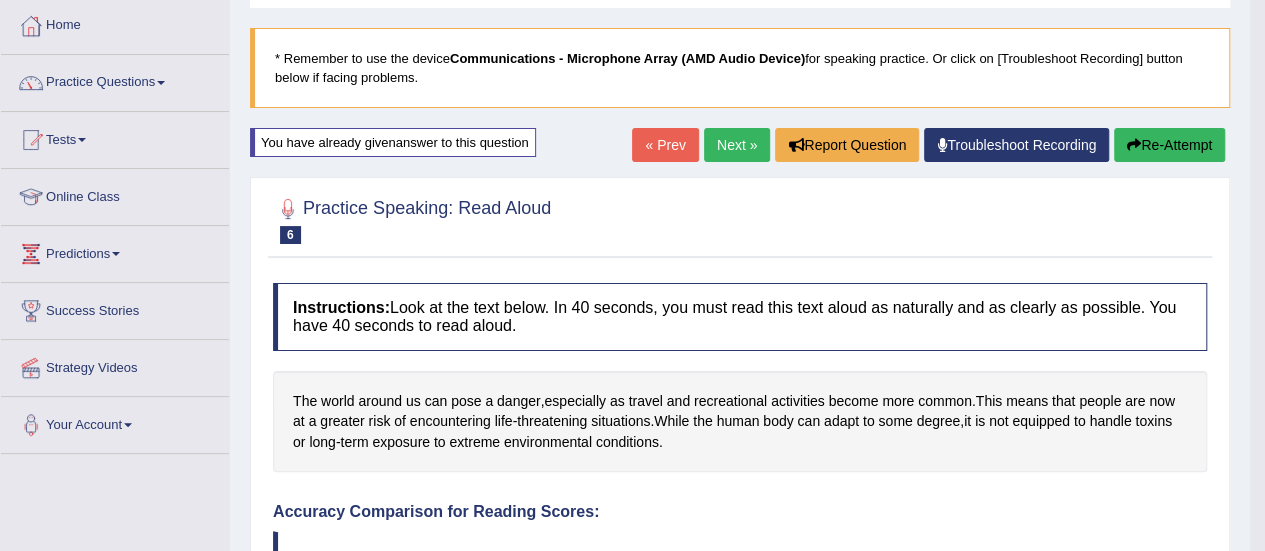 scroll, scrollTop: 100, scrollLeft: 0, axis: vertical 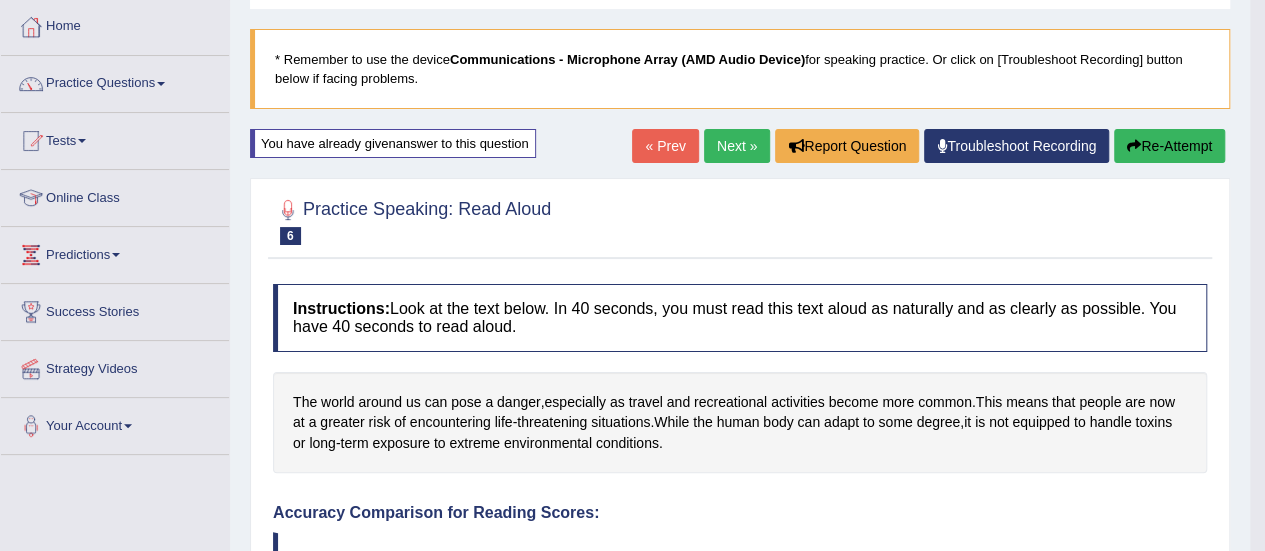 click on "Re-Attempt" at bounding box center (1169, 146) 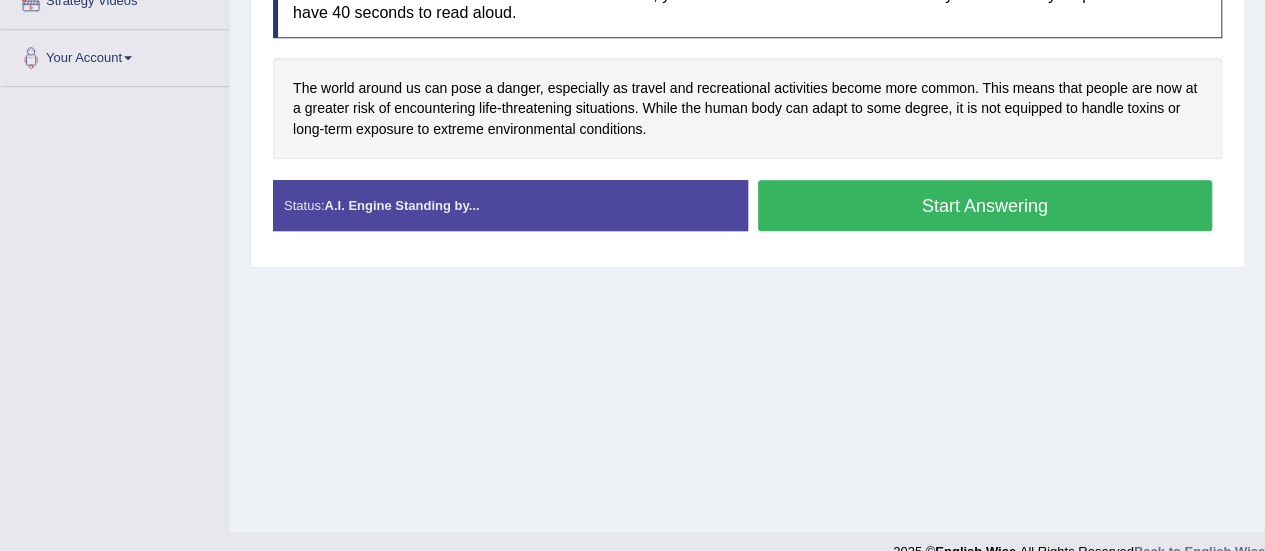 scroll, scrollTop: 0, scrollLeft: 0, axis: both 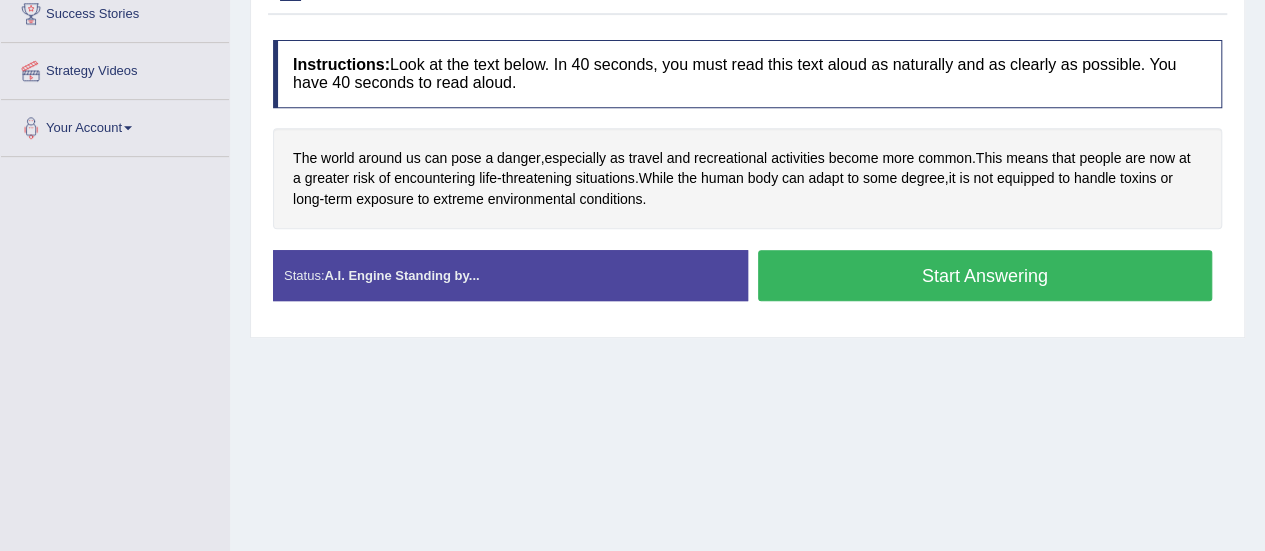 click on "Start Answering" at bounding box center [985, 275] 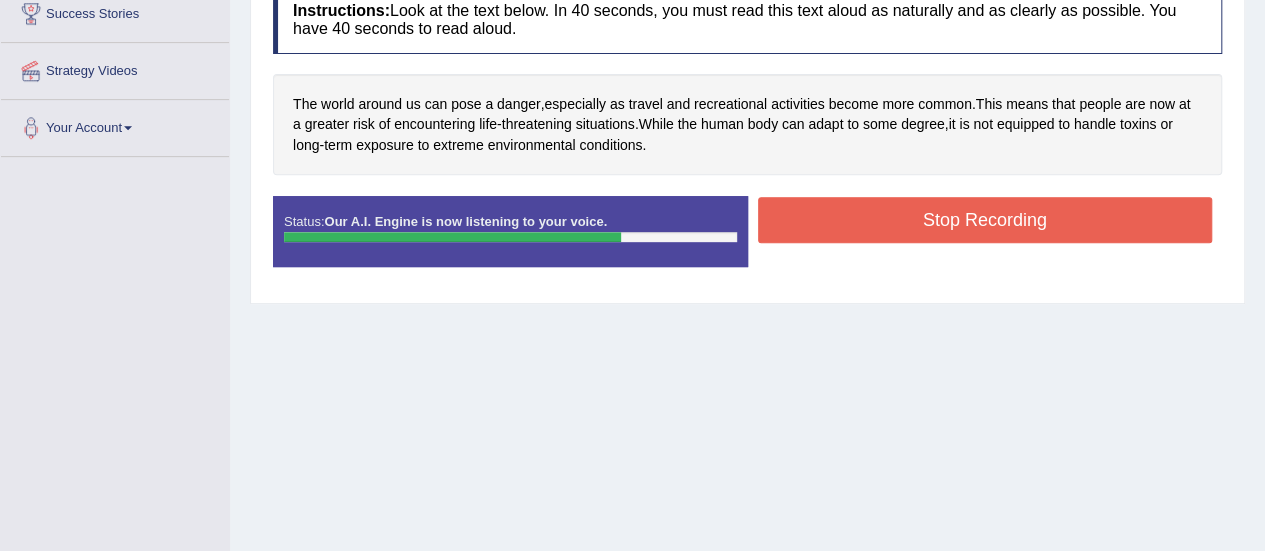 click on "Stop Recording" at bounding box center (985, 220) 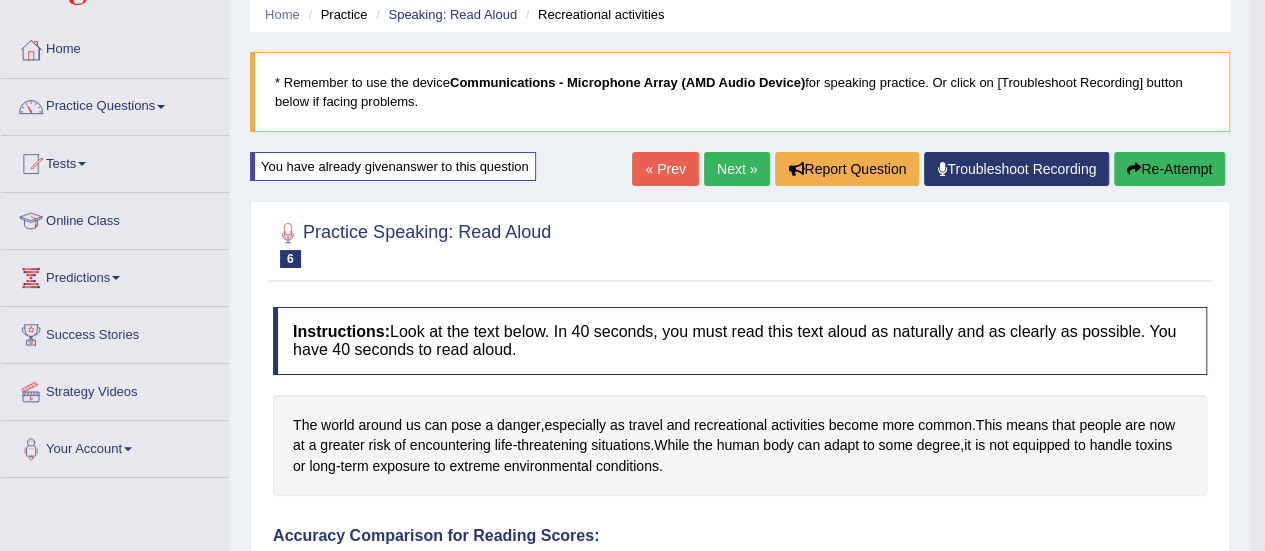 scroll, scrollTop: 38, scrollLeft: 0, axis: vertical 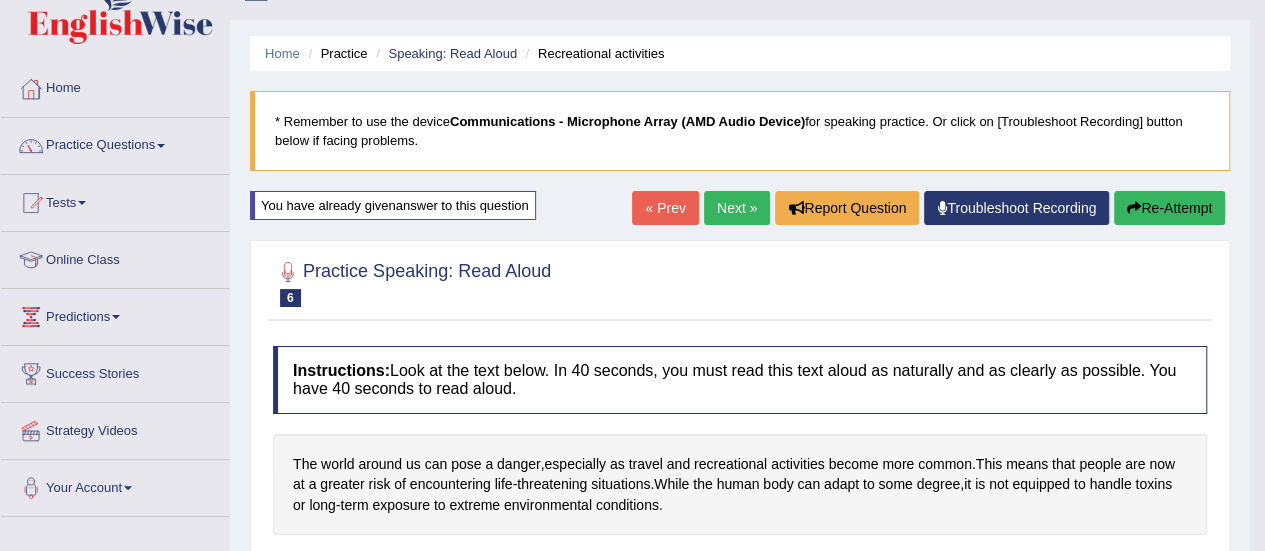 click on "Re-Attempt" at bounding box center [1169, 208] 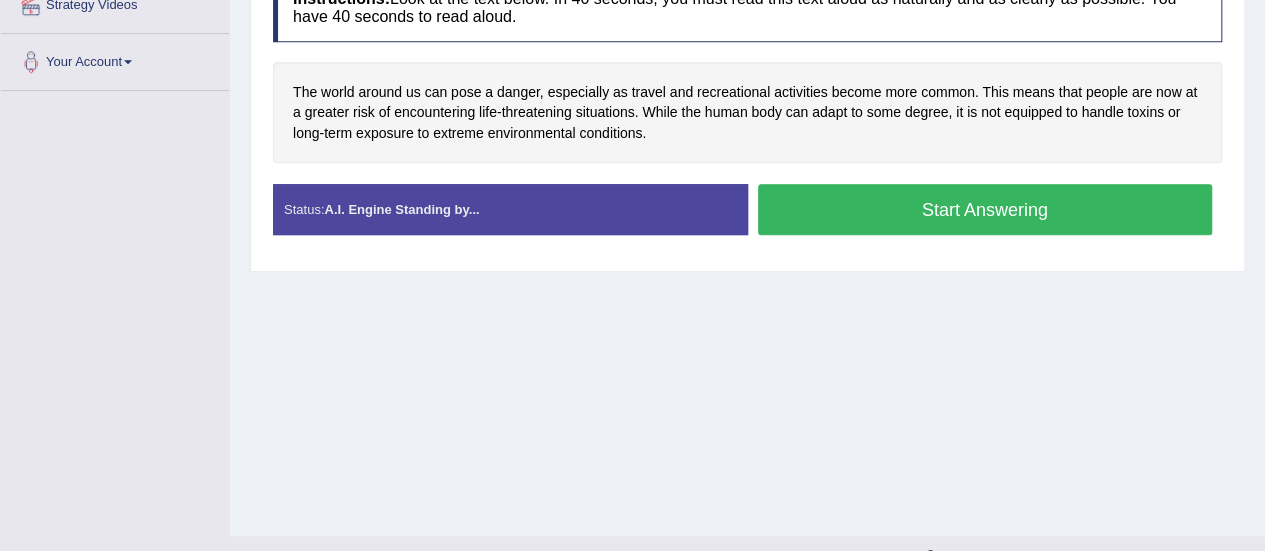 scroll, scrollTop: 464, scrollLeft: 0, axis: vertical 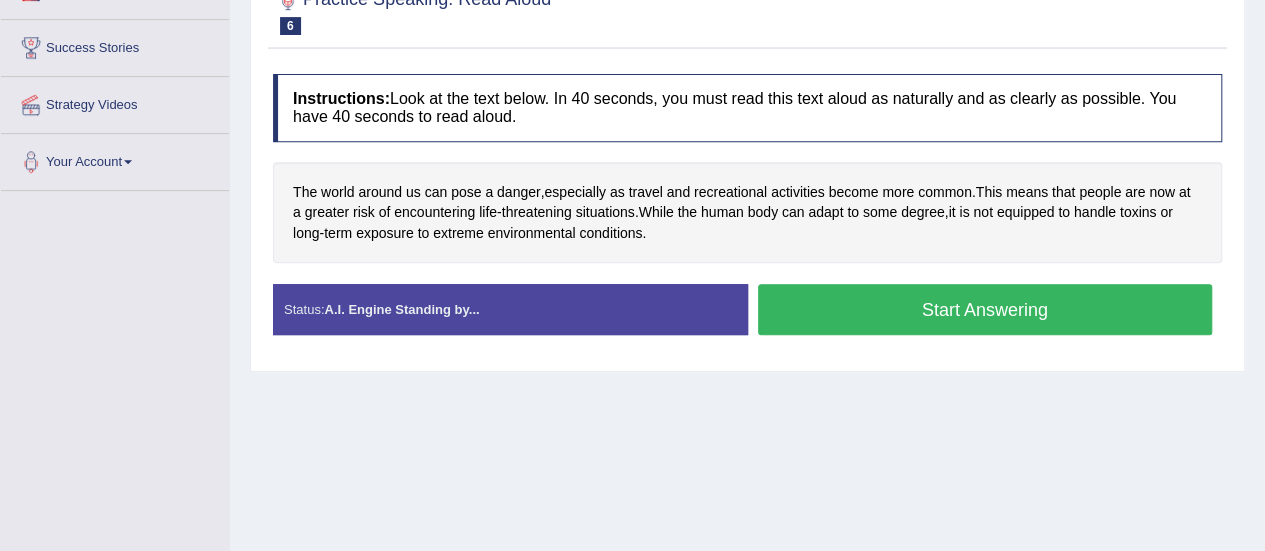 drag, startPoint x: 906, startPoint y: 280, endPoint x: 899, endPoint y: 303, distance: 24.04163 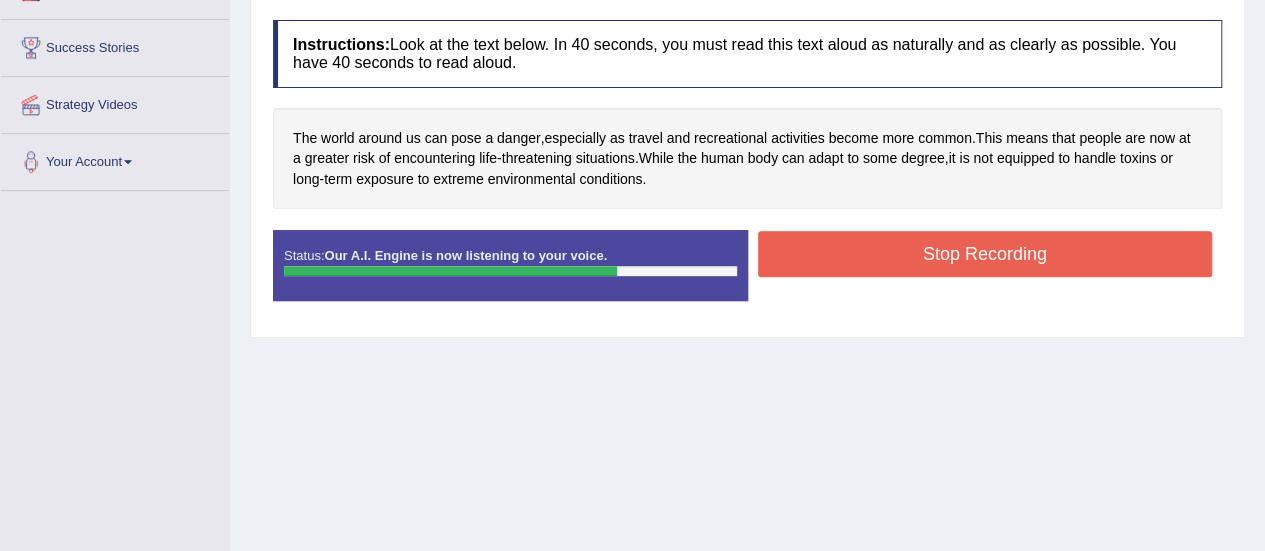 click on "Stop Recording" at bounding box center (985, 254) 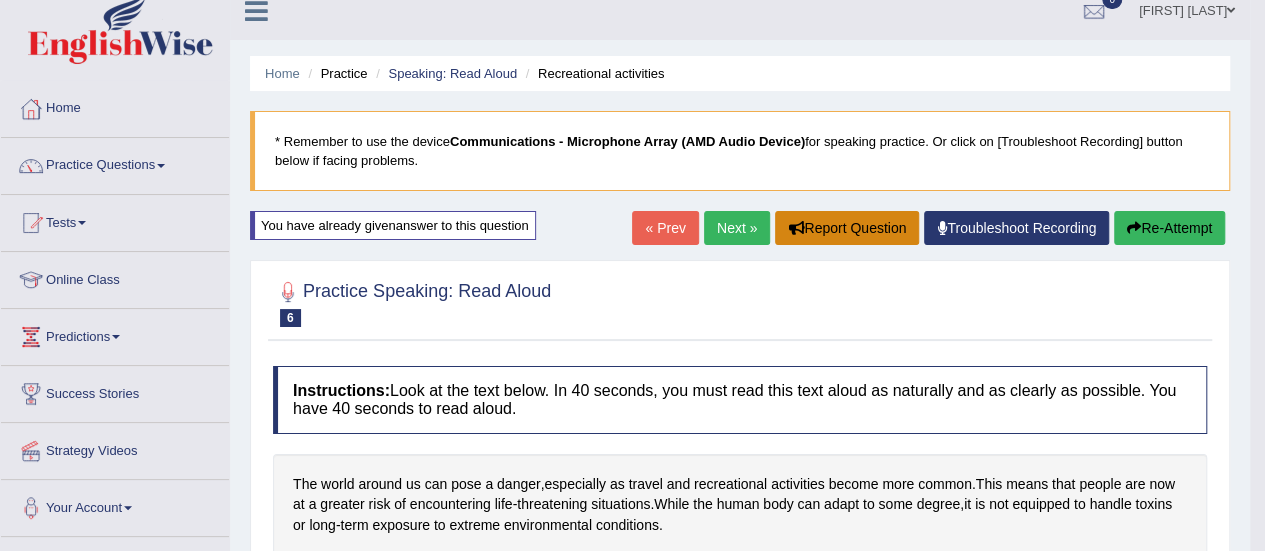 scroll, scrollTop: 0, scrollLeft: 0, axis: both 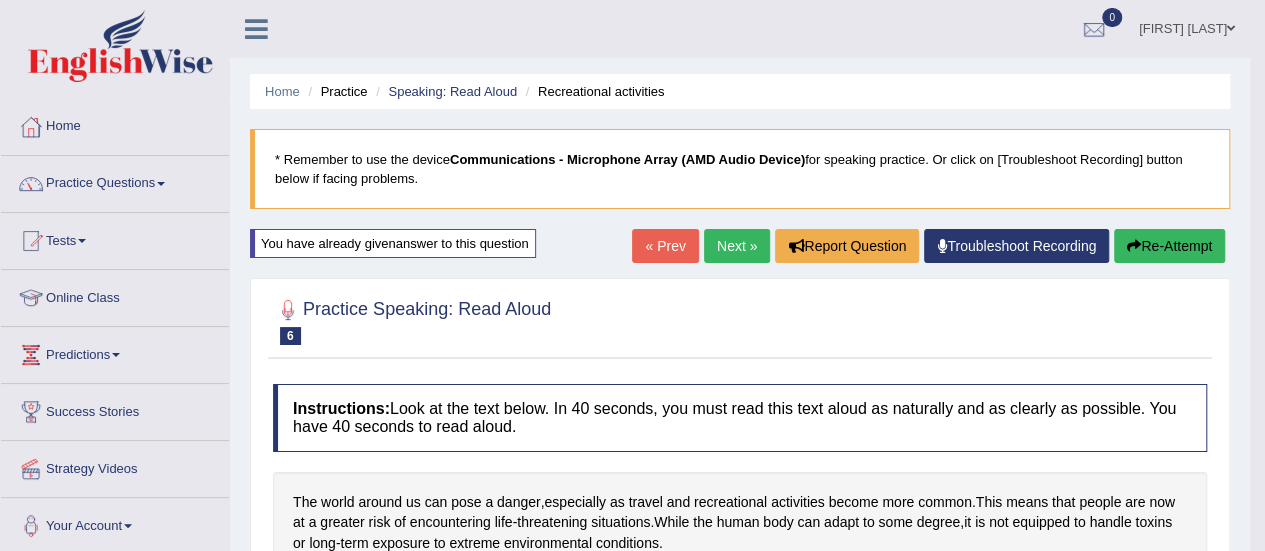 click on "Next »" at bounding box center (737, 246) 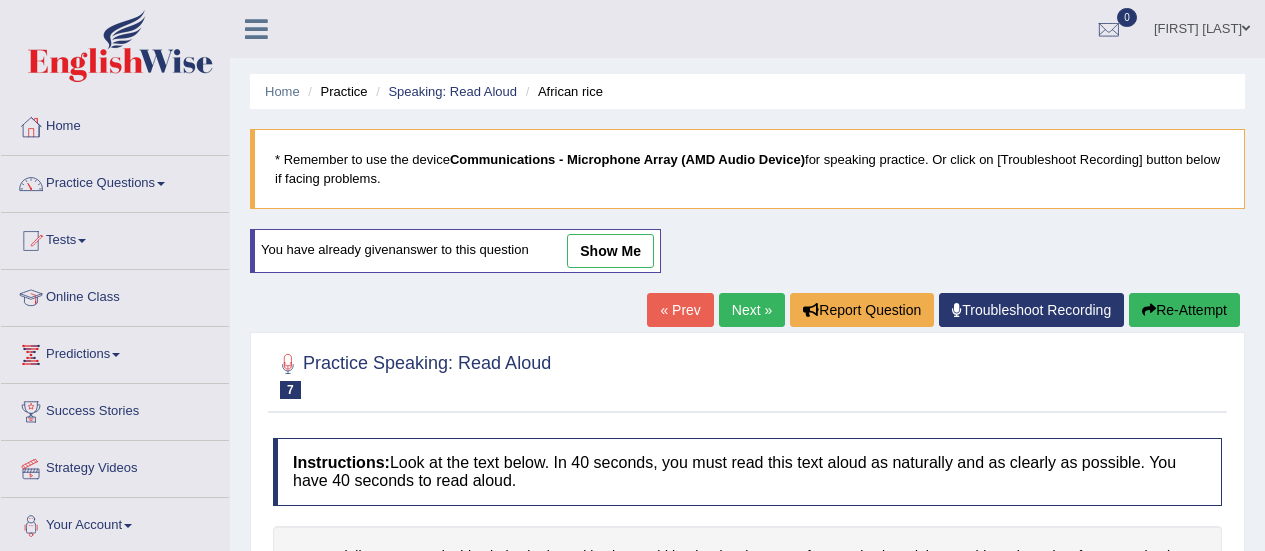 scroll, scrollTop: 300, scrollLeft: 0, axis: vertical 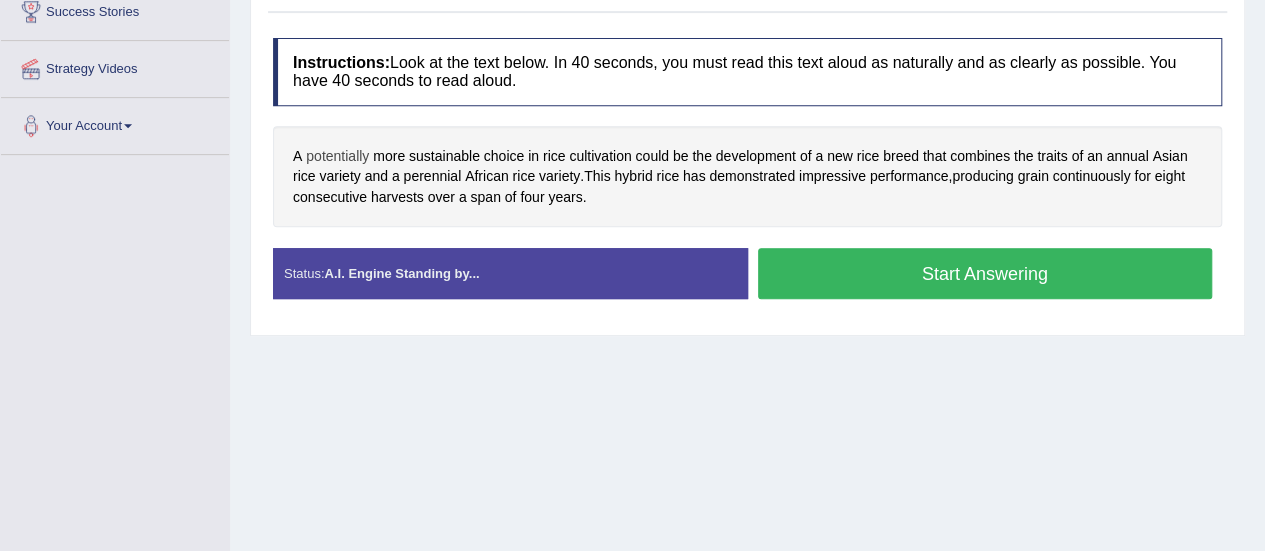 click on "potentially" at bounding box center [337, 156] 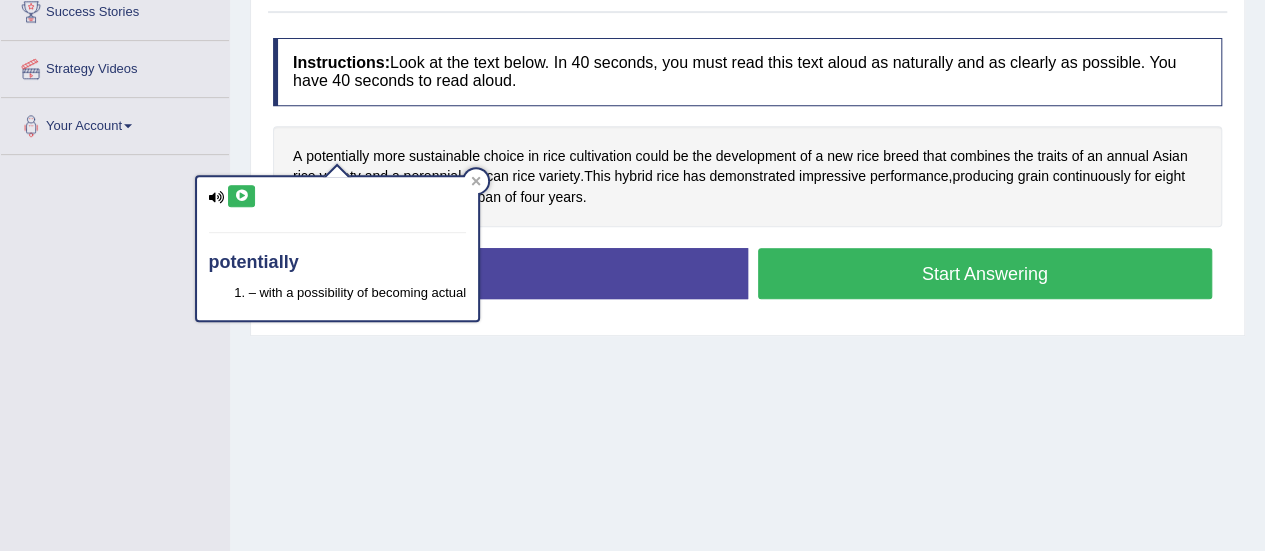 click at bounding box center [241, 196] 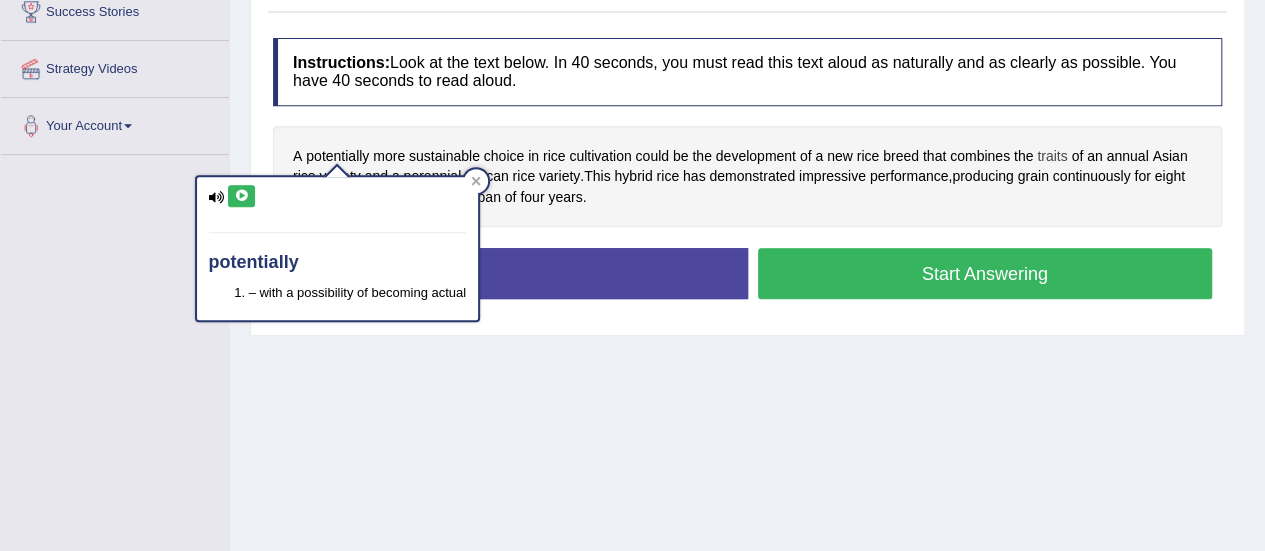 click on "traits" at bounding box center (1052, 156) 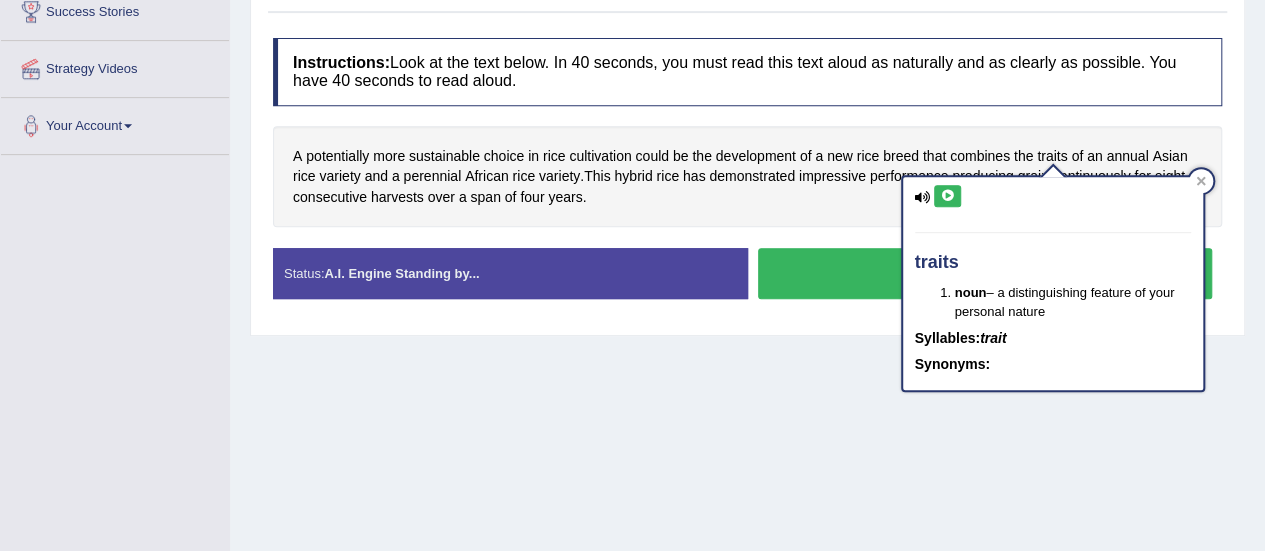 click at bounding box center (947, 196) 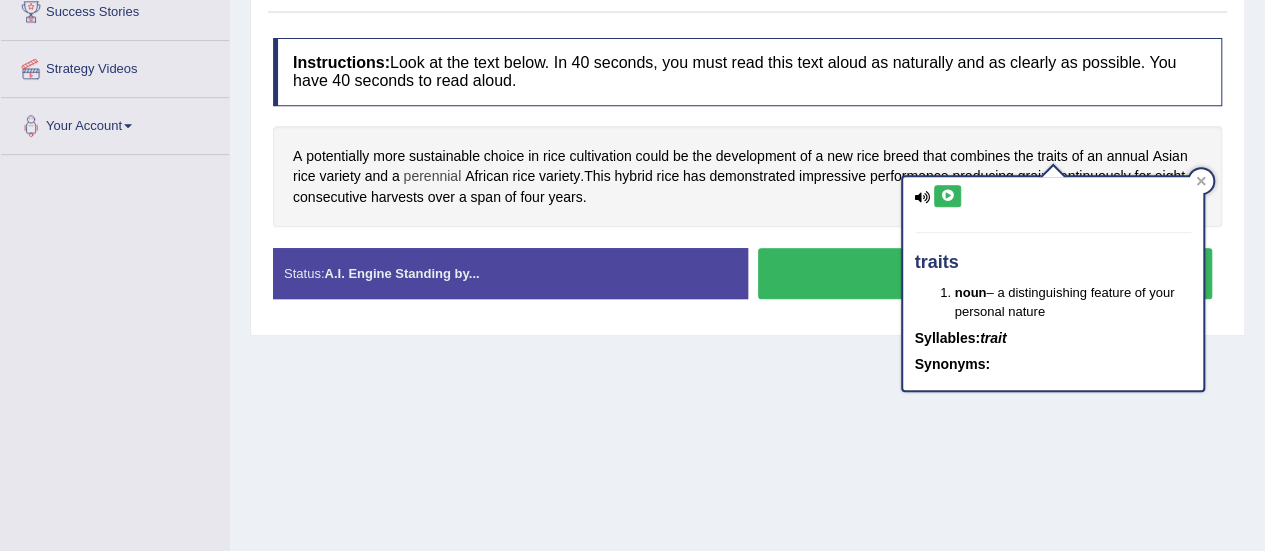 click on "perennial" at bounding box center [433, 176] 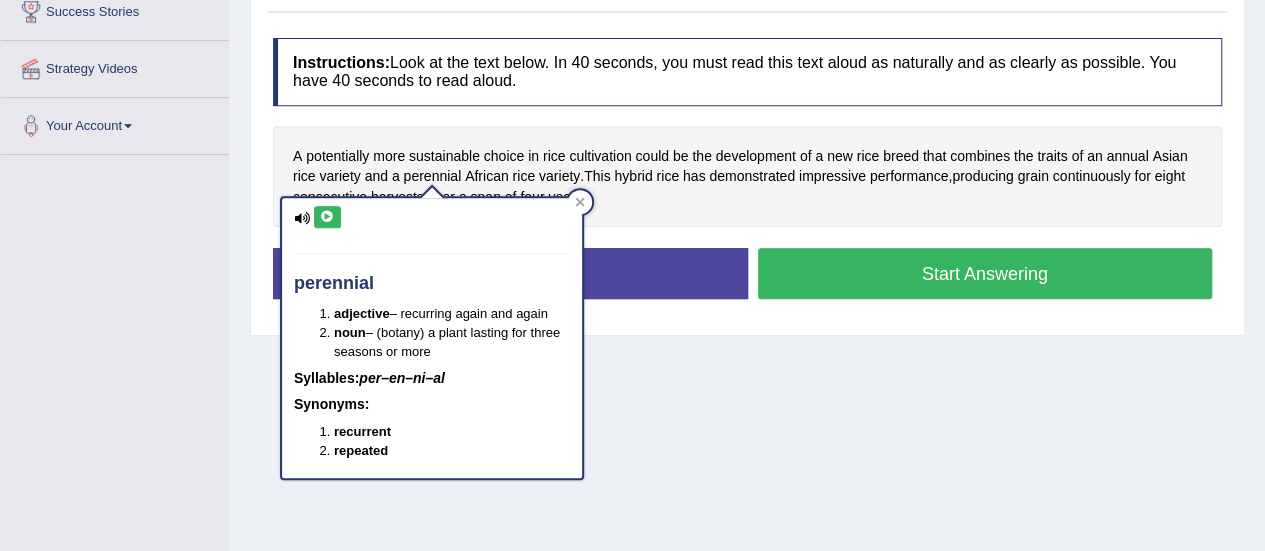 click at bounding box center [327, 217] 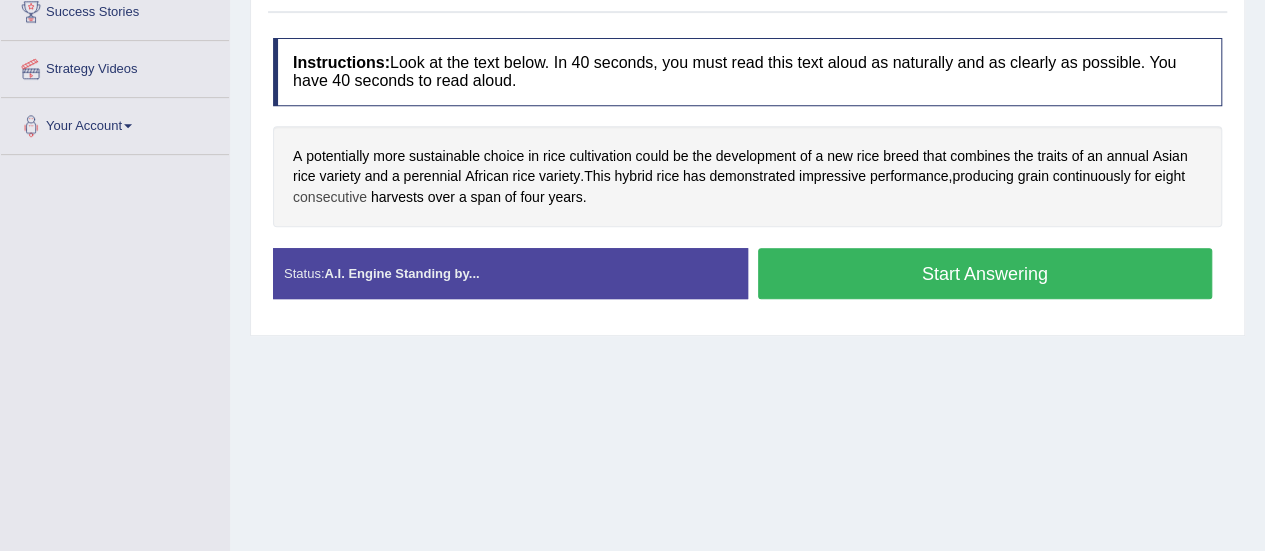 click on "consecutive" at bounding box center (330, 197) 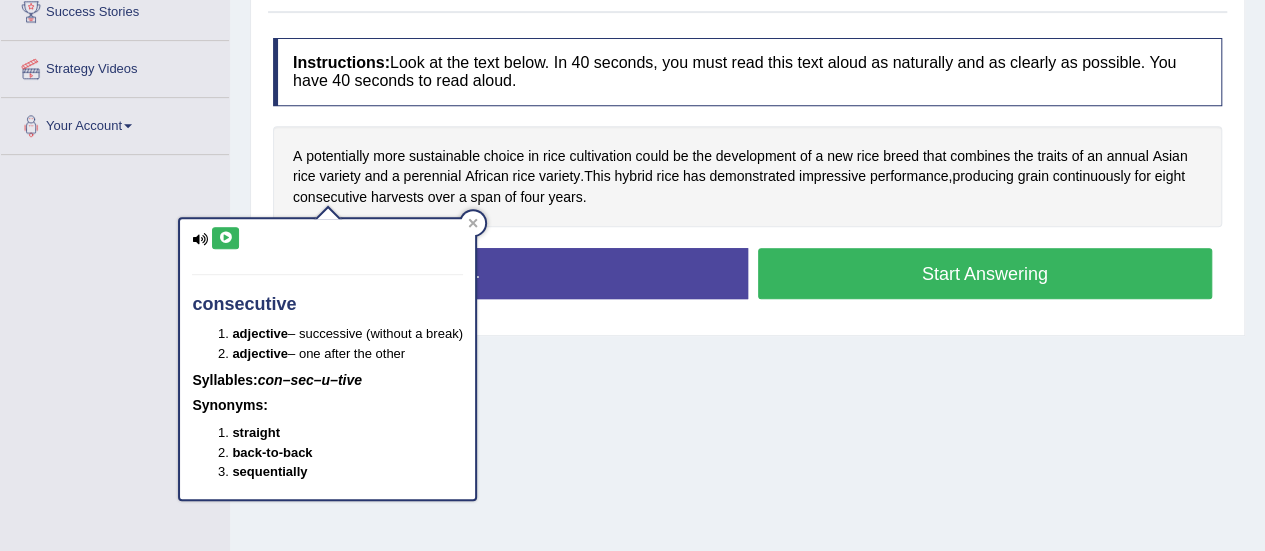 click on "consecutive adjective  – successive (without a break) adjective  – one after the other Syllables:  con–sec–u–tive Synonyms:  straight back-to-back sequentially" at bounding box center (327, 359) 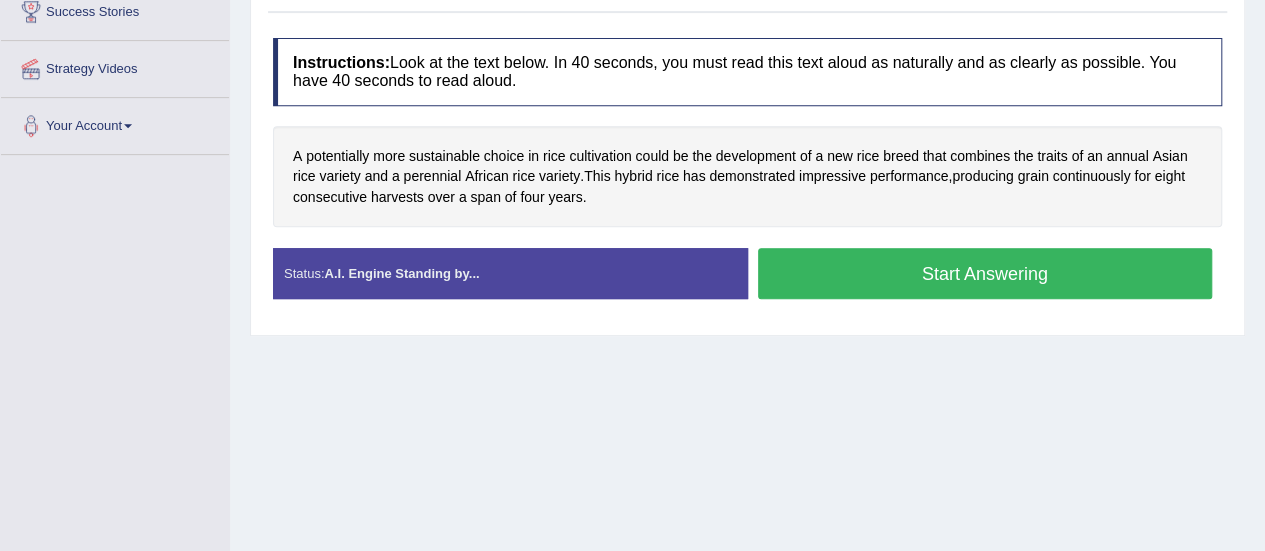 click on "Start Answering" at bounding box center (985, 273) 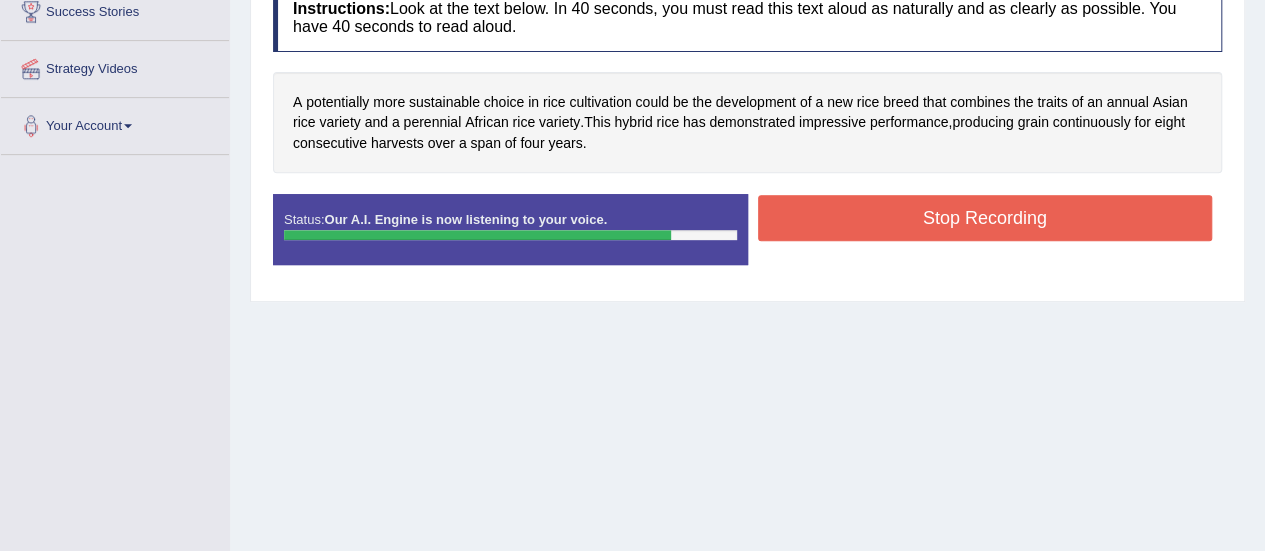 click on "Stop Recording" at bounding box center [985, 218] 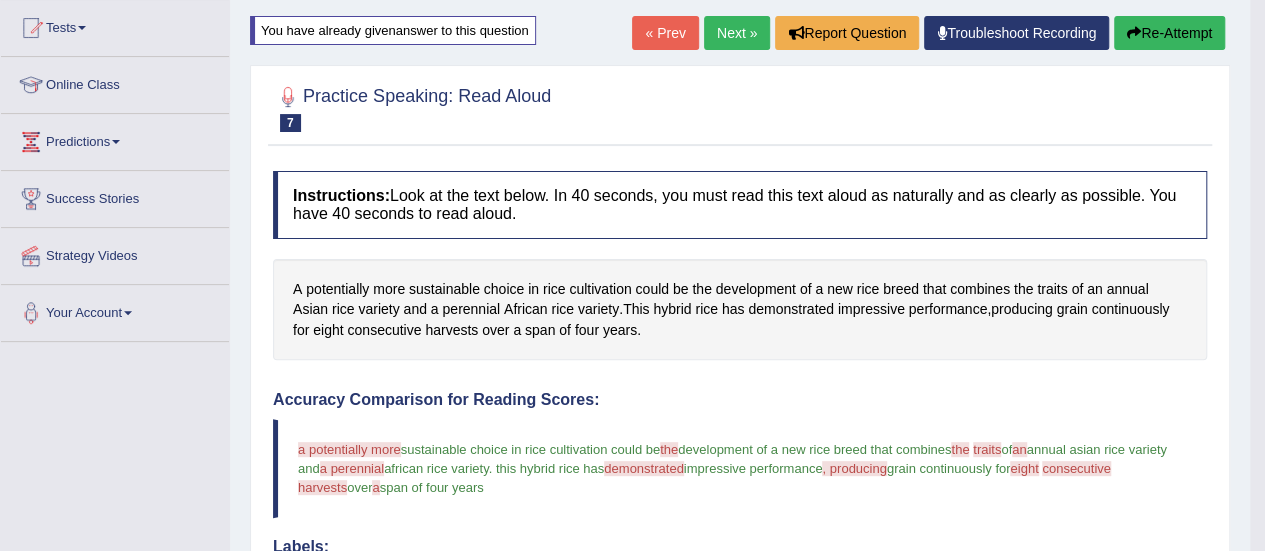 scroll, scrollTop: 100, scrollLeft: 0, axis: vertical 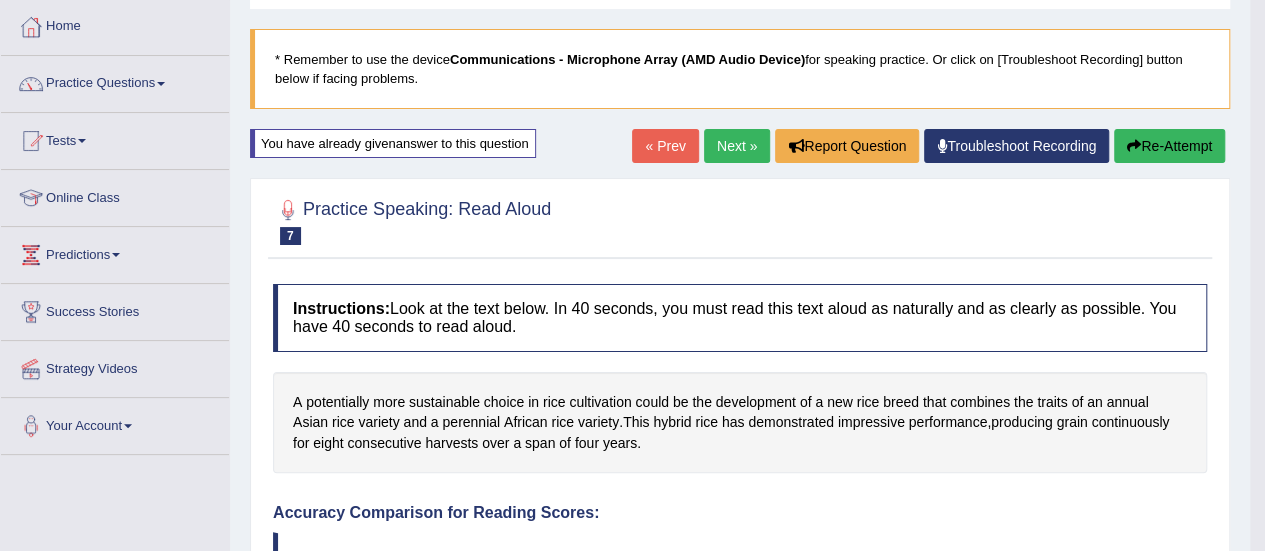click on "Re-Attempt" at bounding box center [1169, 146] 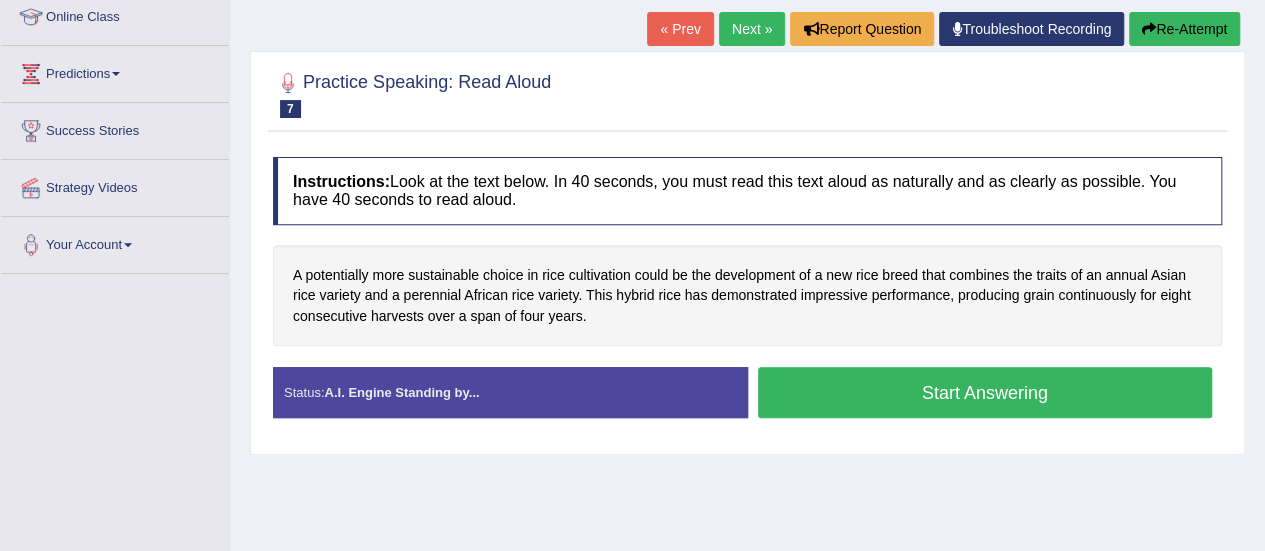 scroll, scrollTop: 0, scrollLeft: 0, axis: both 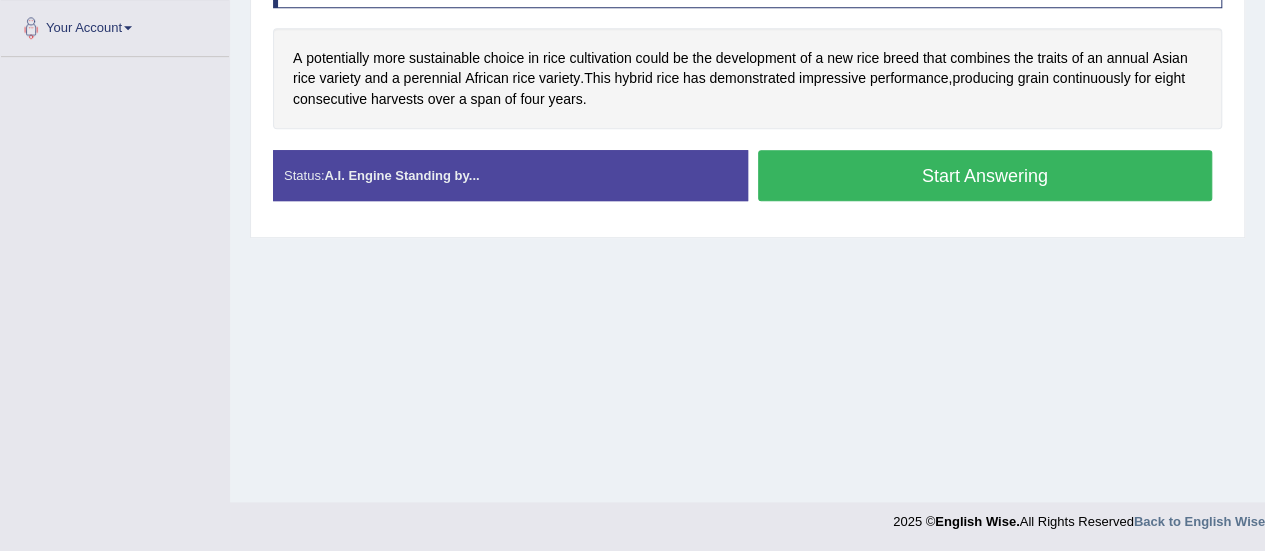 click on "Stop Recording" at bounding box center [985, 206] 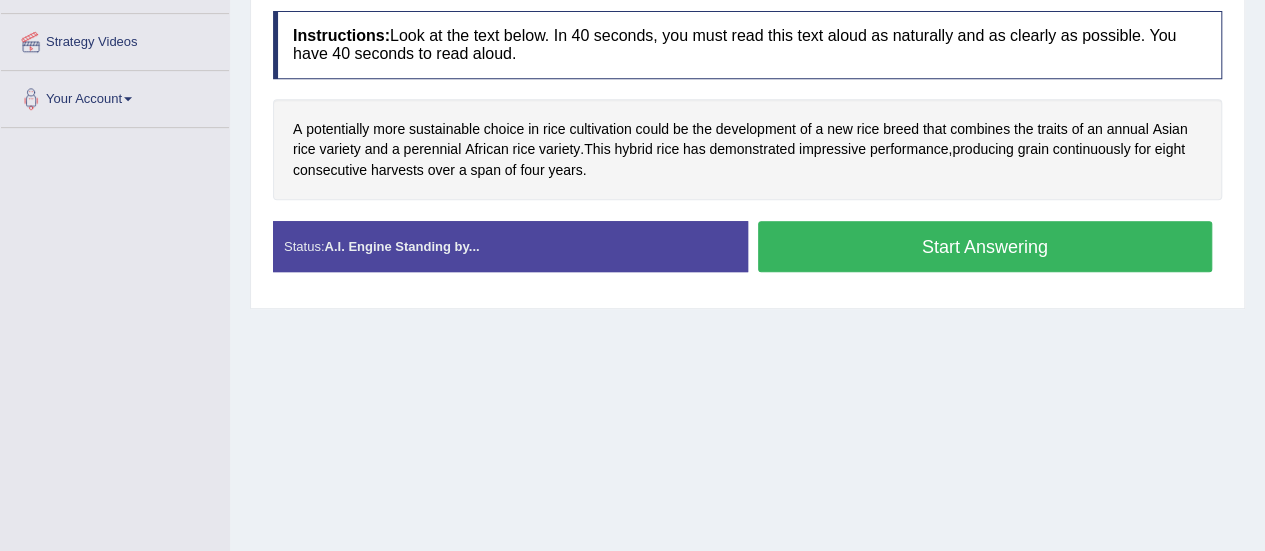 scroll, scrollTop: 398, scrollLeft: 0, axis: vertical 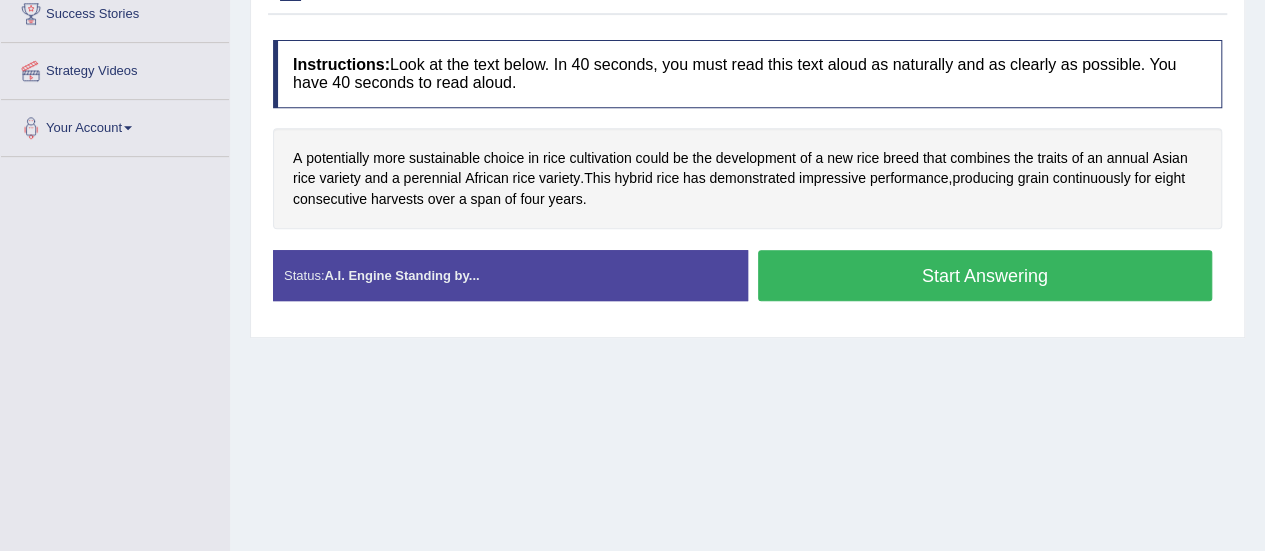 click on "Start Answering" at bounding box center (985, 275) 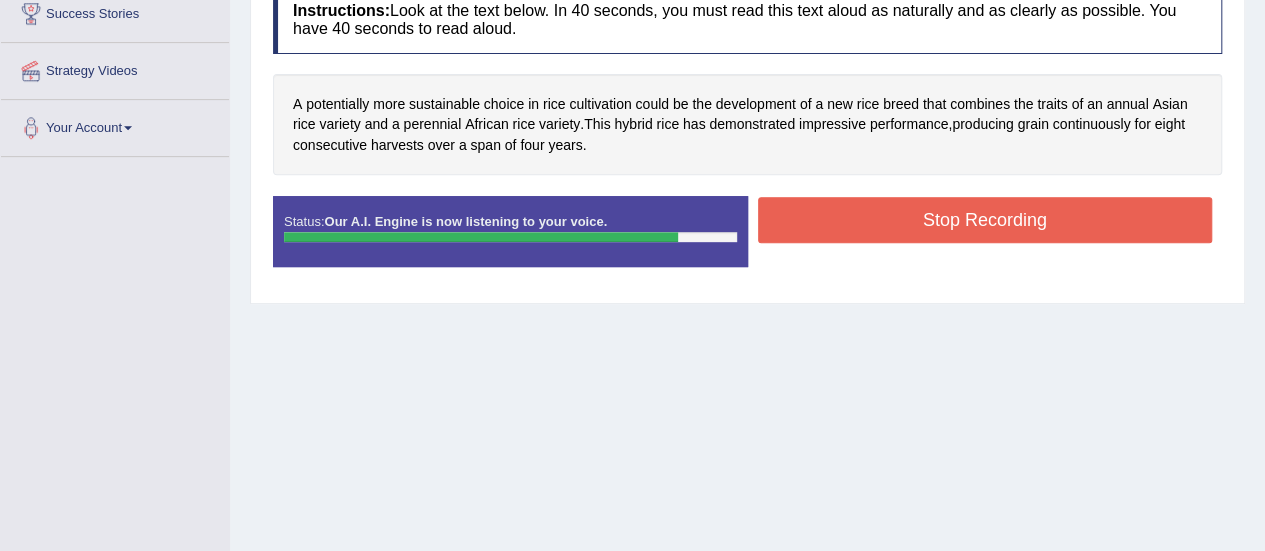 click on "Stop Recording" at bounding box center [985, 220] 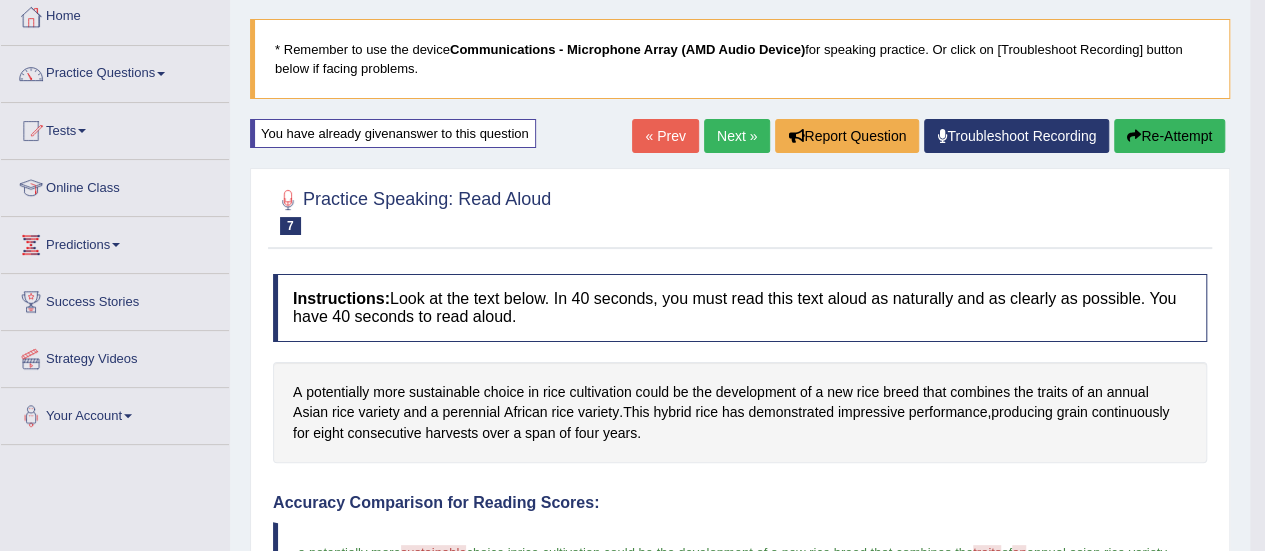scroll, scrollTop: 98, scrollLeft: 0, axis: vertical 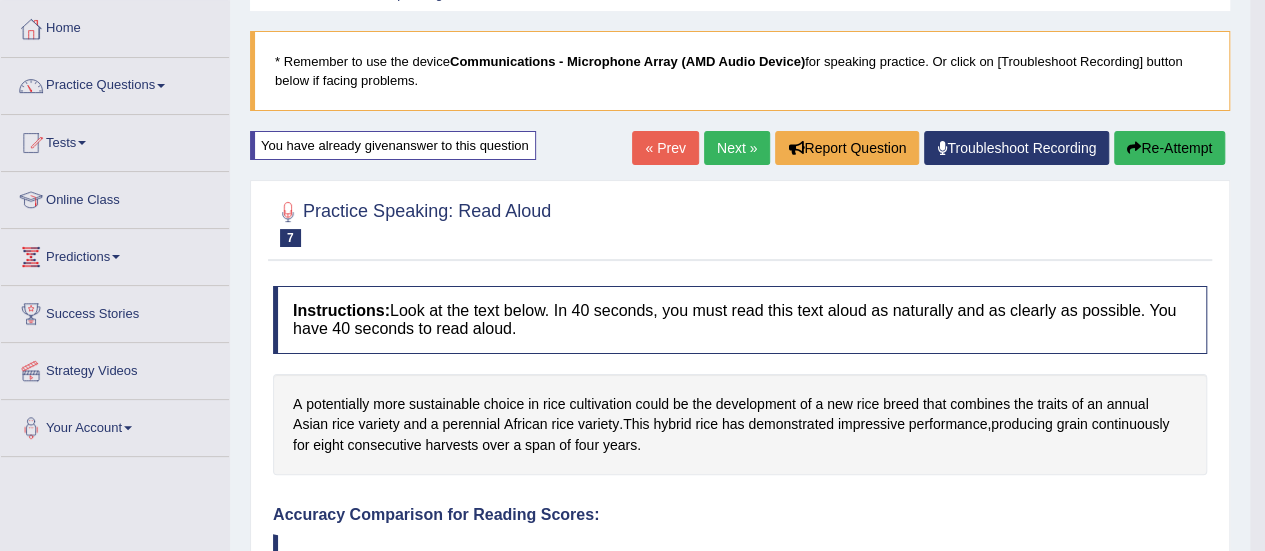click on "Next »" at bounding box center [737, 148] 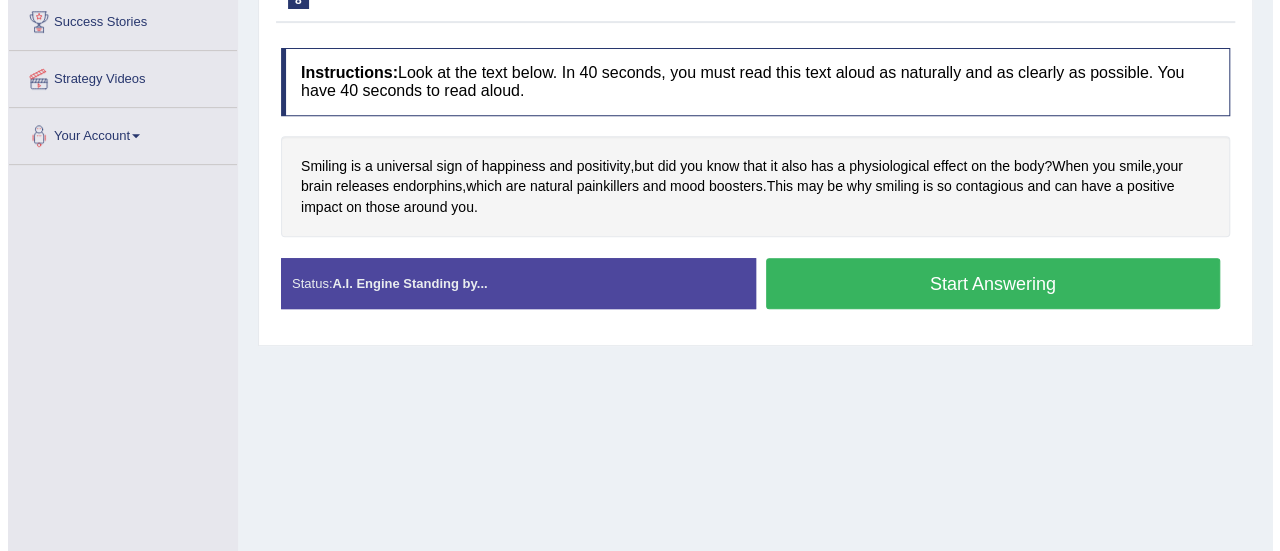 scroll, scrollTop: 0, scrollLeft: 0, axis: both 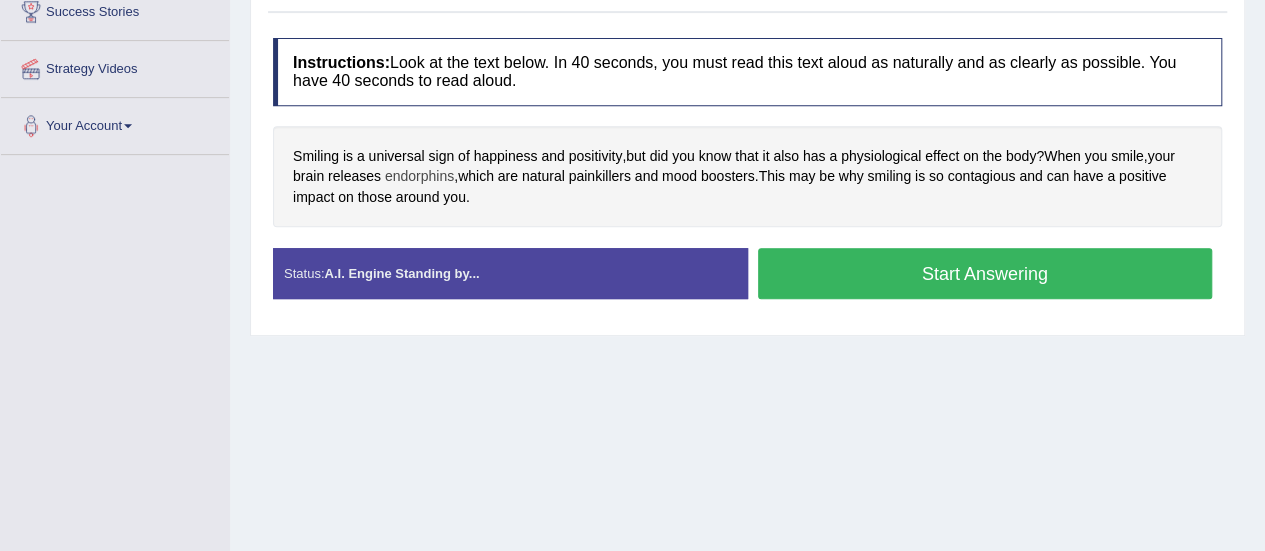 click on "endorphins" at bounding box center [419, 176] 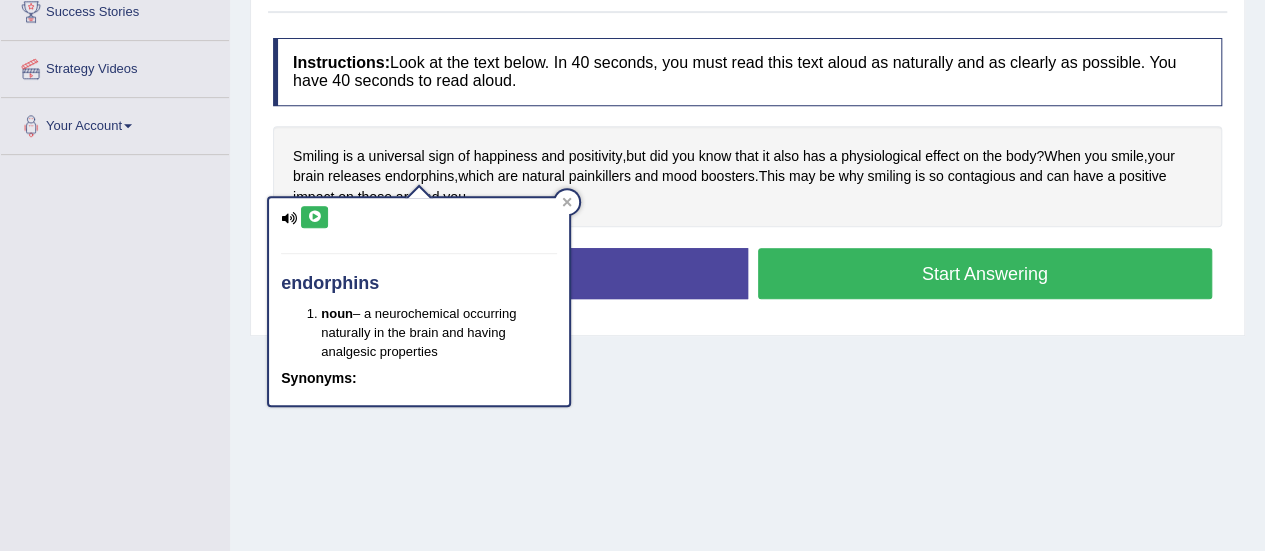 click at bounding box center [314, 217] 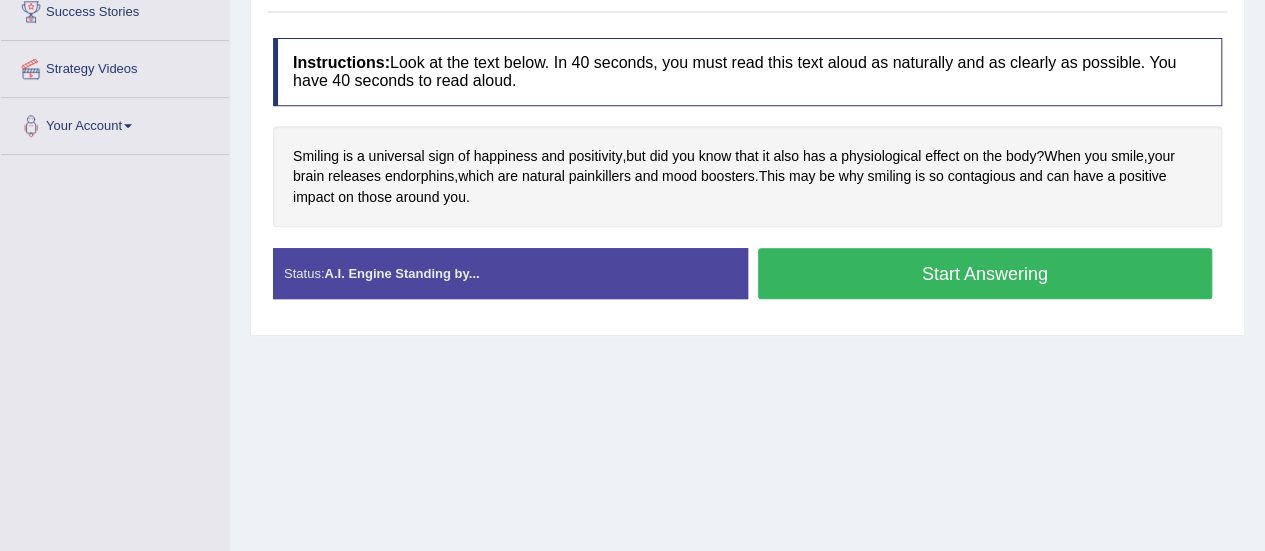 click on "Start Answering" at bounding box center [985, 273] 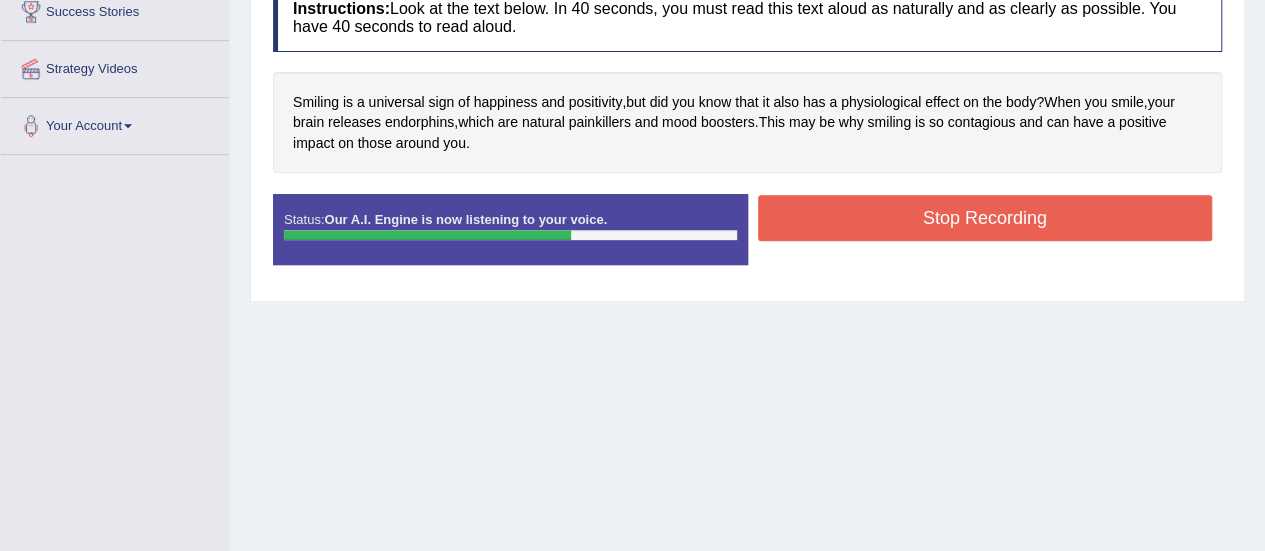click on "Stop Recording" at bounding box center [985, 218] 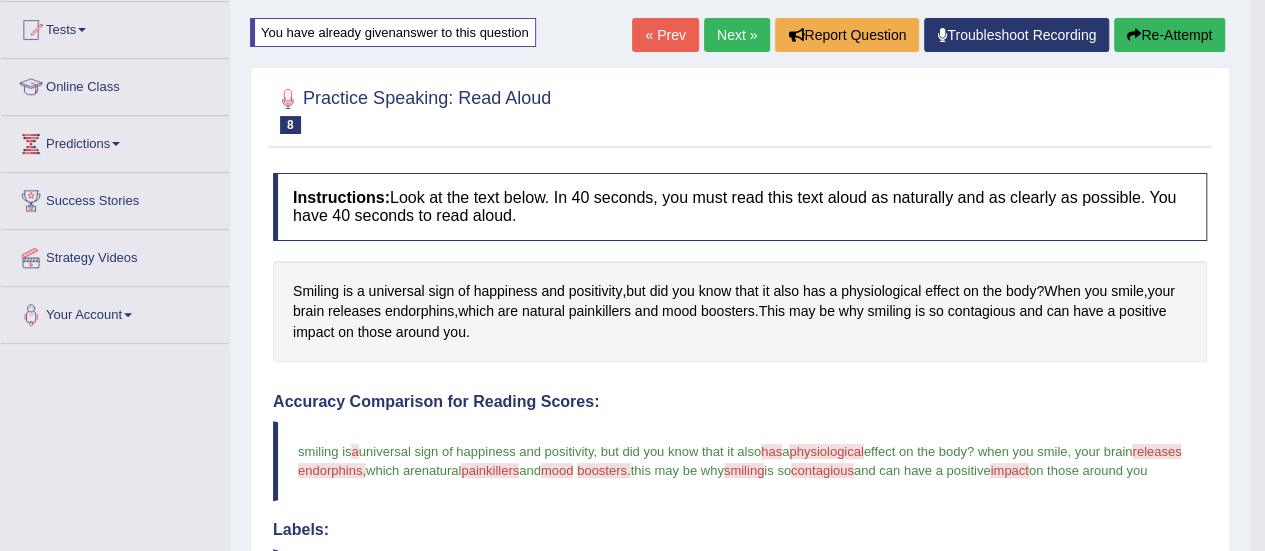 scroll, scrollTop: 200, scrollLeft: 0, axis: vertical 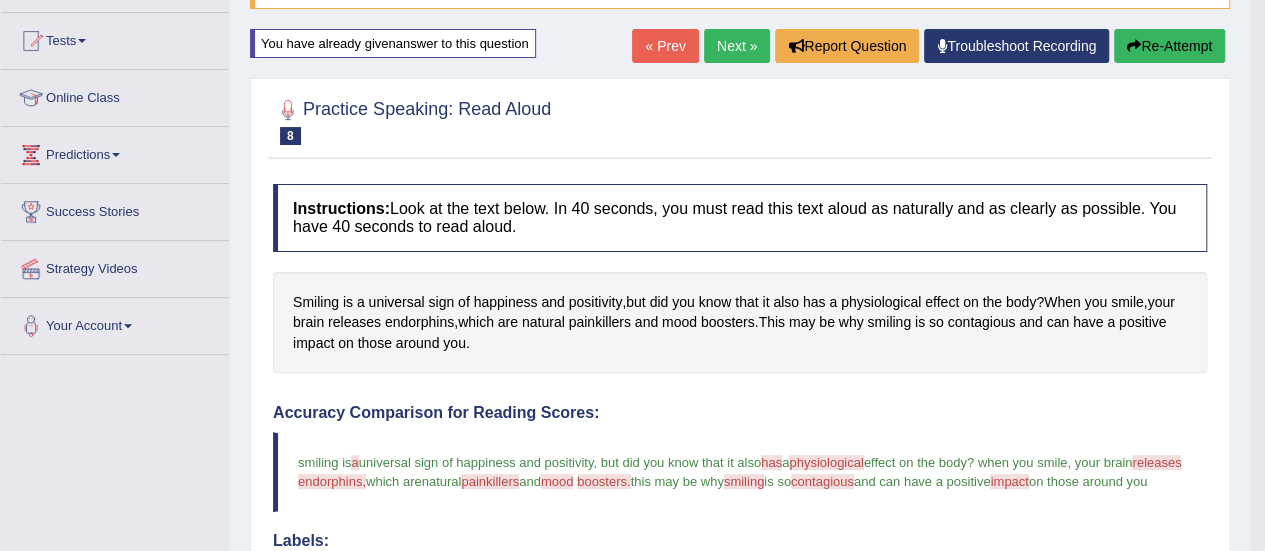 click on "Re-Attempt" at bounding box center [1169, 46] 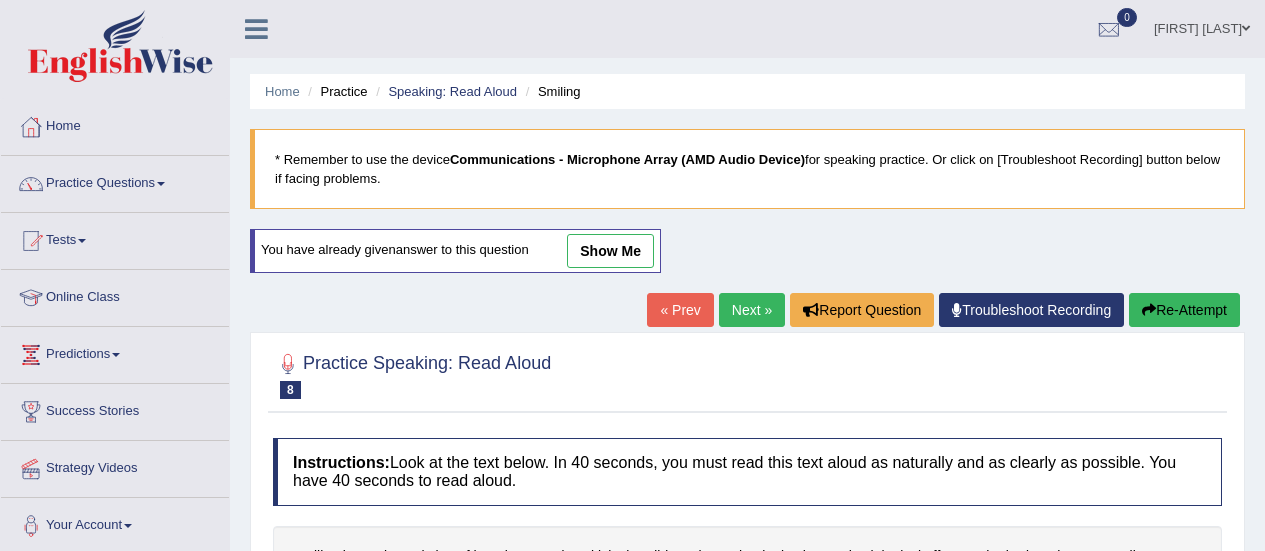 scroll, scrollTop: 498, scrollLeft: 0, axis: vertical 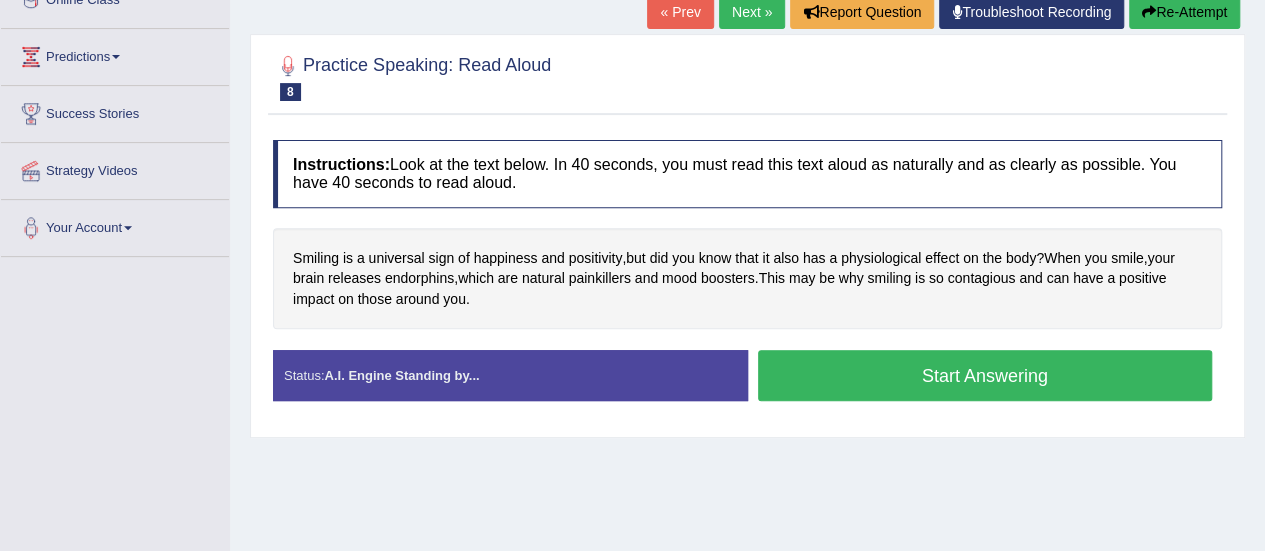 click on "Start Answering" at bounding box center [985, 375] 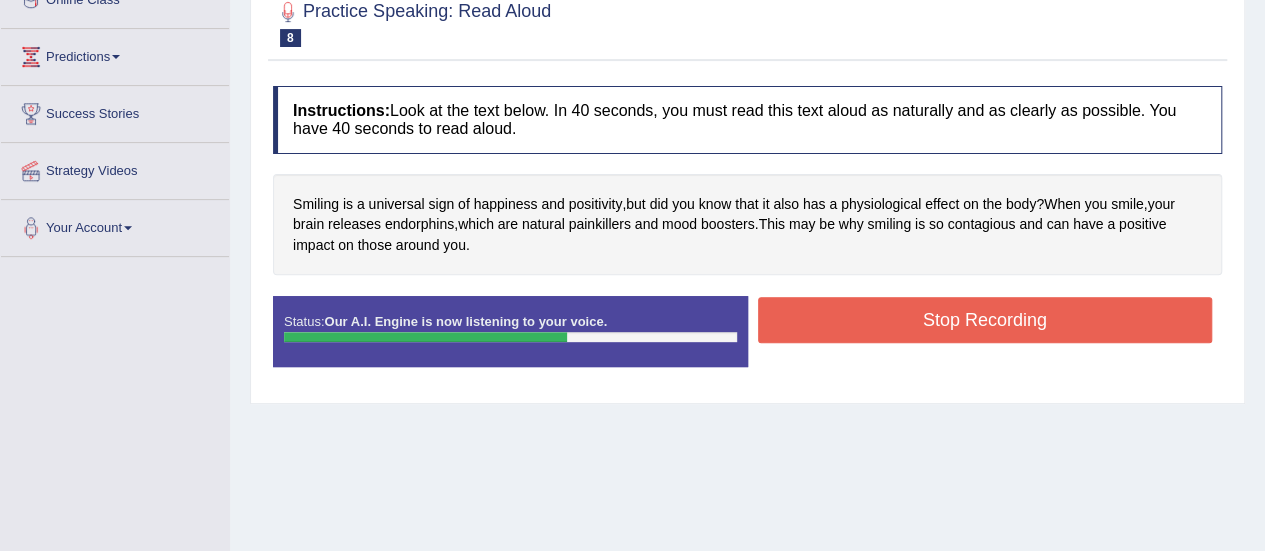 click on "Stop Recording" at bounding box center [985, 320] 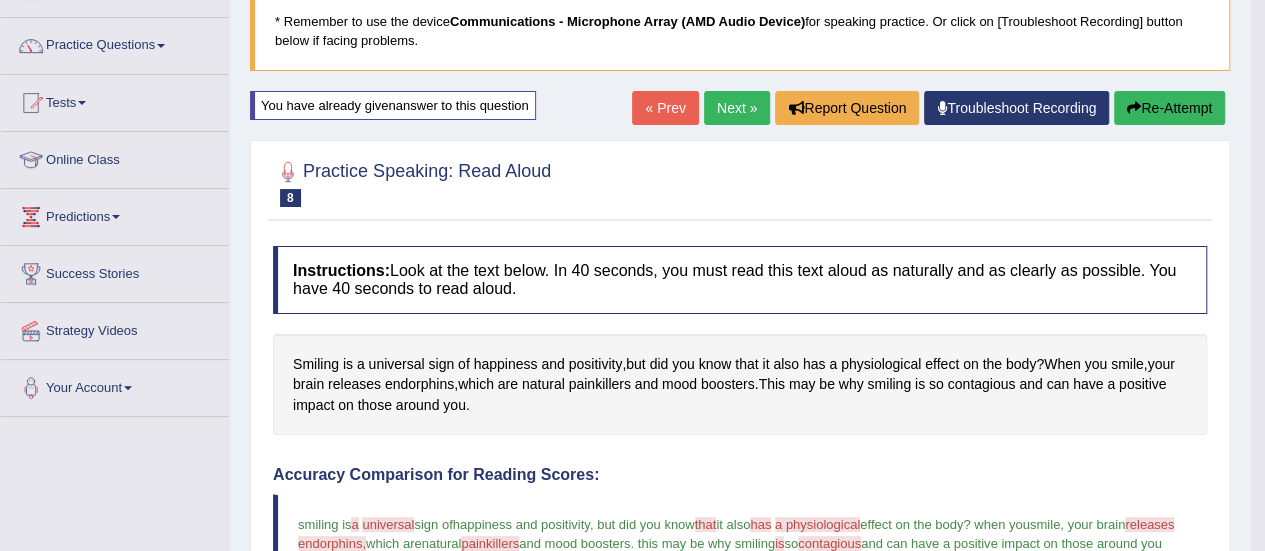 scroll, scrollTop: 238, scrollLeft: 0, axis: vertical 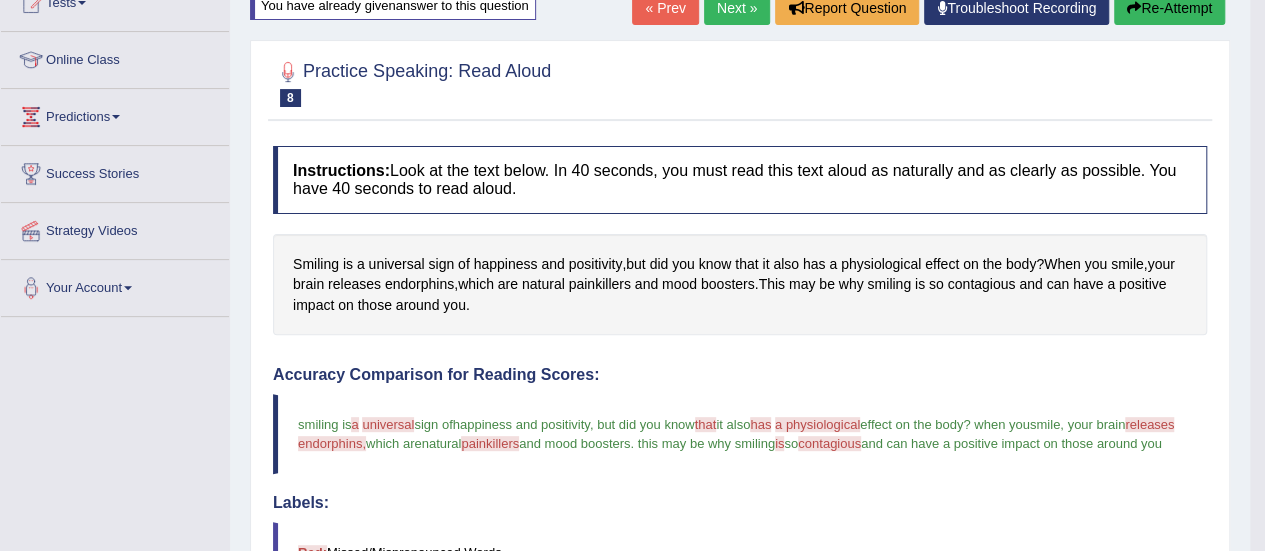 click on "Next »" at bounding box center (737, 8) 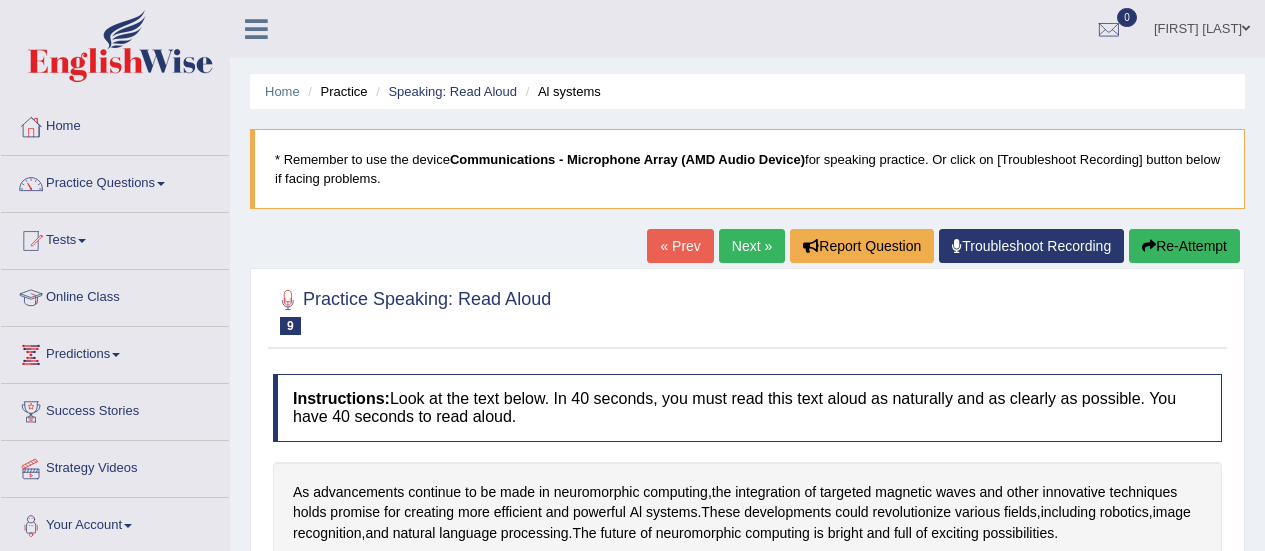 scroll, scrollTop: 400, scrollLeft: 0, axis: vertical 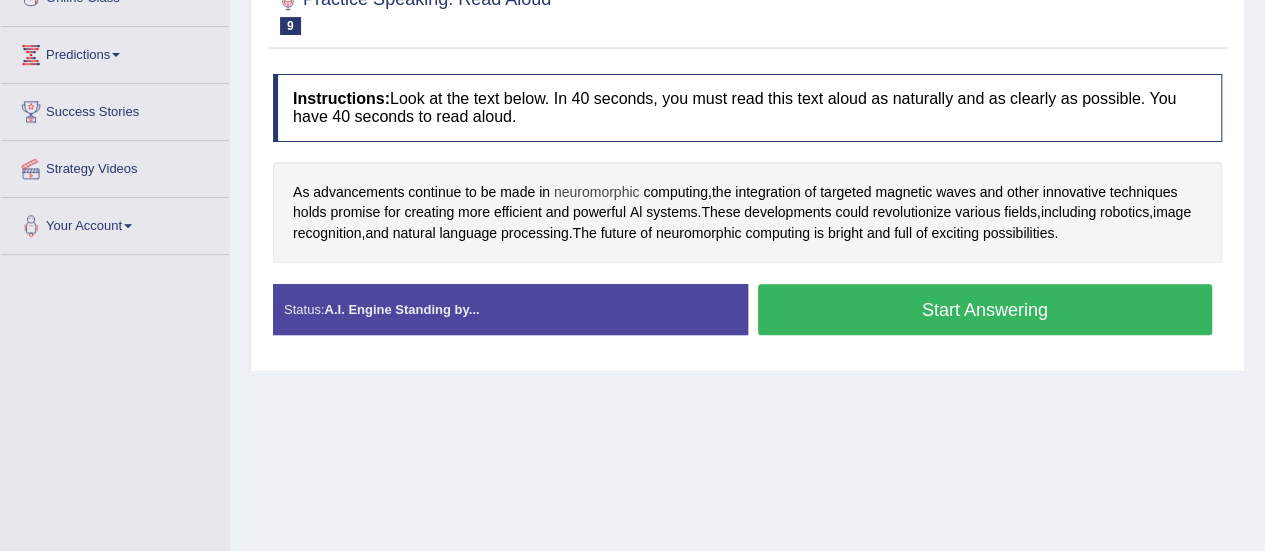 click on "neuromorphic" at bounding box center [597, 192] 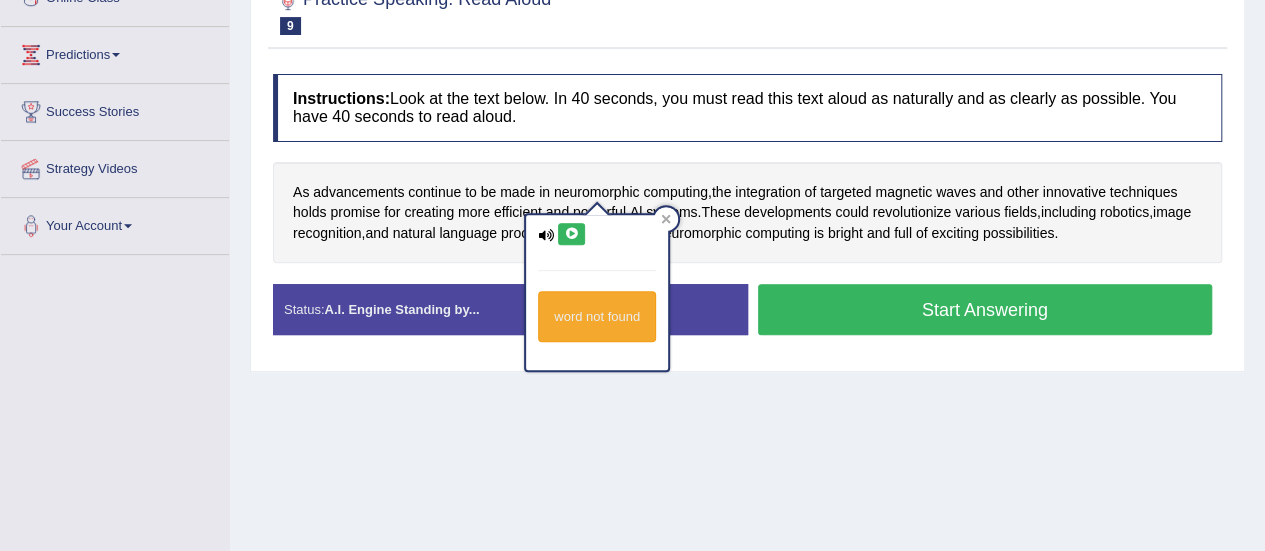 click at bounding box center (571, 234) 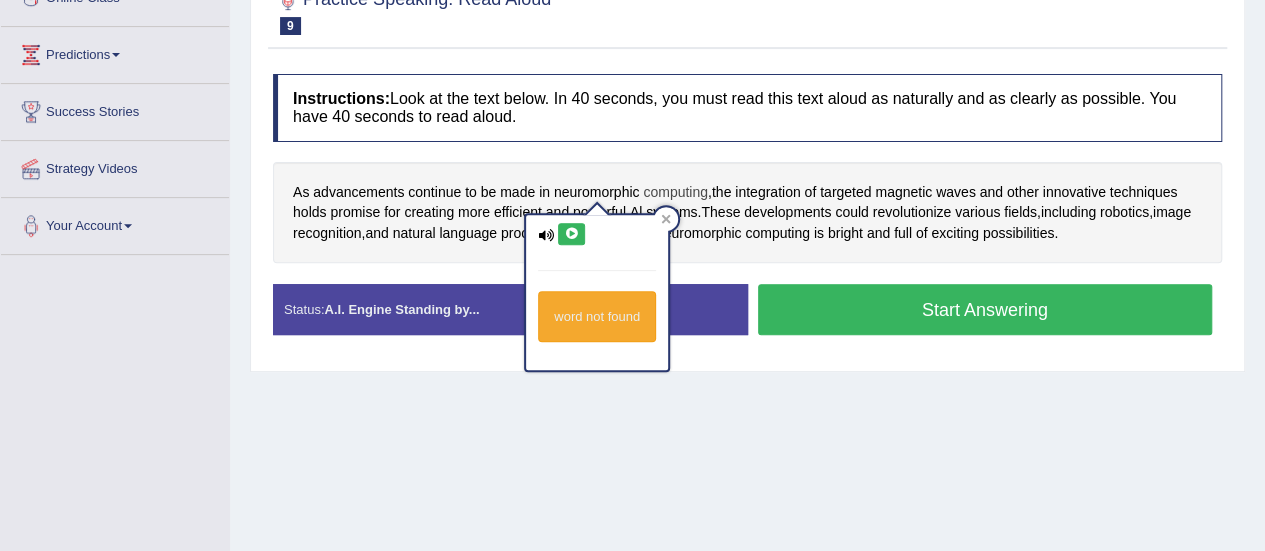 click on "computing" at bounding box center (675, 192) 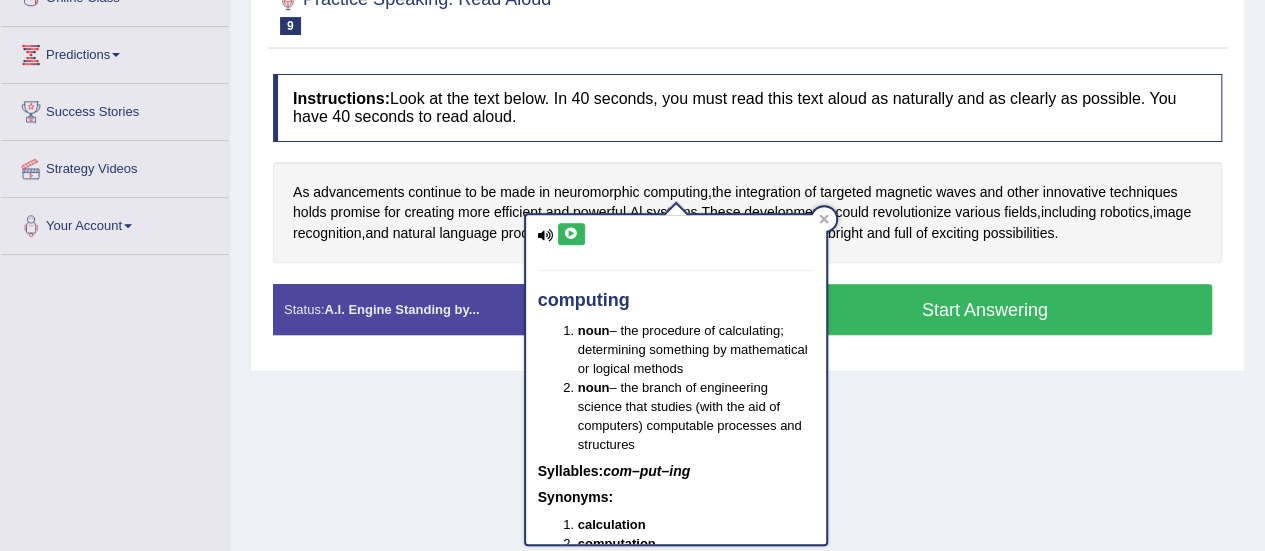 click at bounding box center [571, 234] 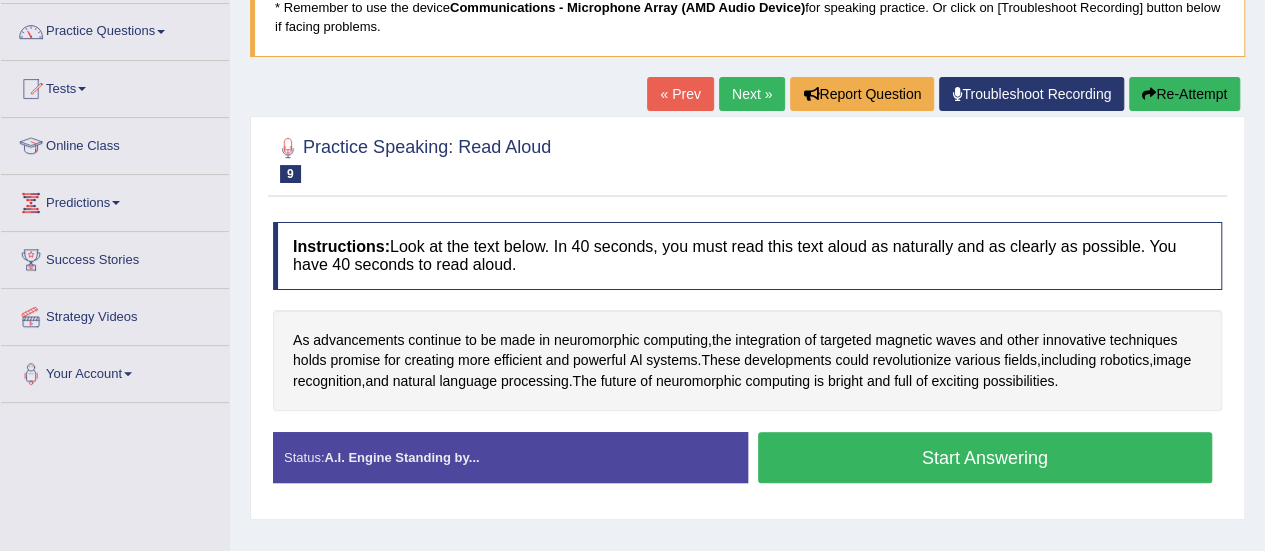 scroll, scrollTop: 200, scrollLeft: 0, axis: vertical 